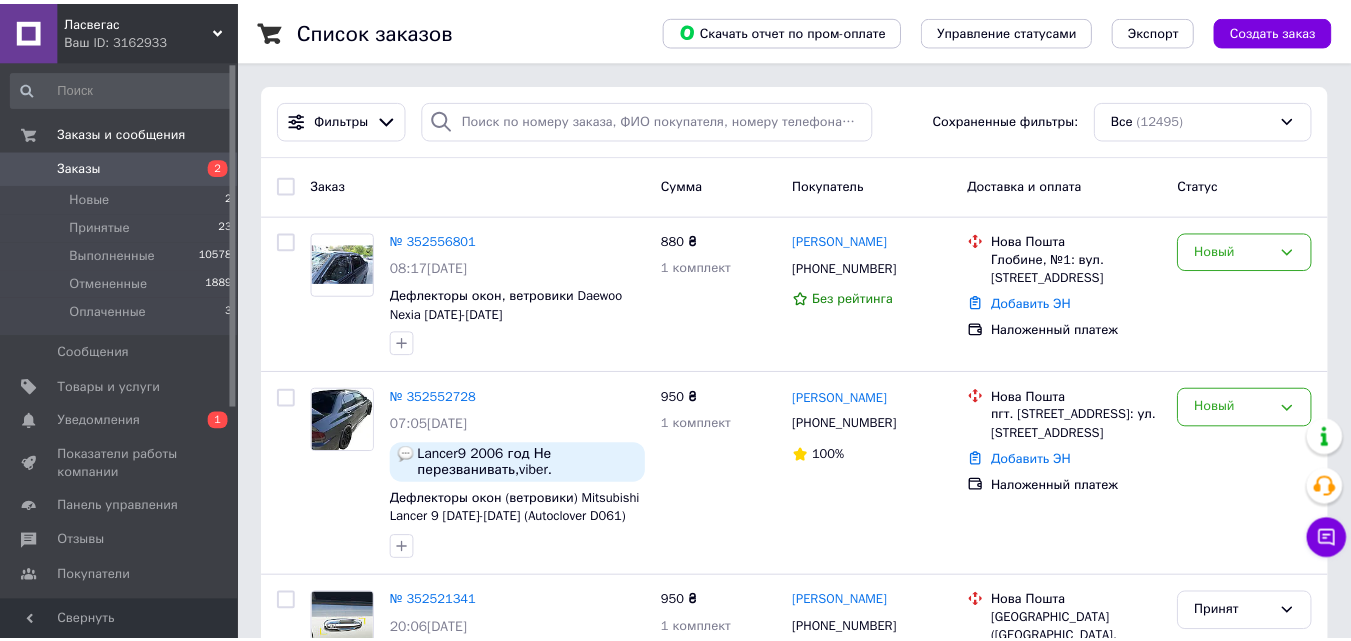scroll, scrollTop: 0, scrollLeft: 0, axis: both 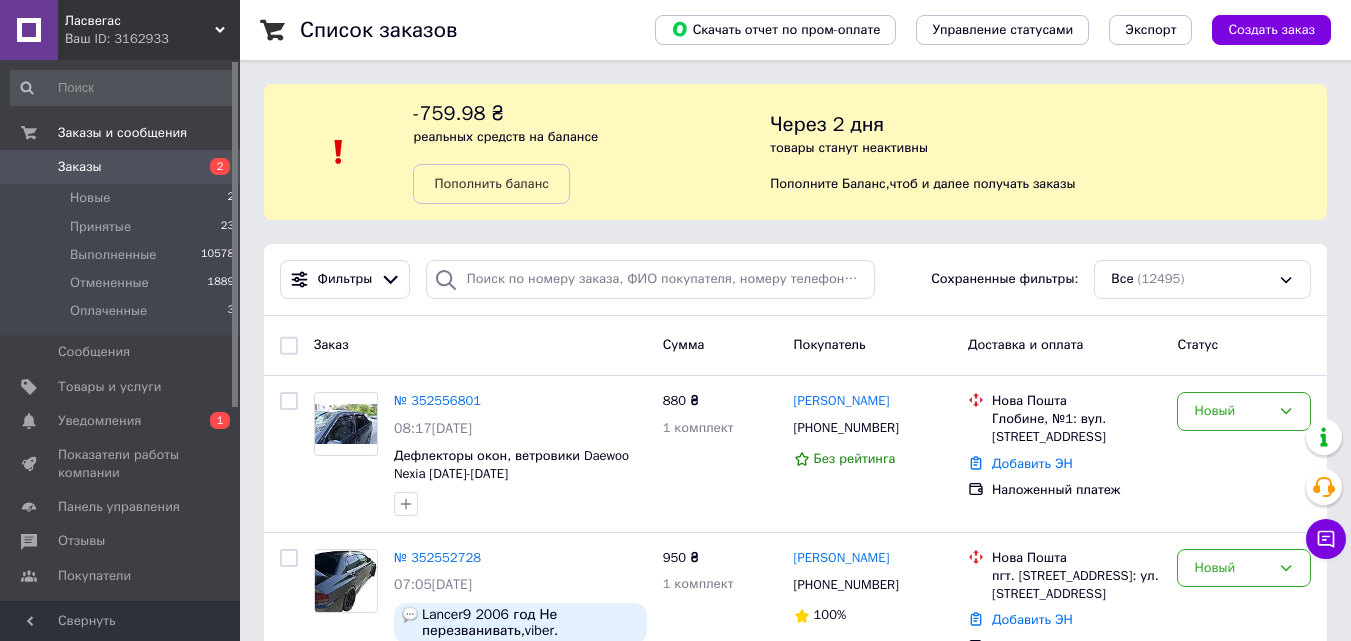 click on "Фильтры Сохраненные фильтры: Все (12495)" at bounding box center (795, 280) 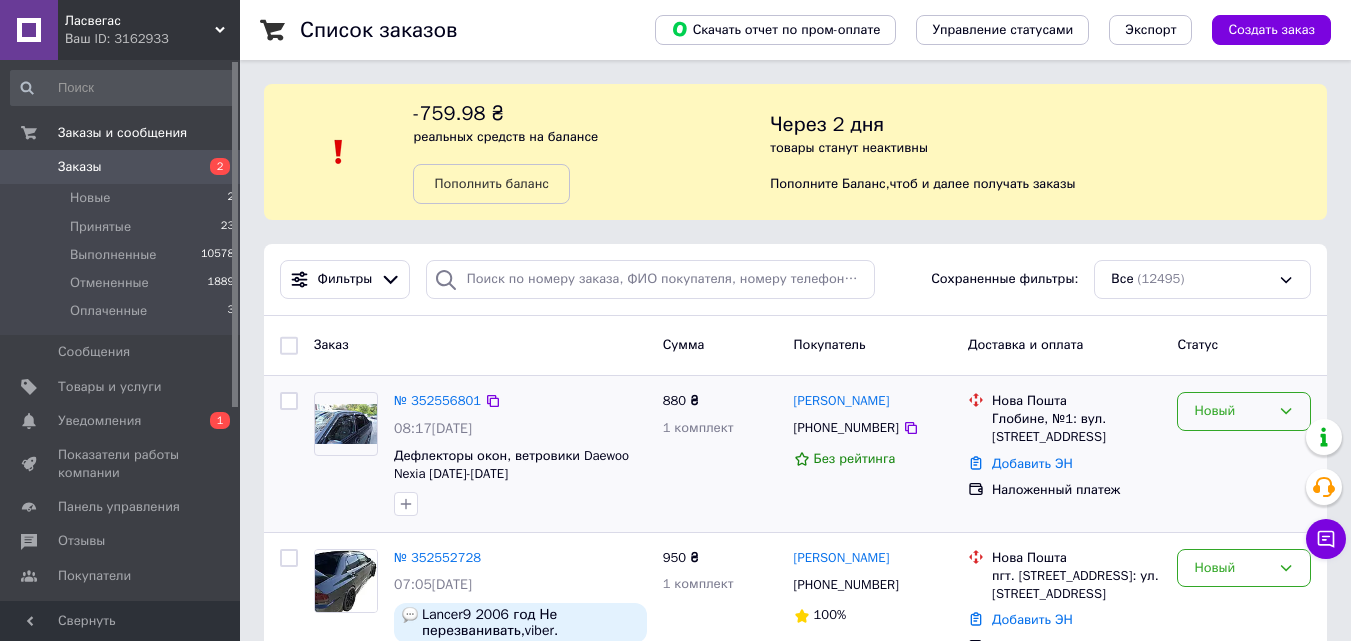 click on "Новый" at bounding box center (1232, 411) 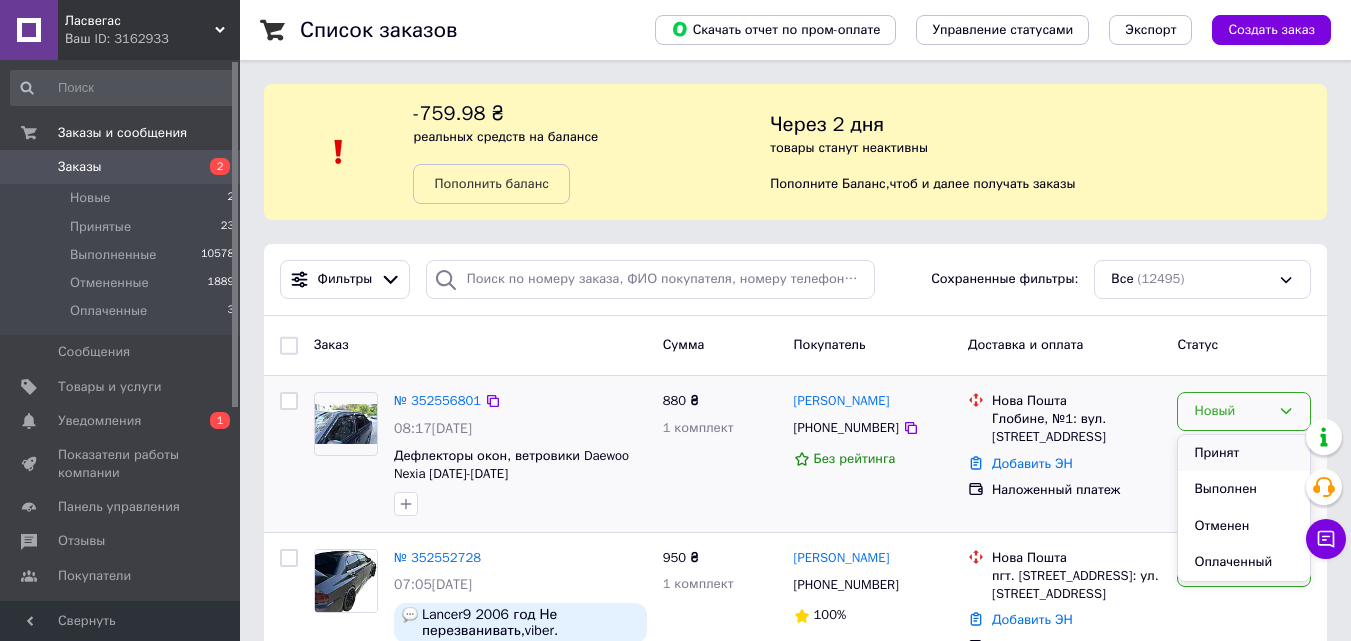 click on "Принят" at bounding box center (1244, 453) 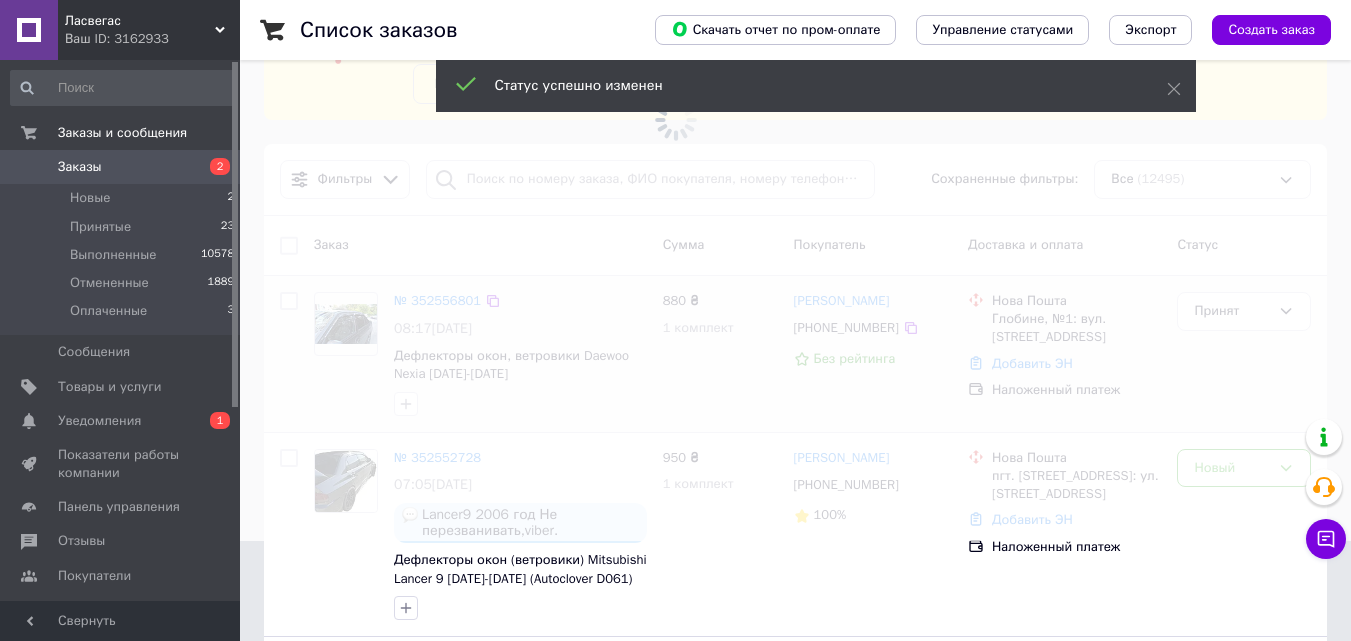 scroll, scrollTop: 200, scrollLeft: 0, axis: vertical 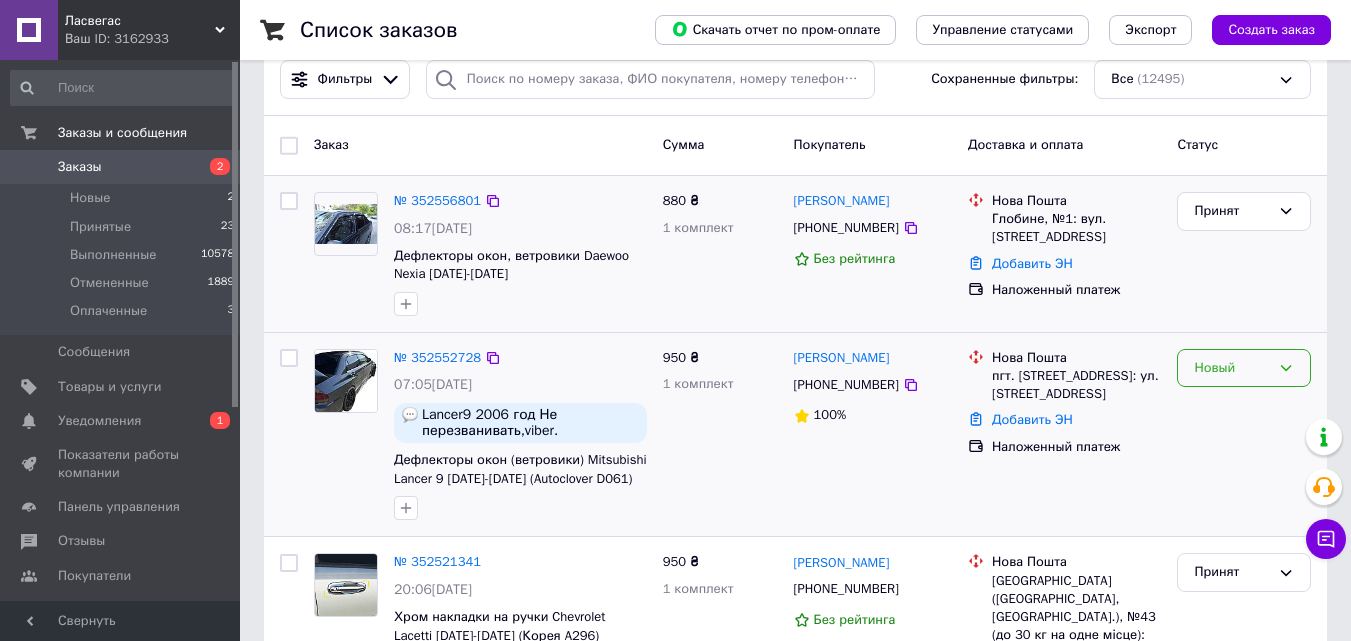 click on "Новый" at bounding box center [1232, 368] 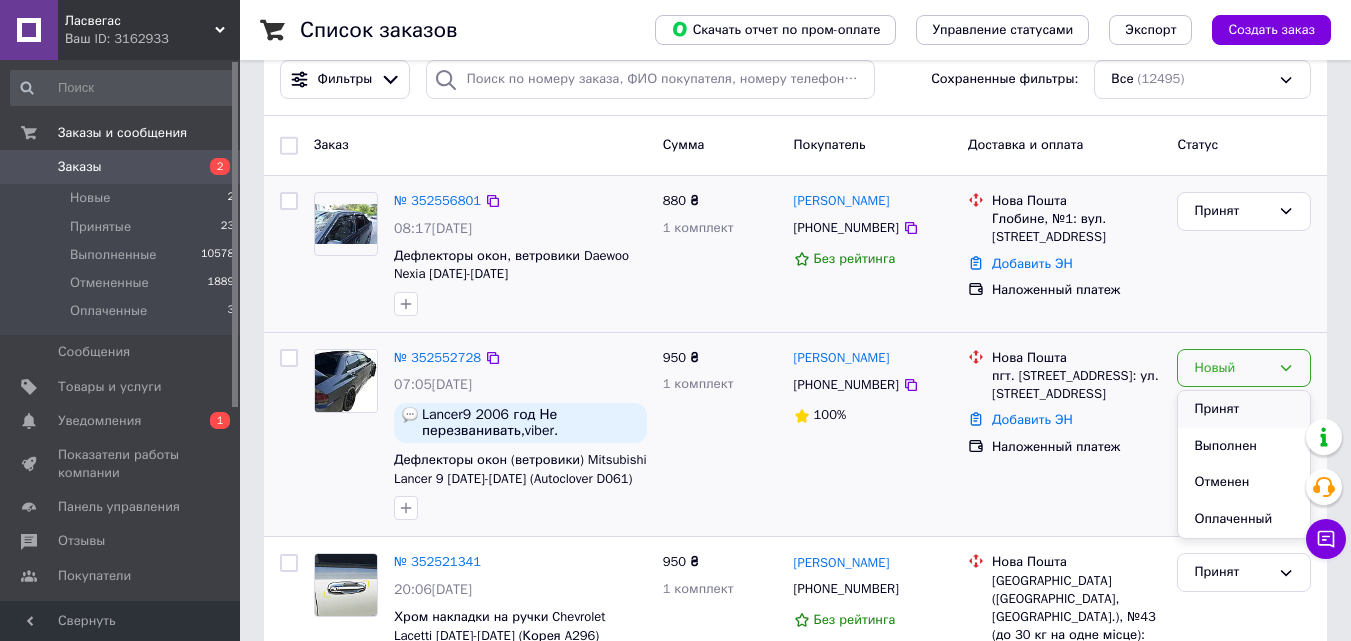 click on "Принят" at bounding box center (1244, 409) 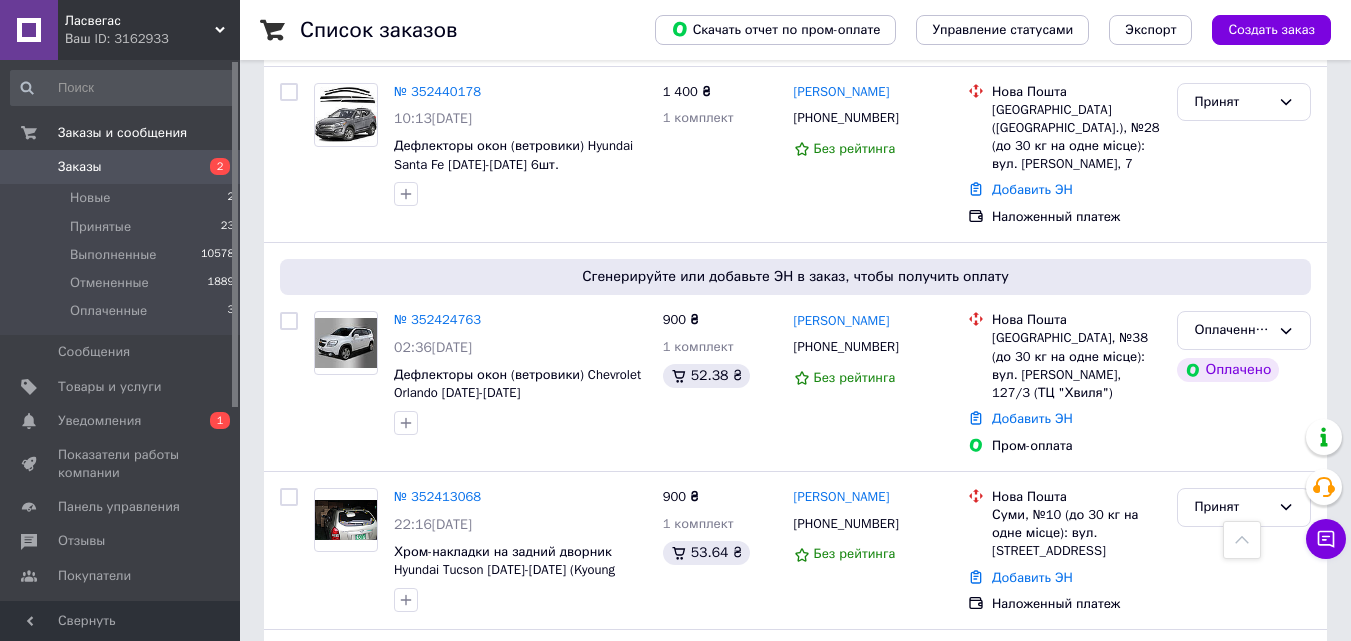 scroll, scrollTop: 1200, scrollLeft: 0, axis: vertical 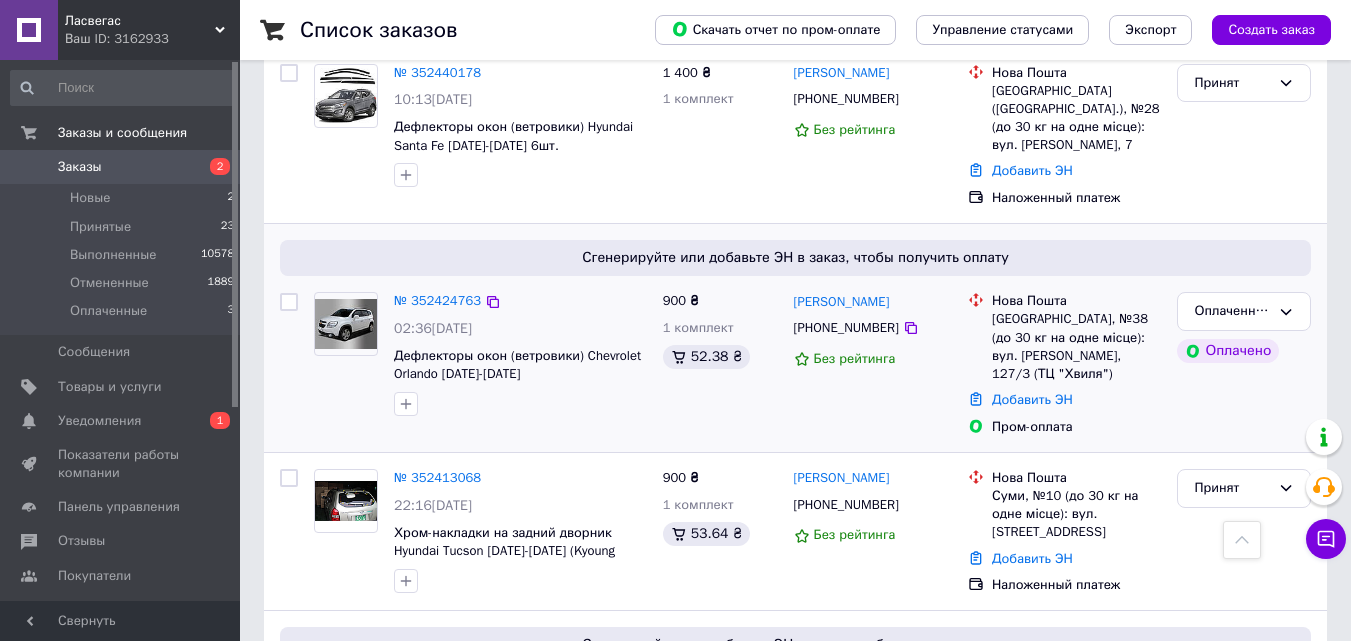 click at bounding box center (346, 324) 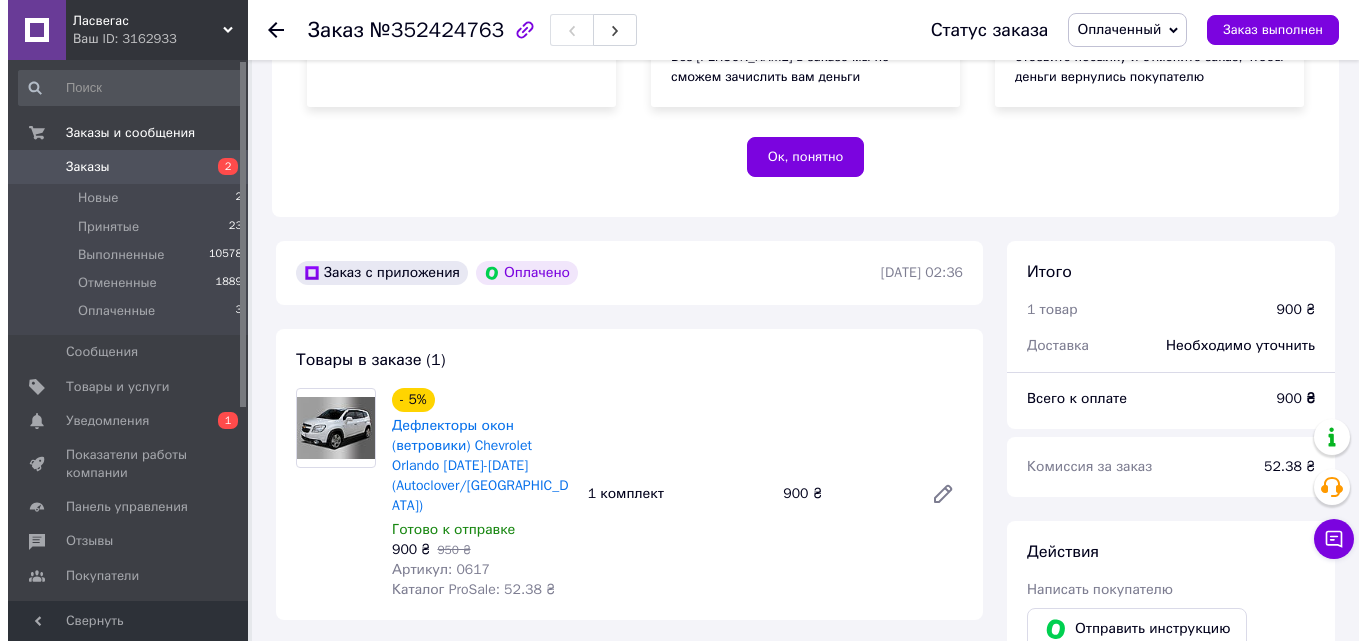 scroll, scrollTop: 900, scrollLeft: 0, axis: vertical 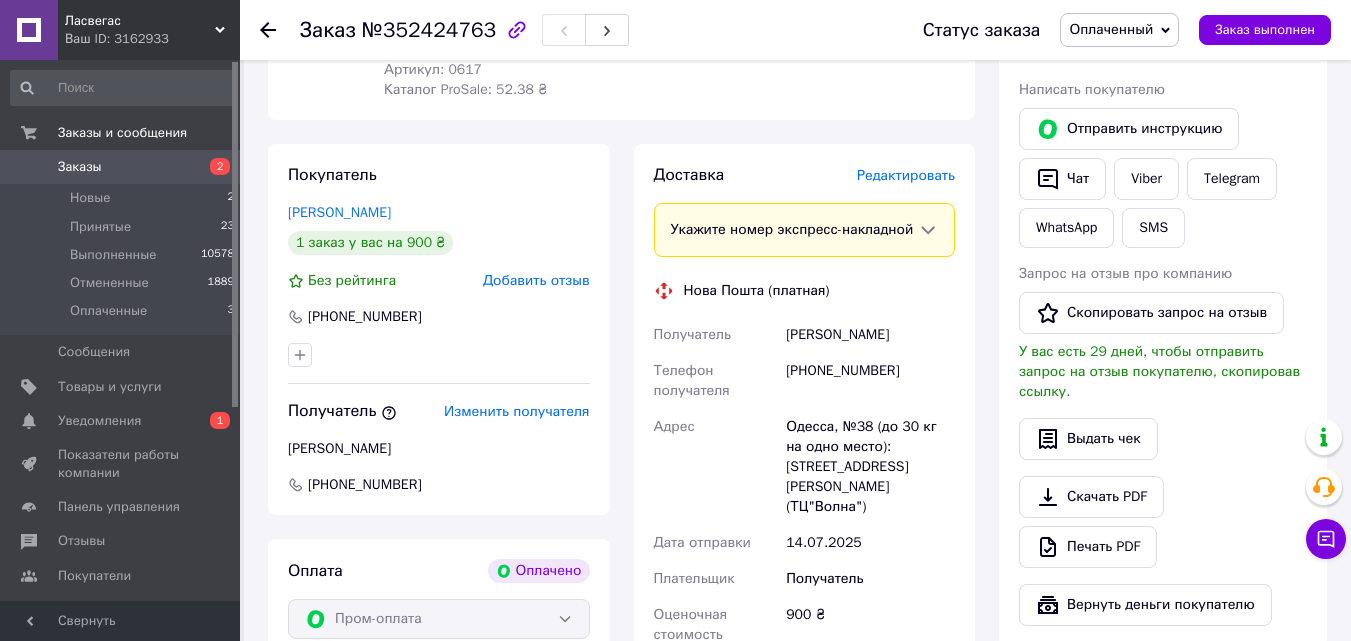click on "Редактировать" at bounding box center (906, 175) 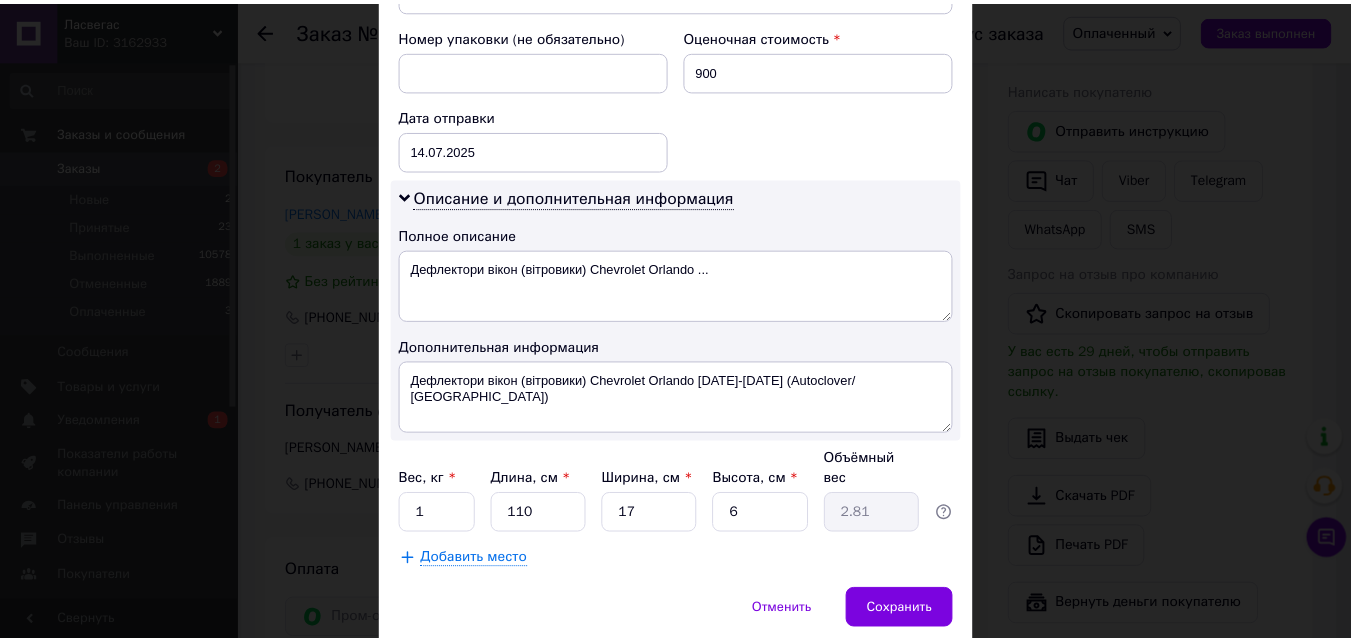 scroll, scrollTop: 900, scrollLeft: 0, axis: vertical 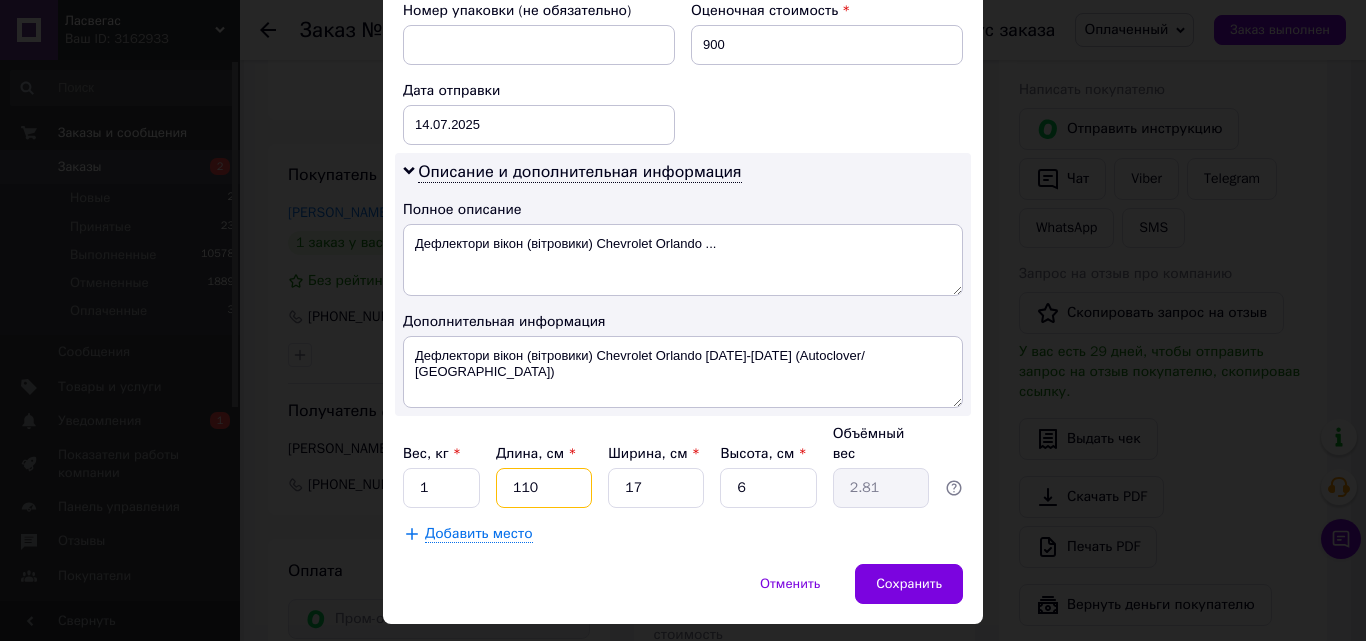 click on "110" at bounding box center [544, 488] 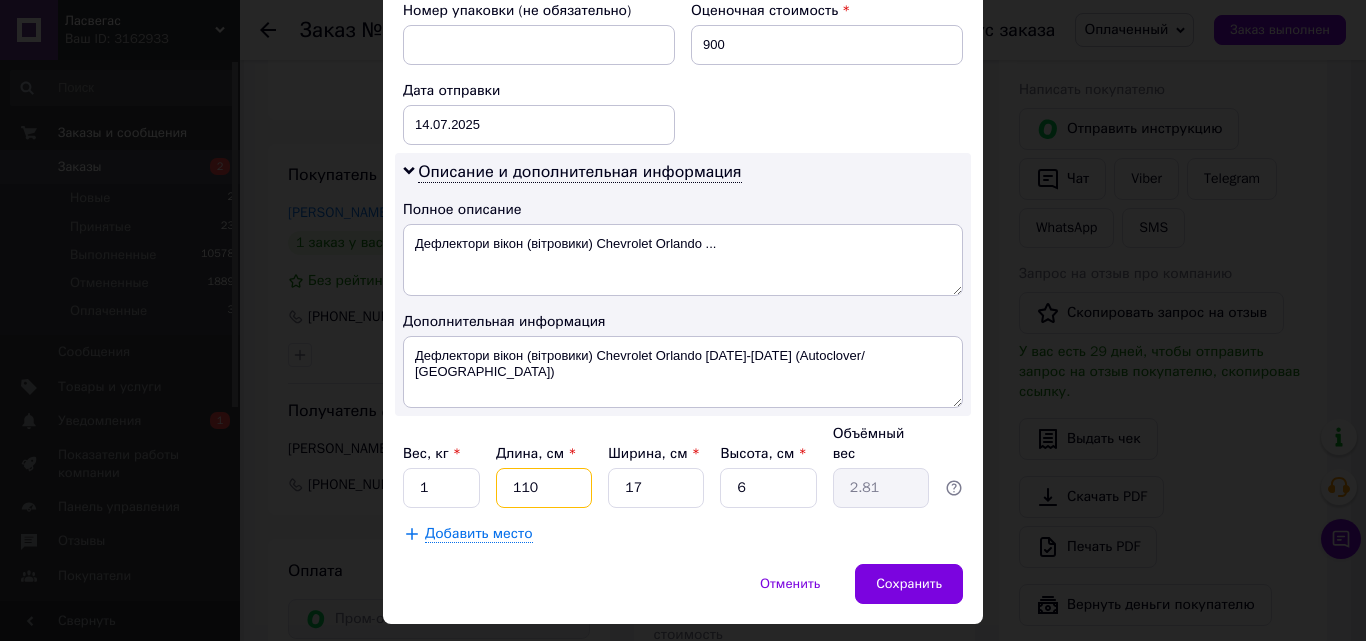 type on "11" 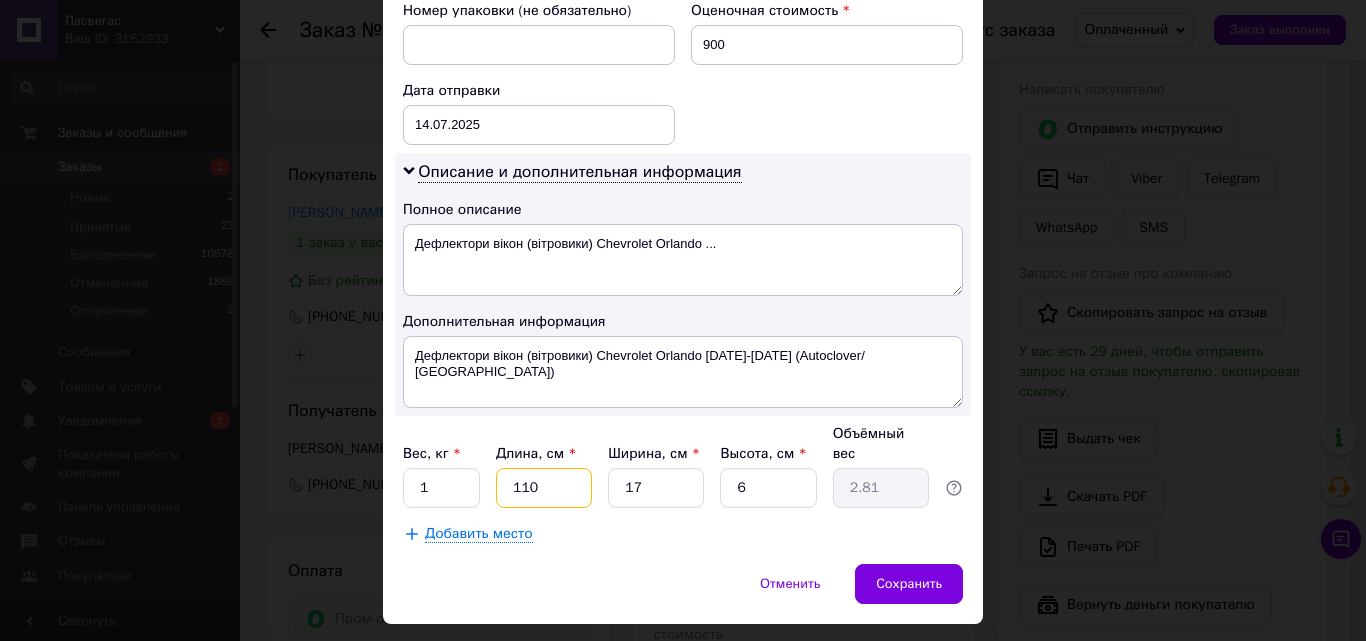 type on "0.28" 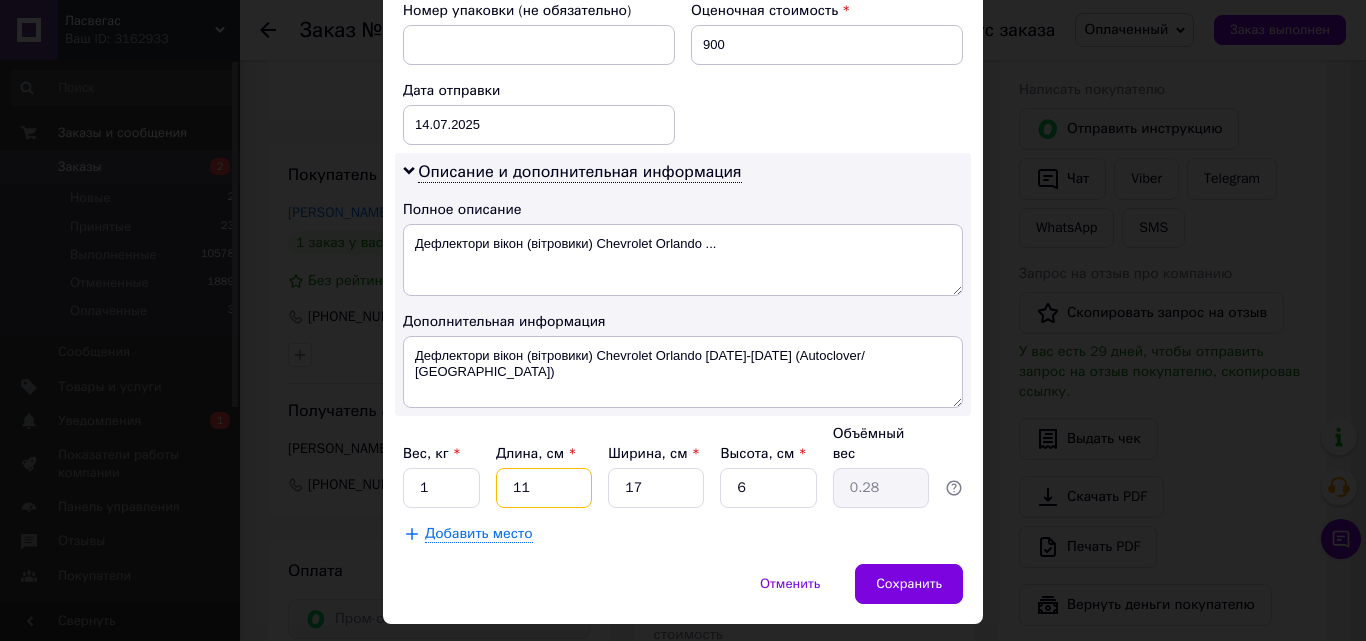 type on "1" 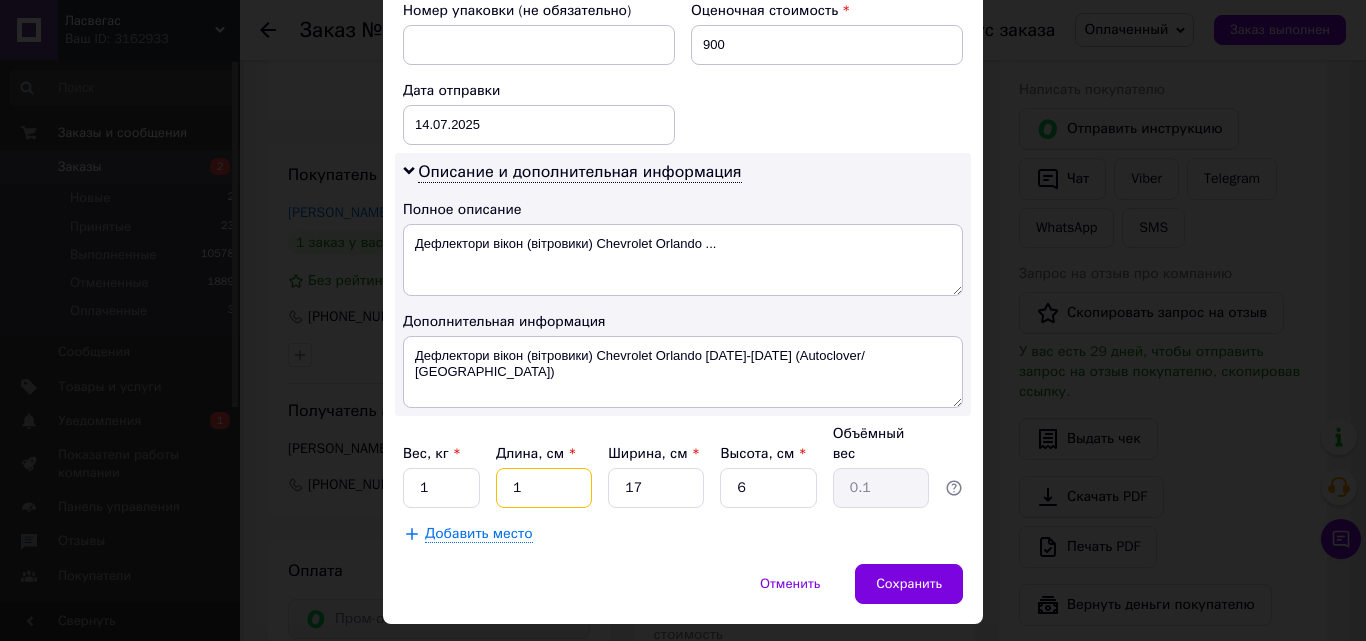 type on "10" 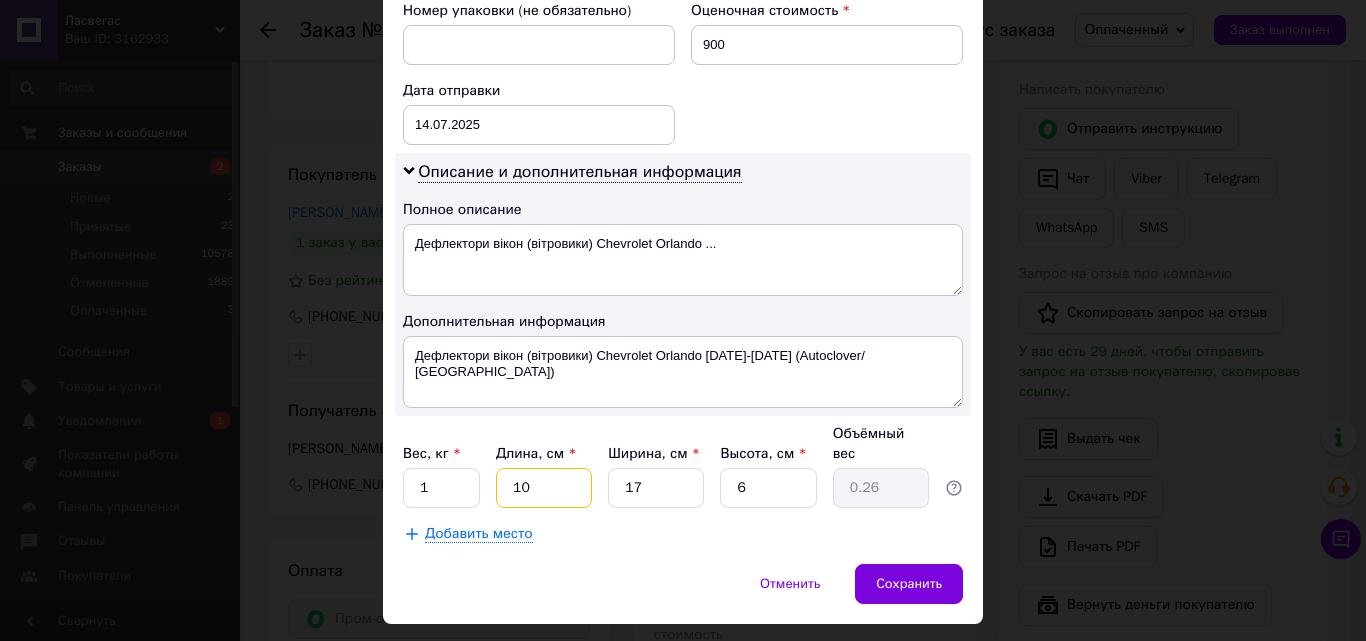 type on "103" 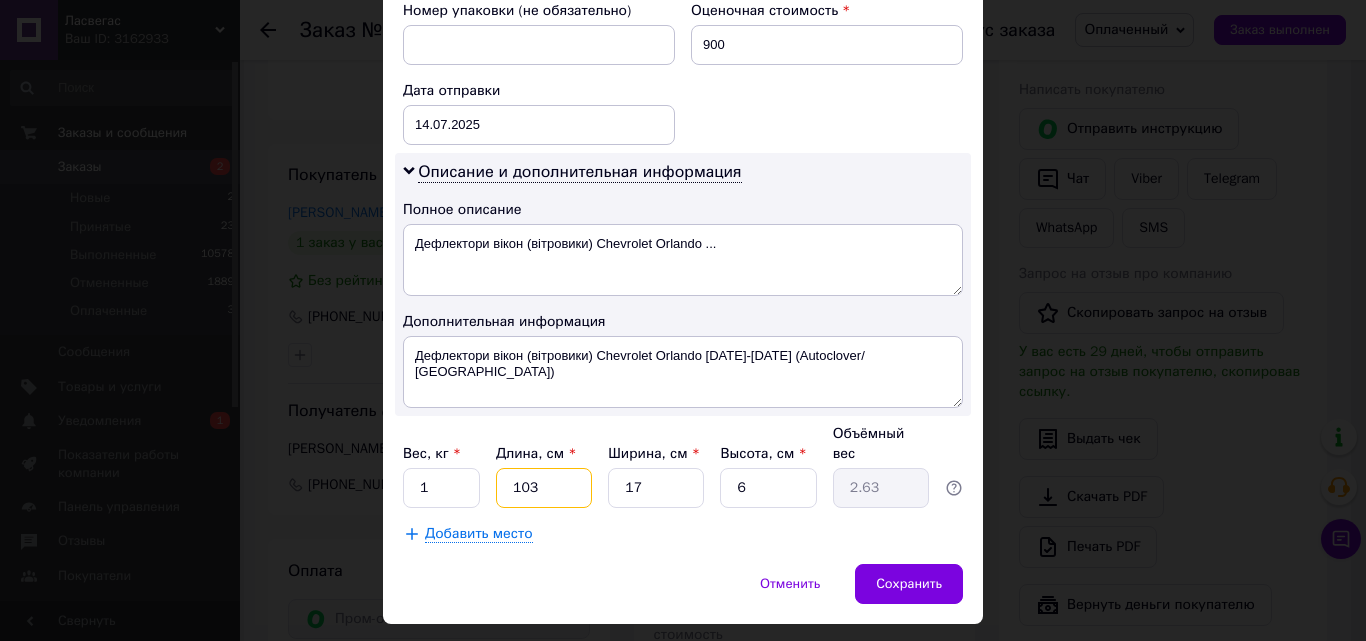 type on "103" 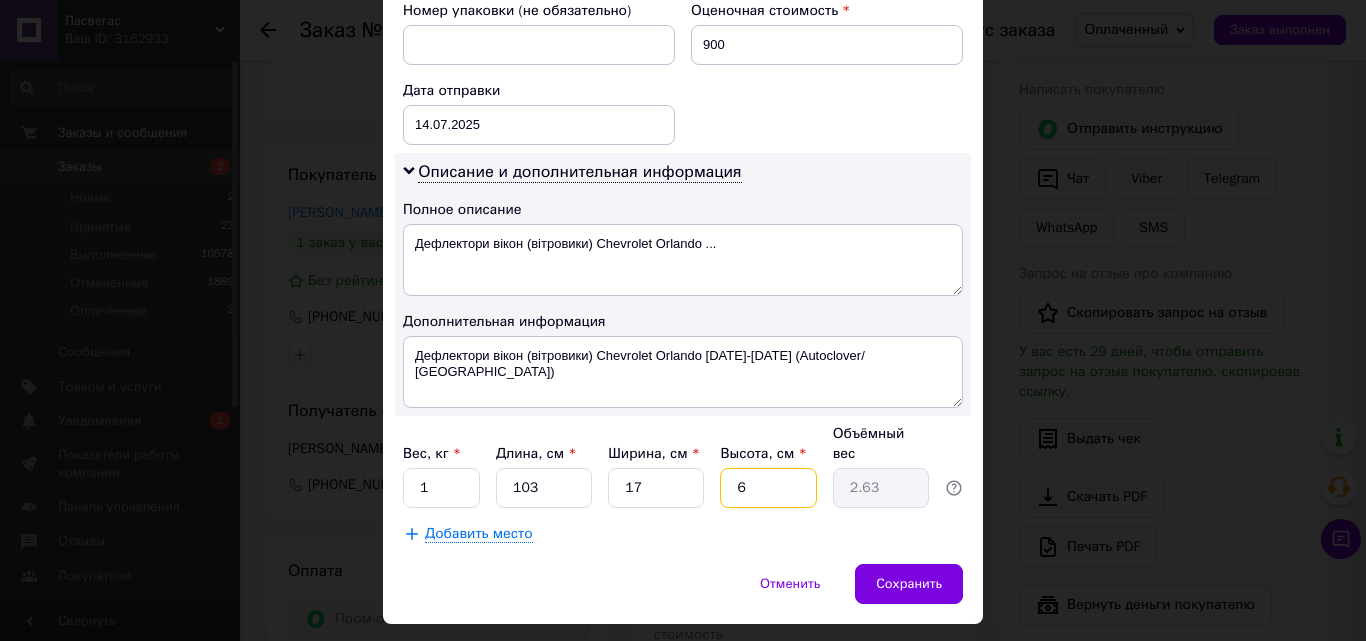 click on "6" at bounding box center [768, 488] 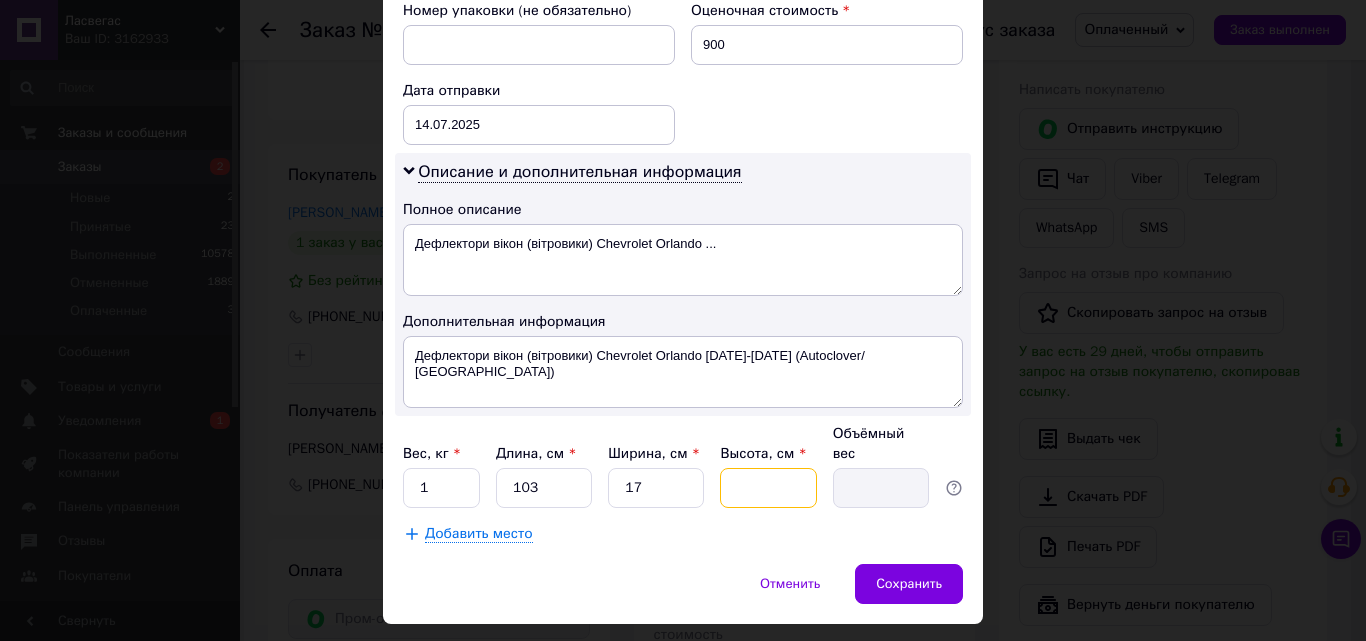 type on "5" 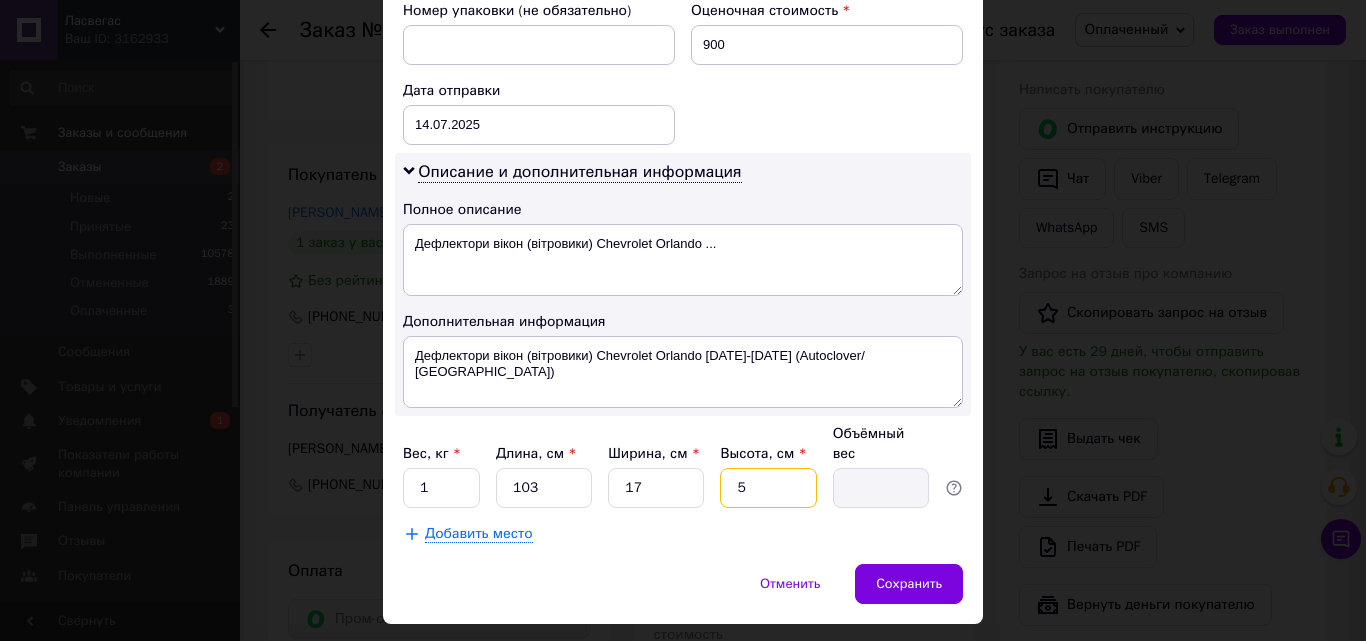 type on "2.19" 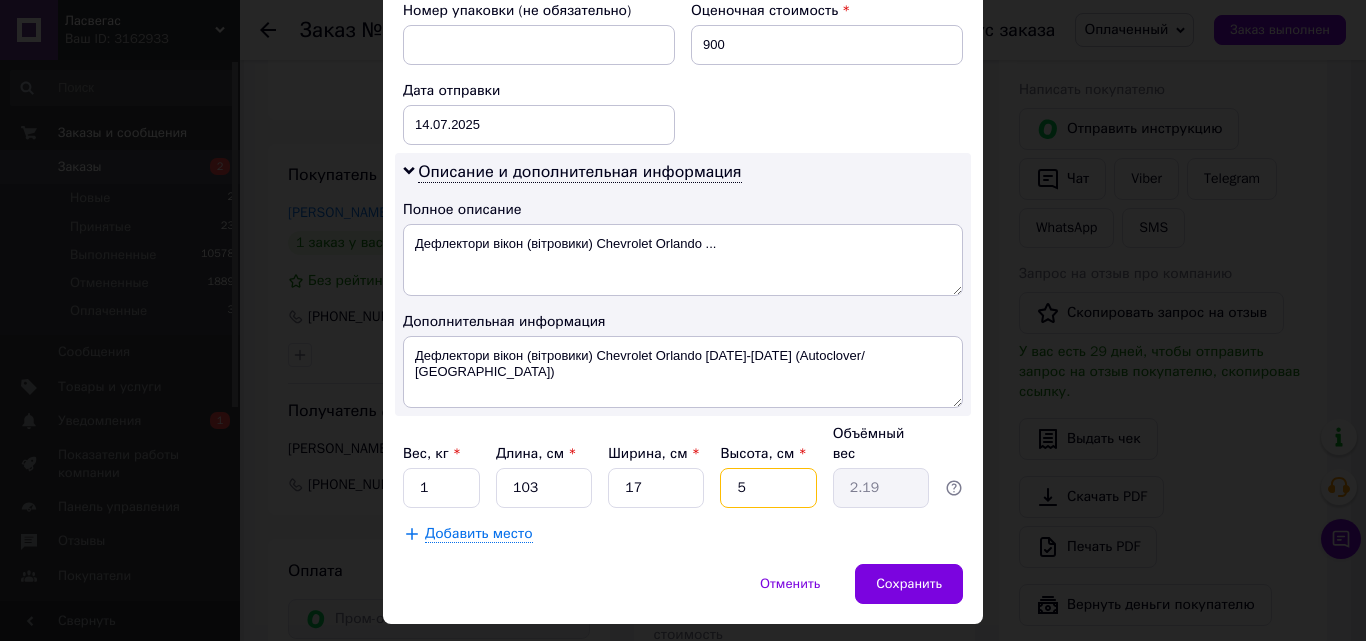 type on "5" 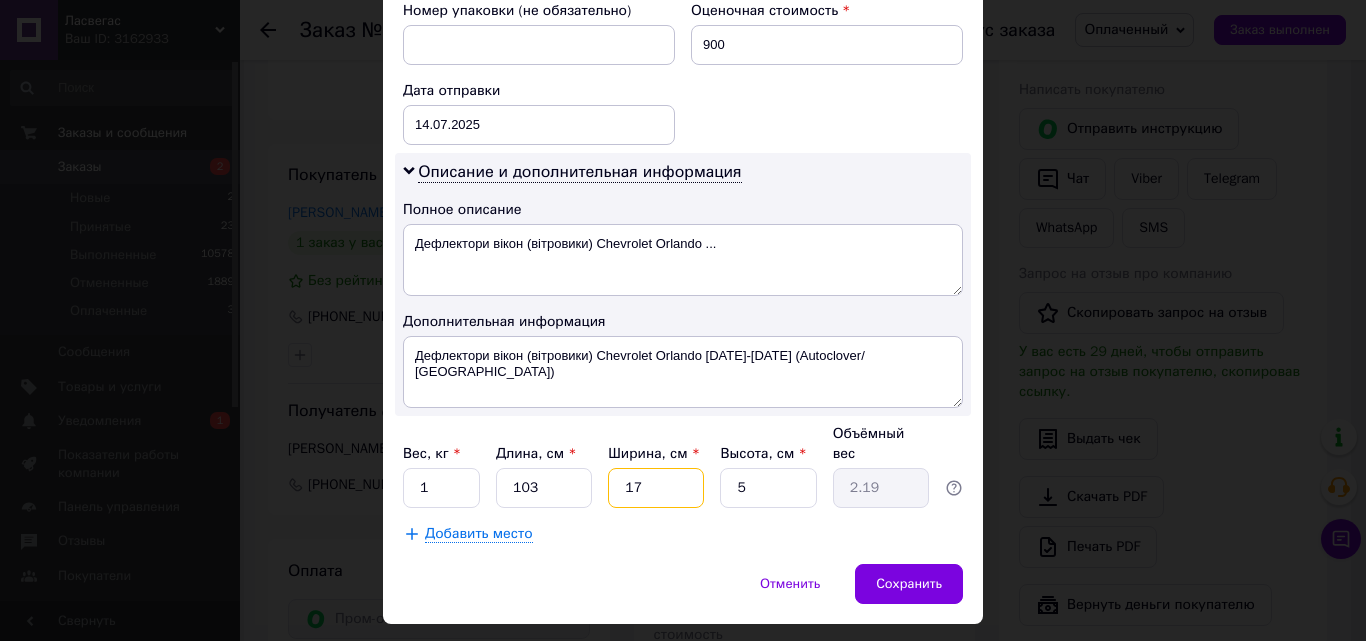 click on "17" at bounding box center [656, 488] 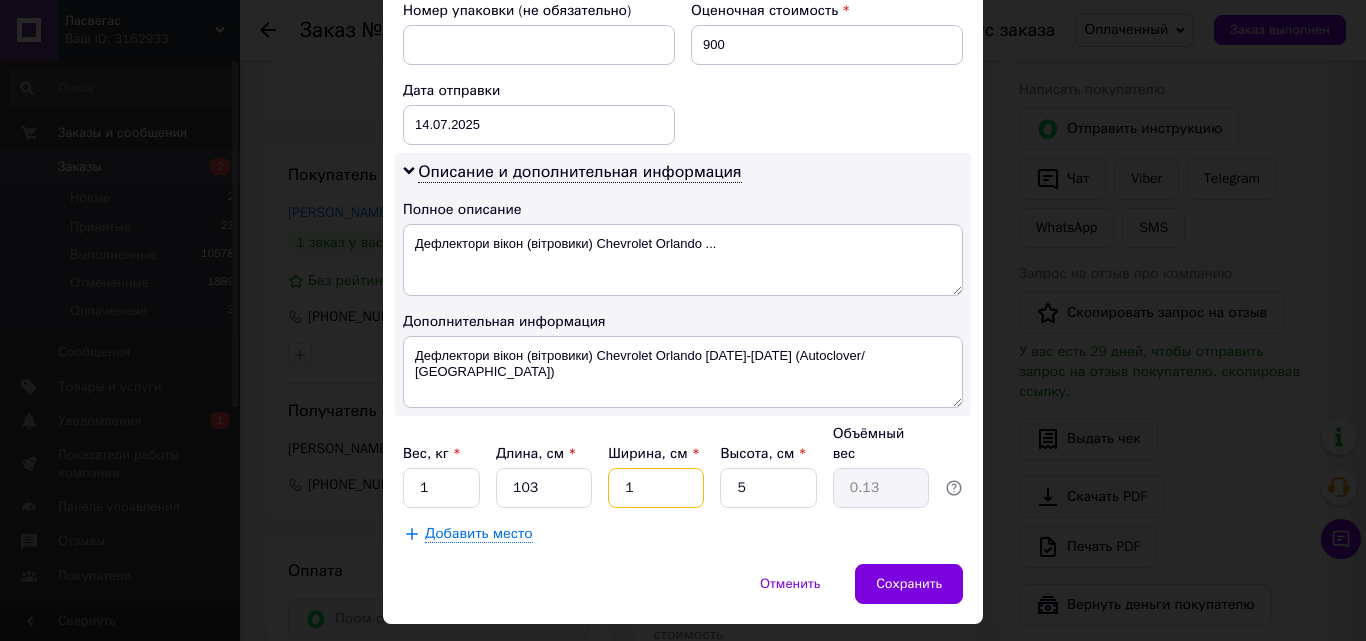 type on "15" 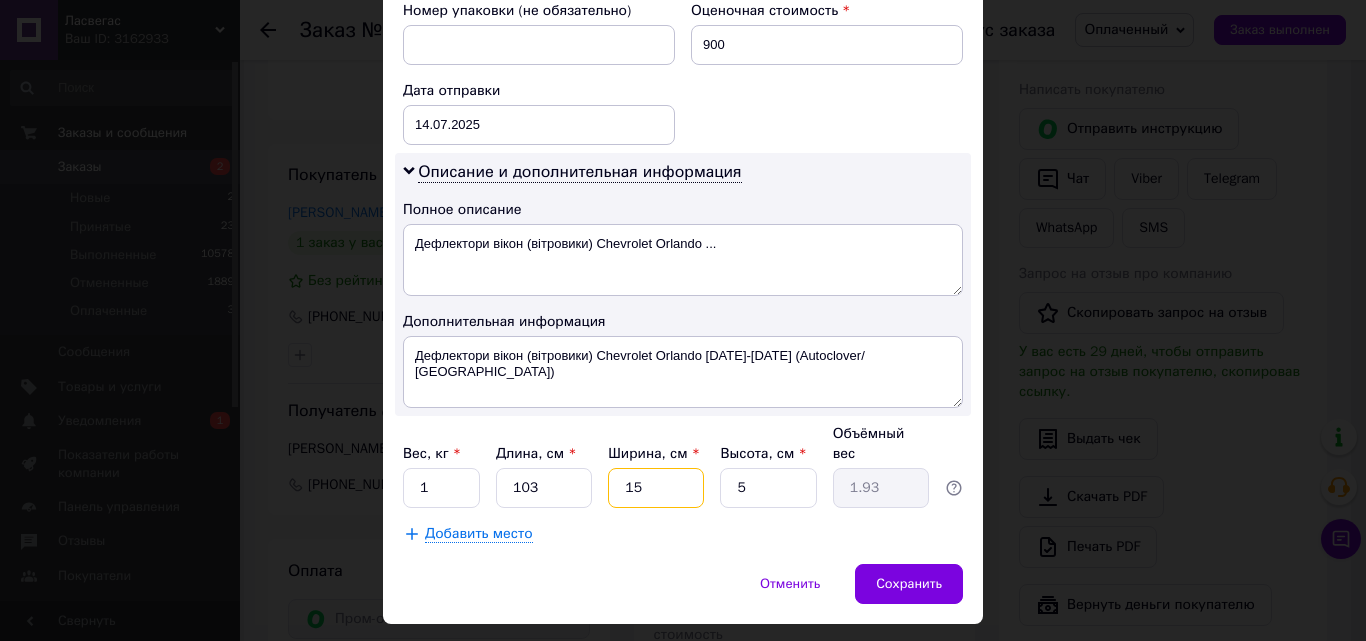type on "1" 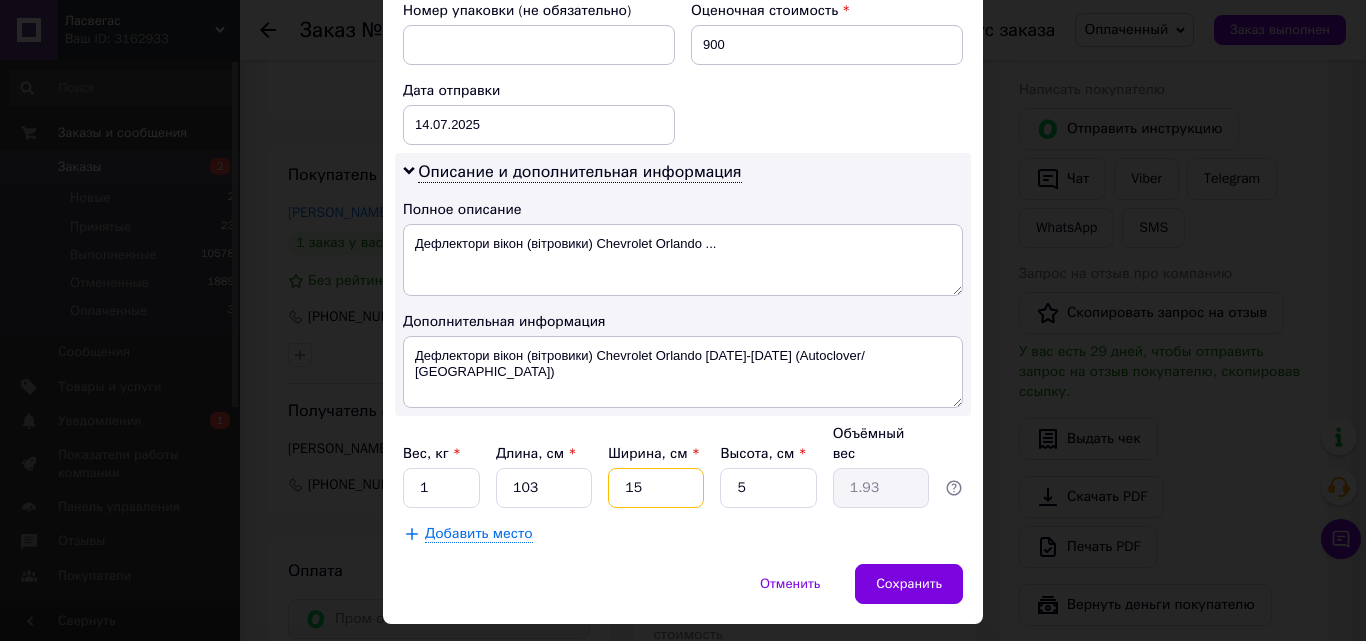 type on "0.13" 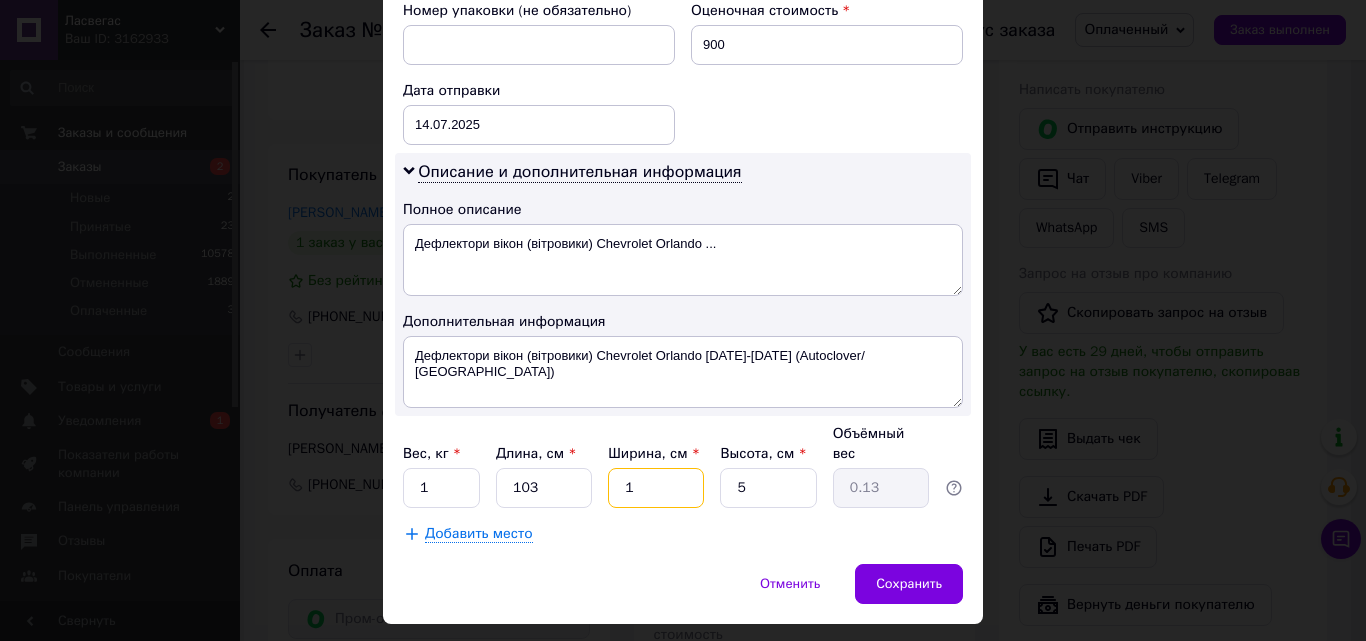 type on "16" 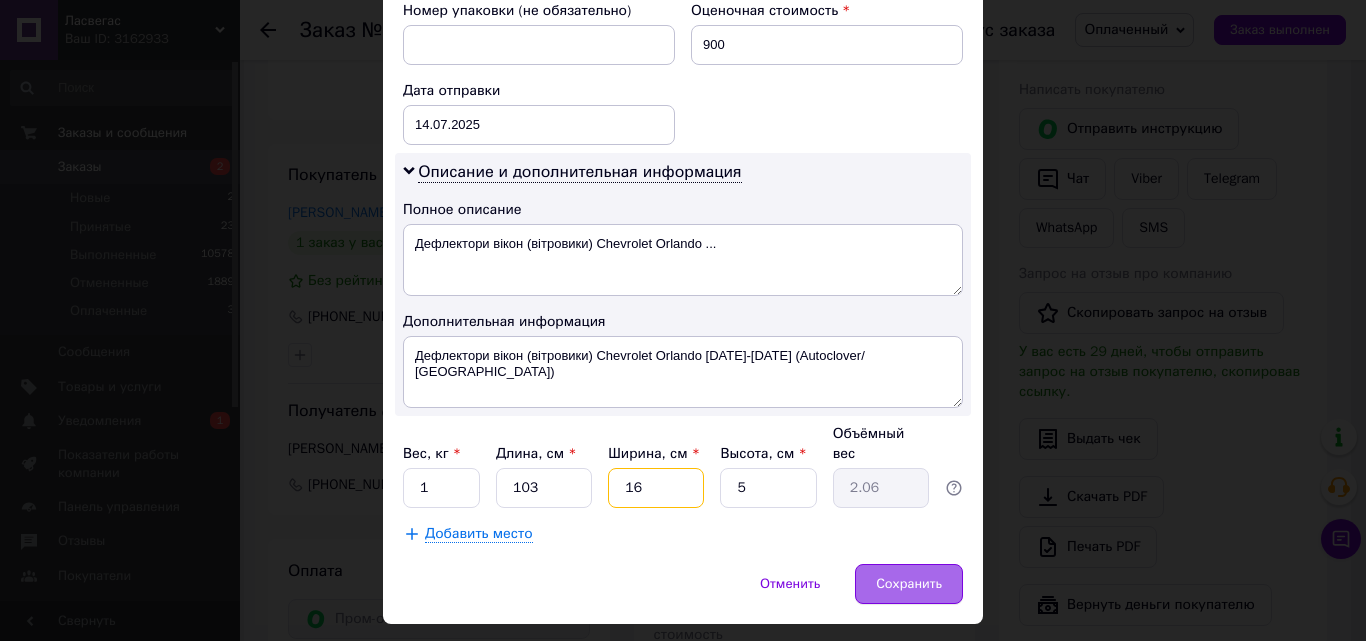 type on "16" 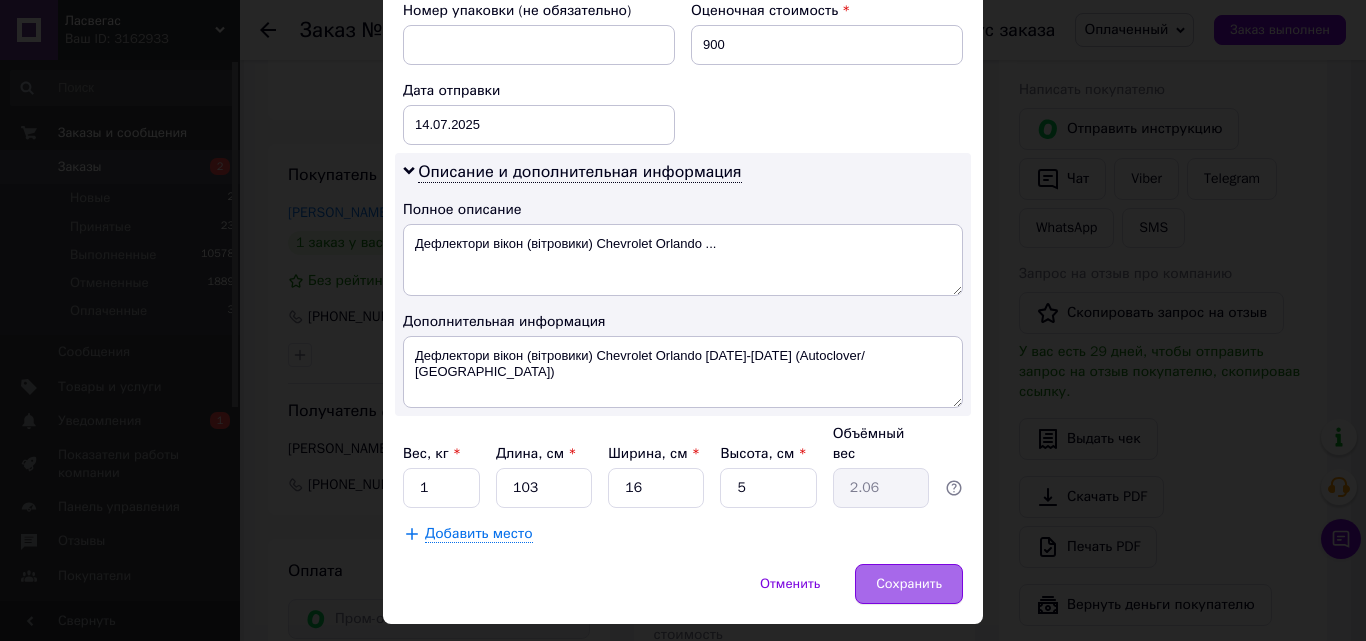 click on "Сохранить" at bounding box center (909, 584) 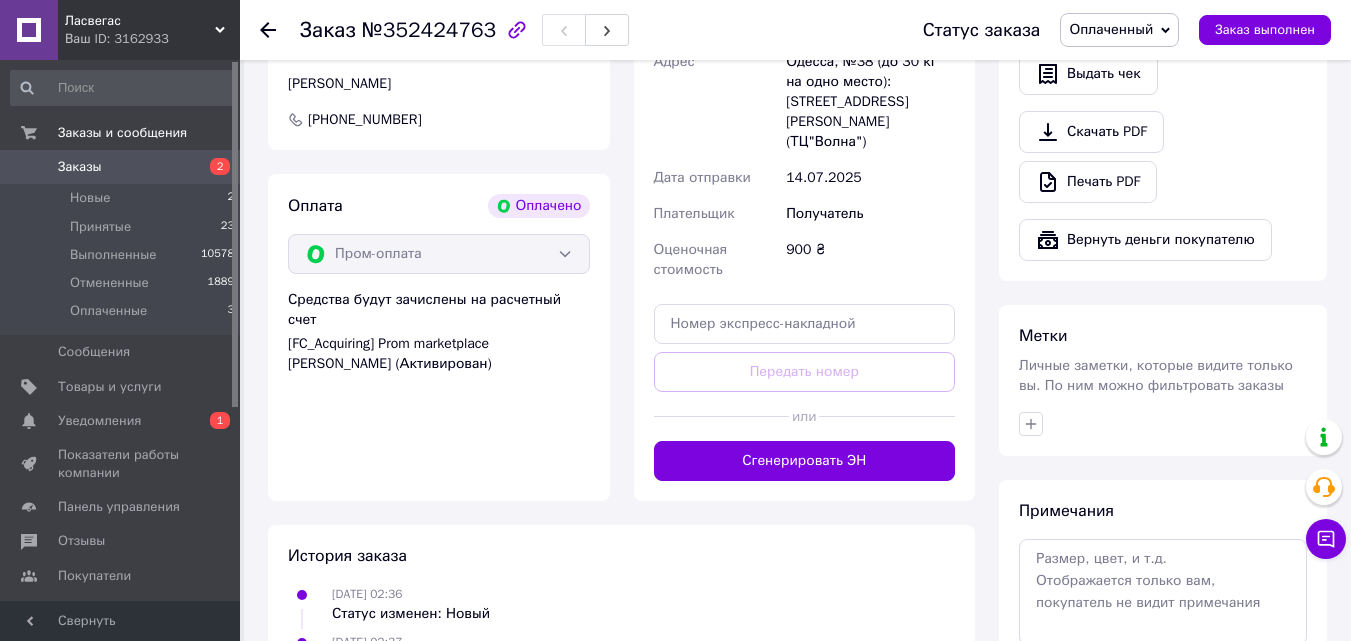 scroll, scrollTop: 1300, scrollLeft: 0, axis: vertical 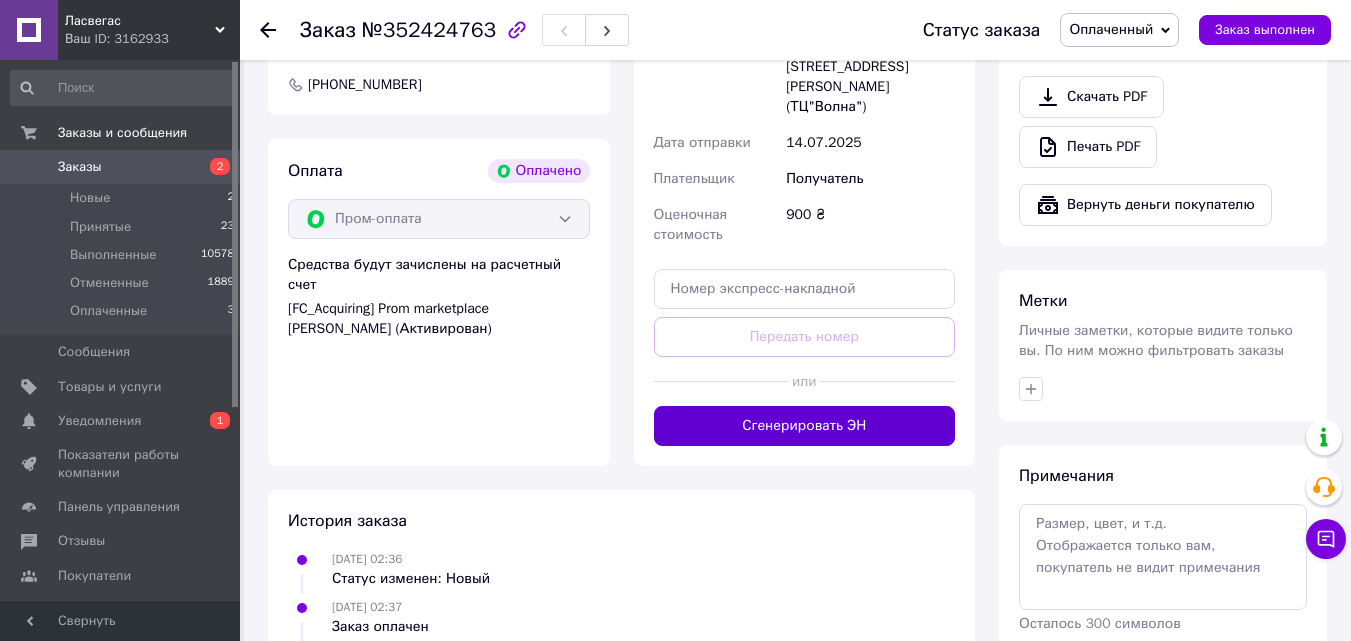 click on "Сгенерировать ЭН" at bounding box center [805, 426] 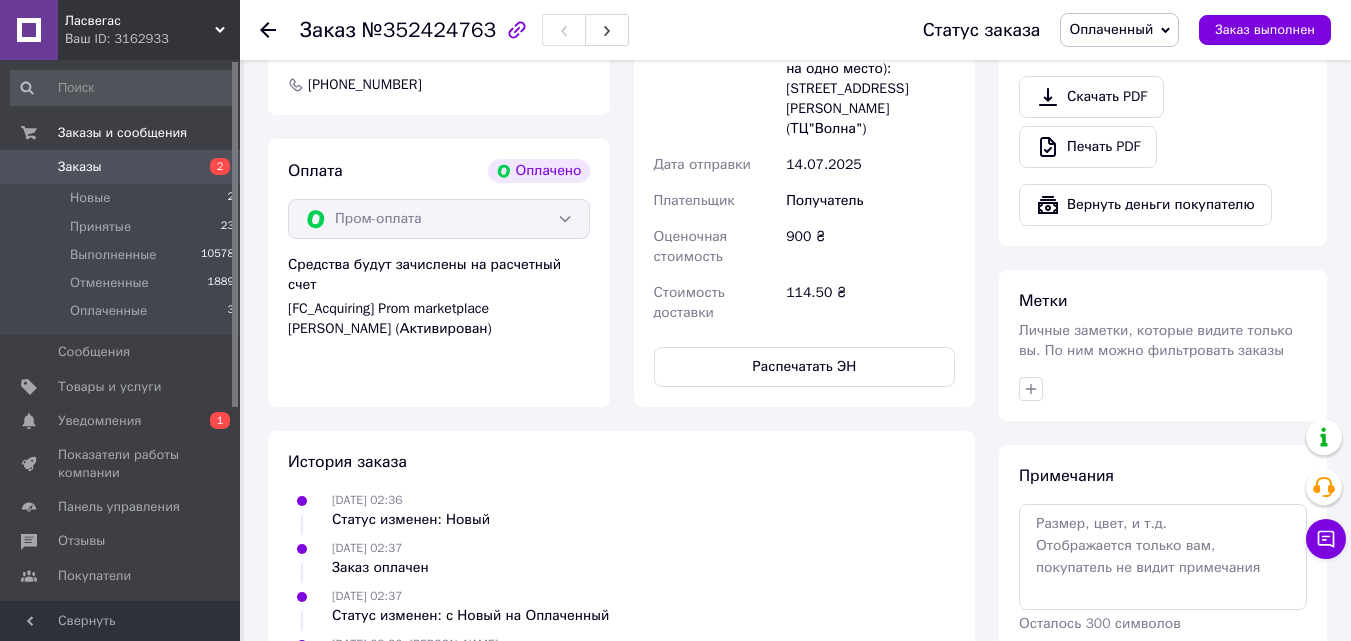 click 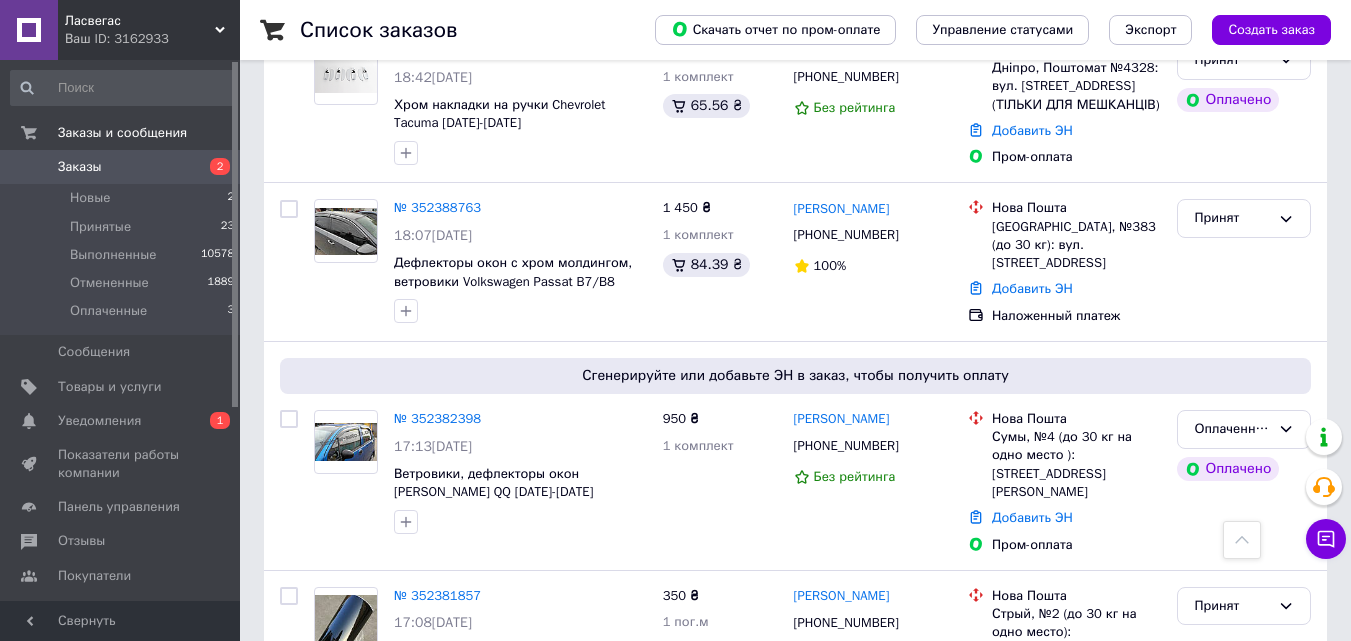 scroll, scrollTop: 2261, scrollLeft: 0, axis: vertical 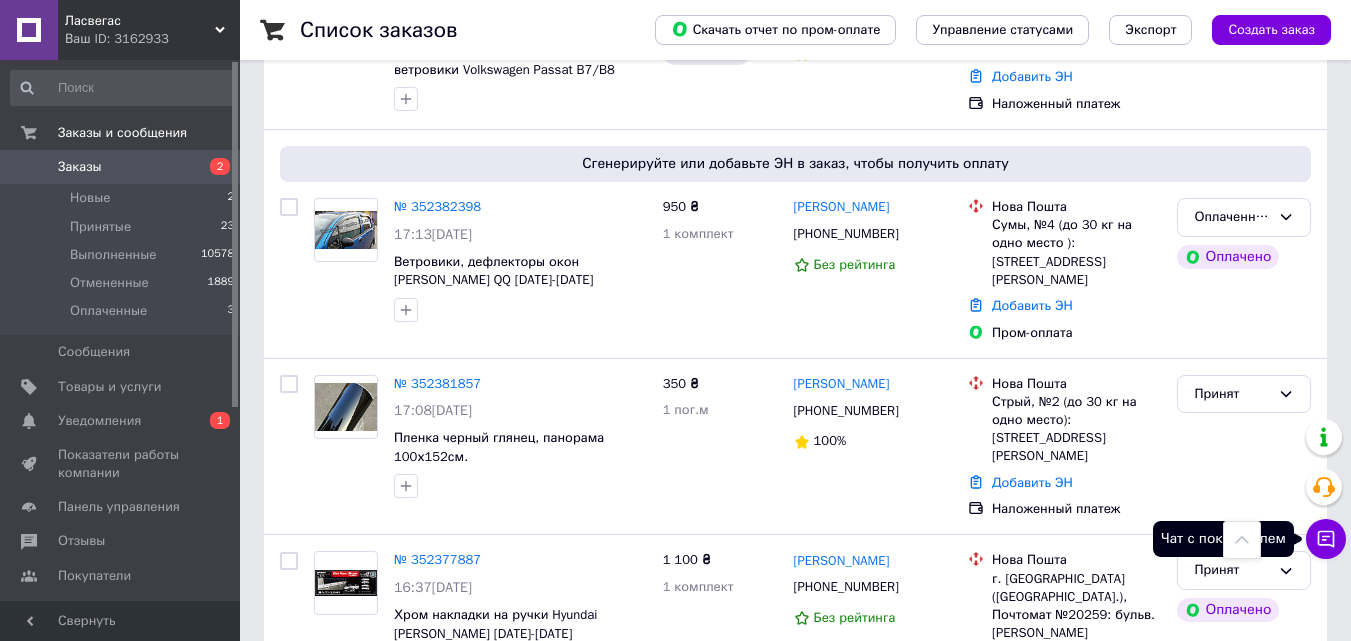 click on "Чат с покупателем" at bounding box center [1326, 539] 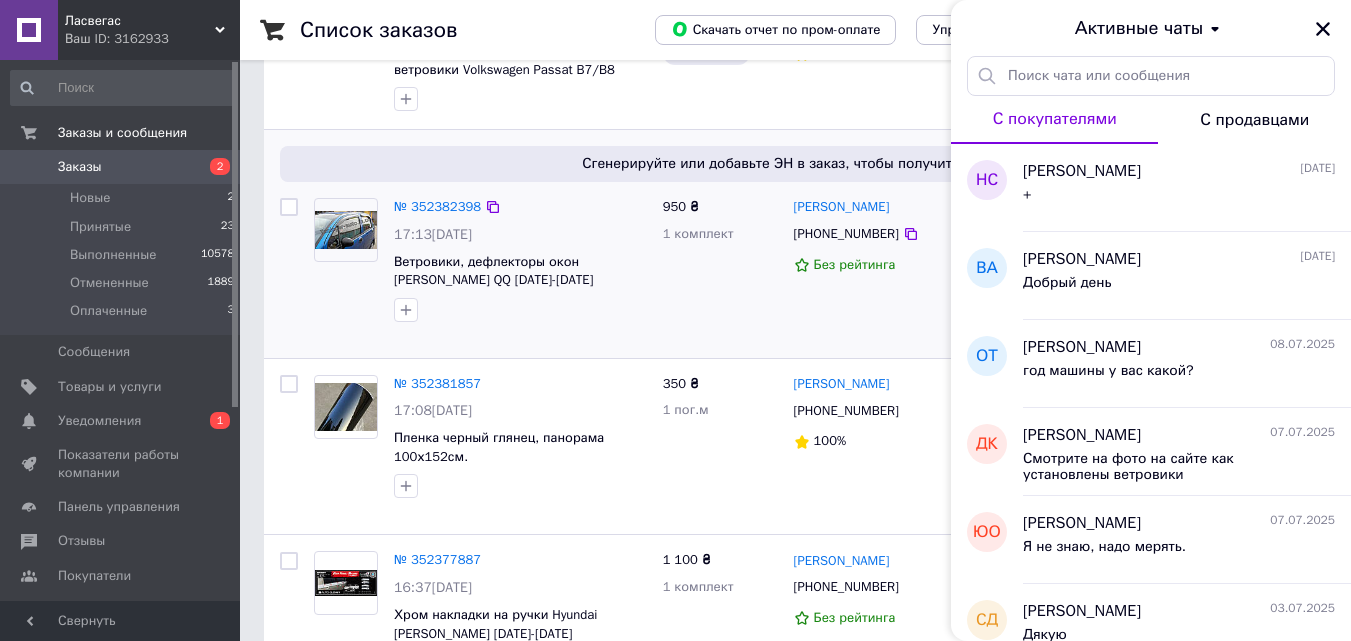 click on "Микола Сотніков +380669542500 Без рейтинга" at bounding box center (873, 270) 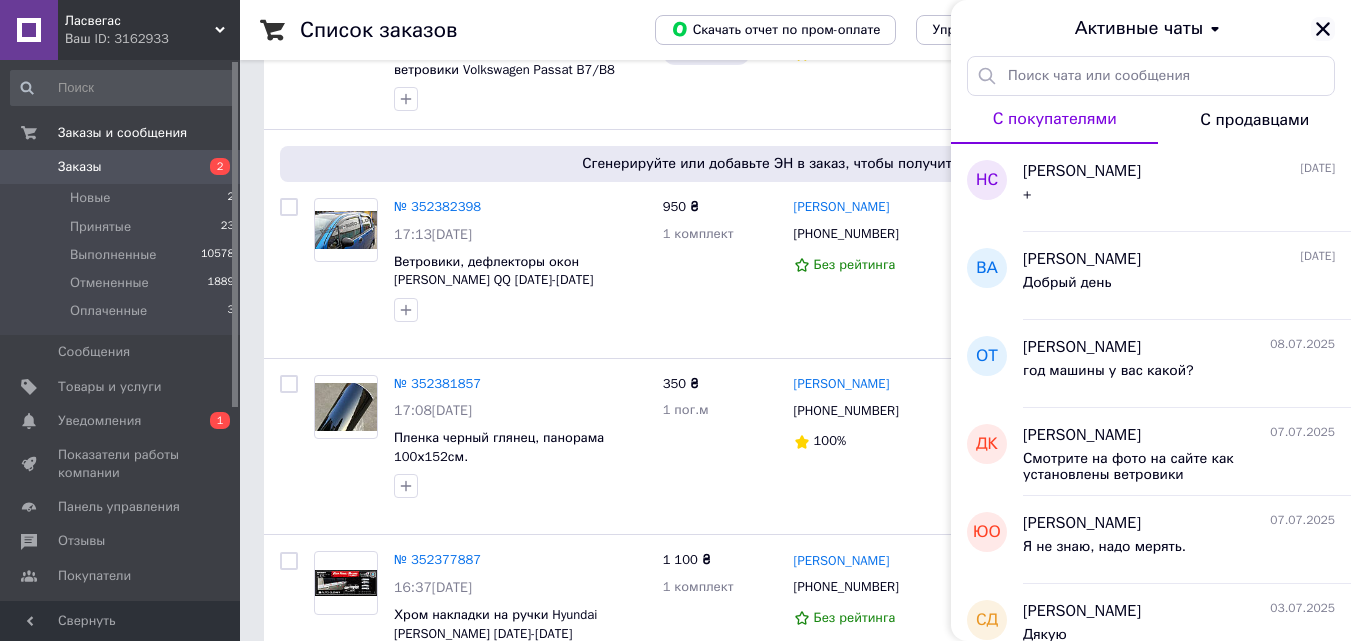 click 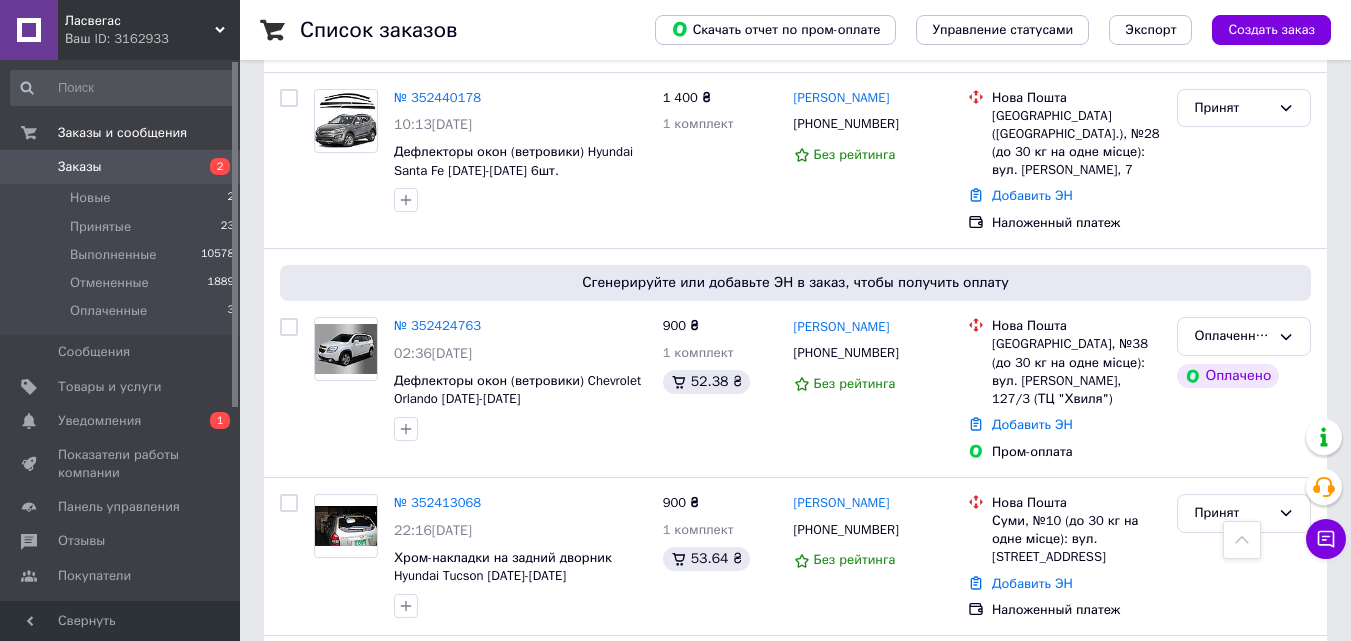 scroll, scrollTop: 1161, scrollLeft: 0, axis: vertical 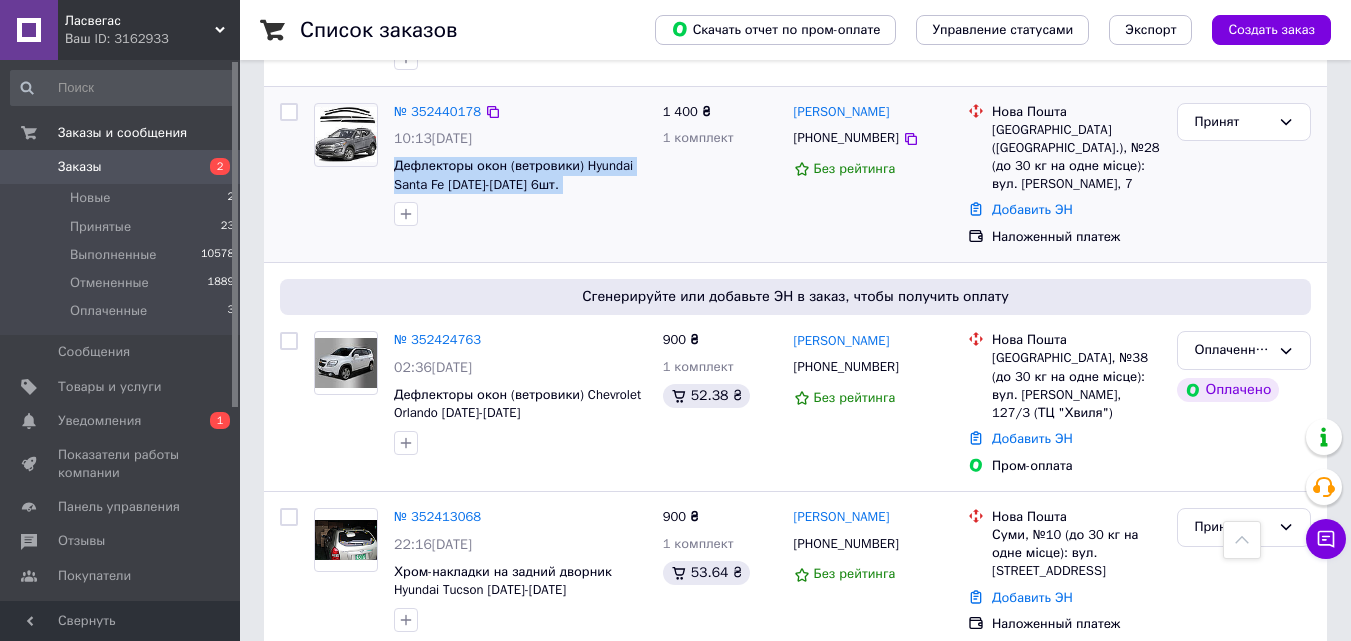 drag, startPoint x: 392, startPoint y: 158, endPoint x: 621, endPoint y: 203, distance: 233.37952 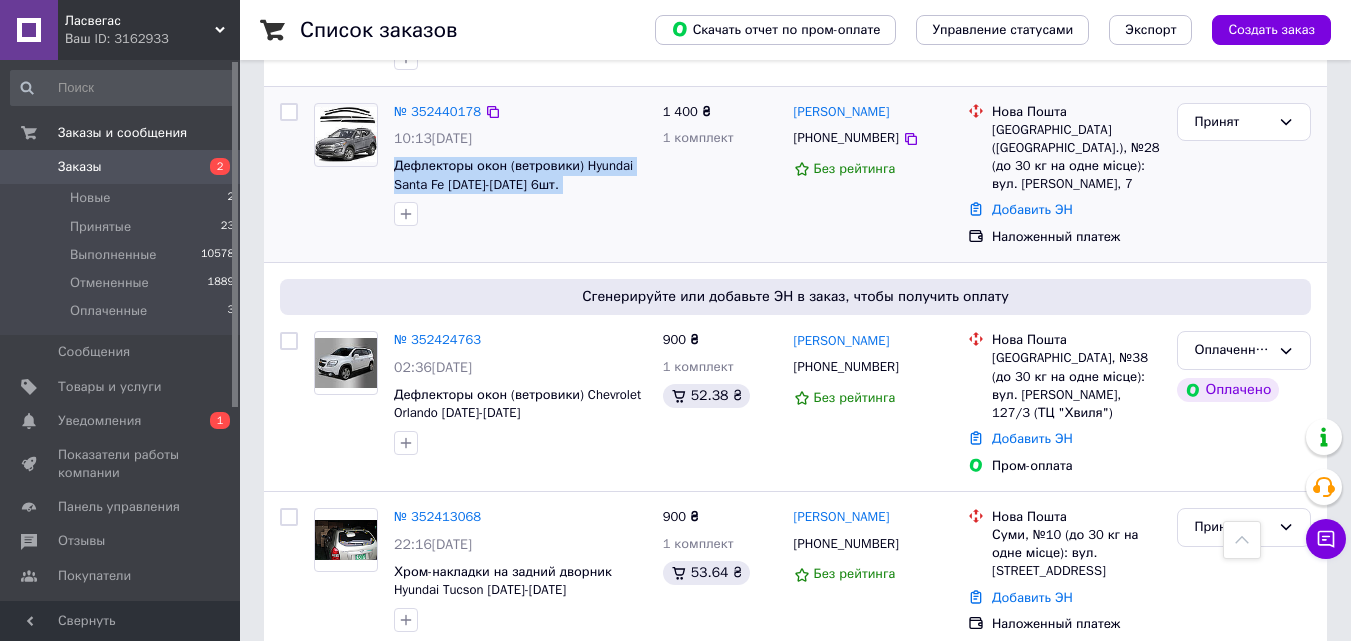 copy on "Дефлекторы окон (ветровики) Hyundai Santa Fe [DATE]-[DATE] 6шт.  (Autoclover/[GEOGRAPHIC_DATA])" 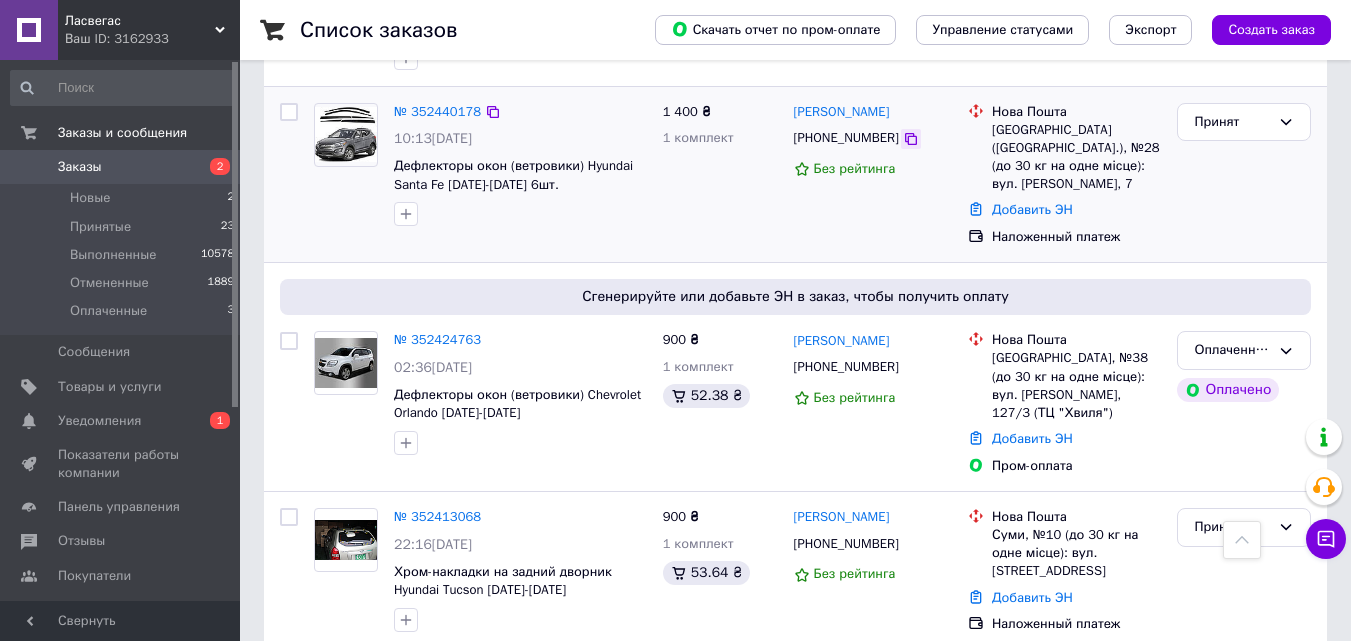 click 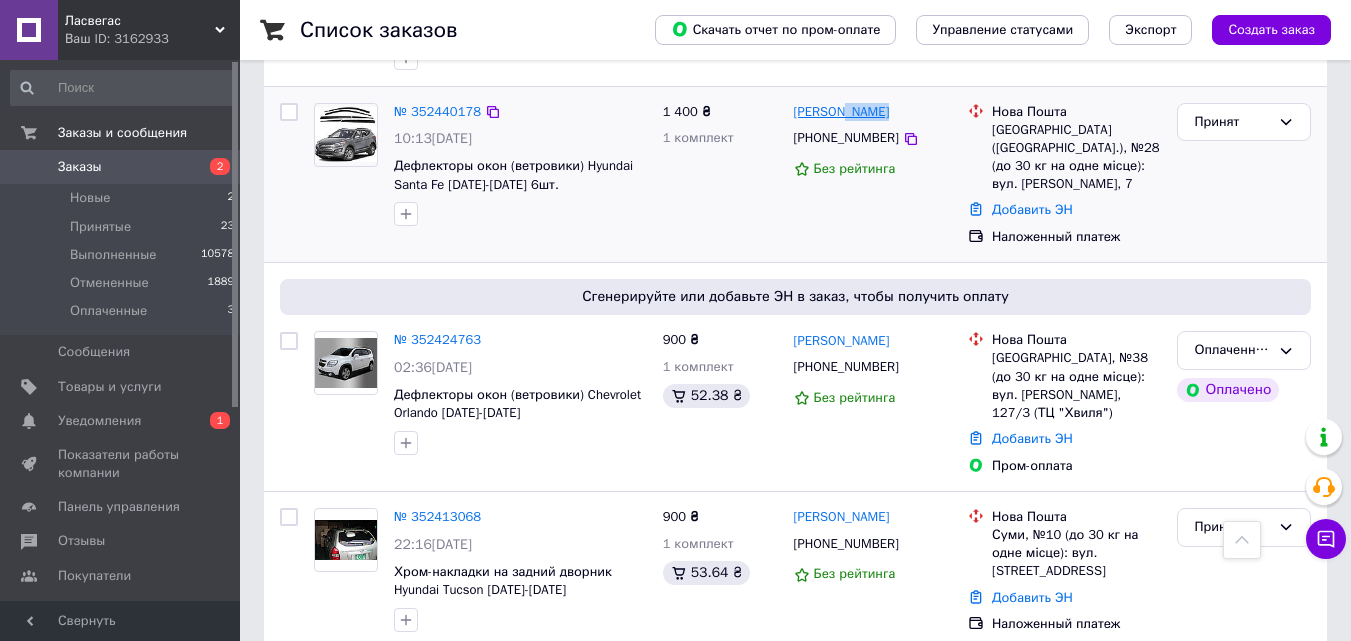 drag, startPoint x: 884, startPoint y: 105, endPoint x: 837, endPoint y: 113, distance: 47.67599 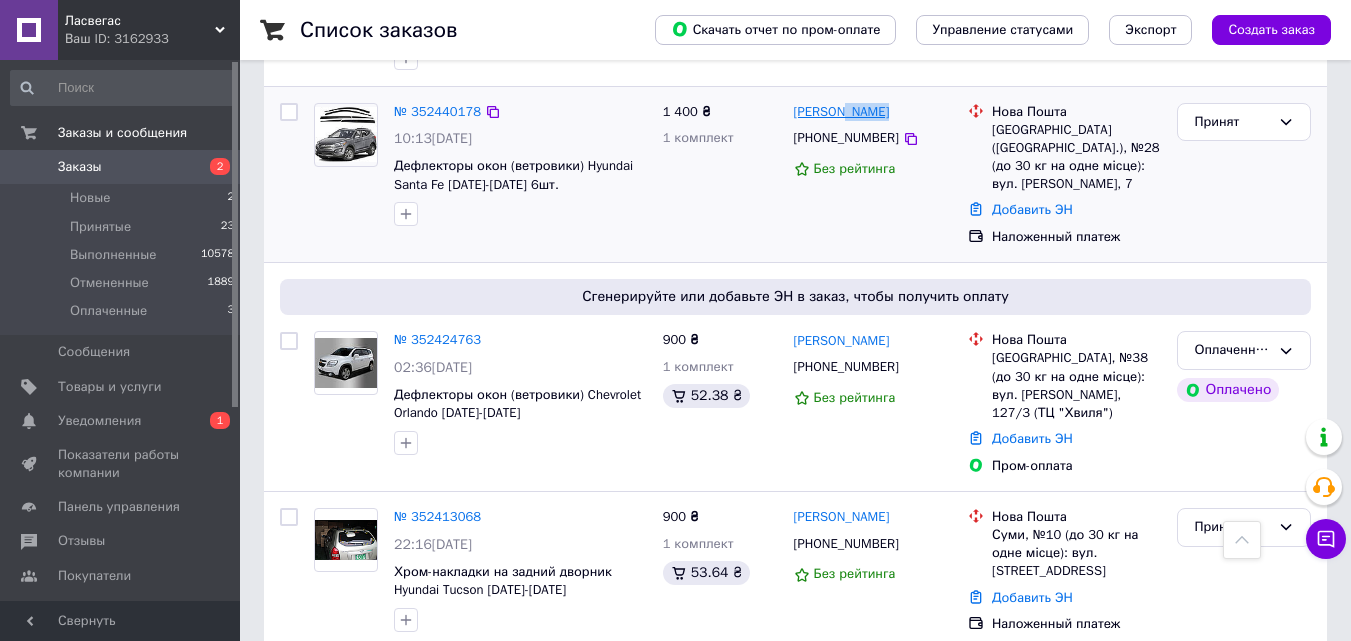 copy on "Сургай" 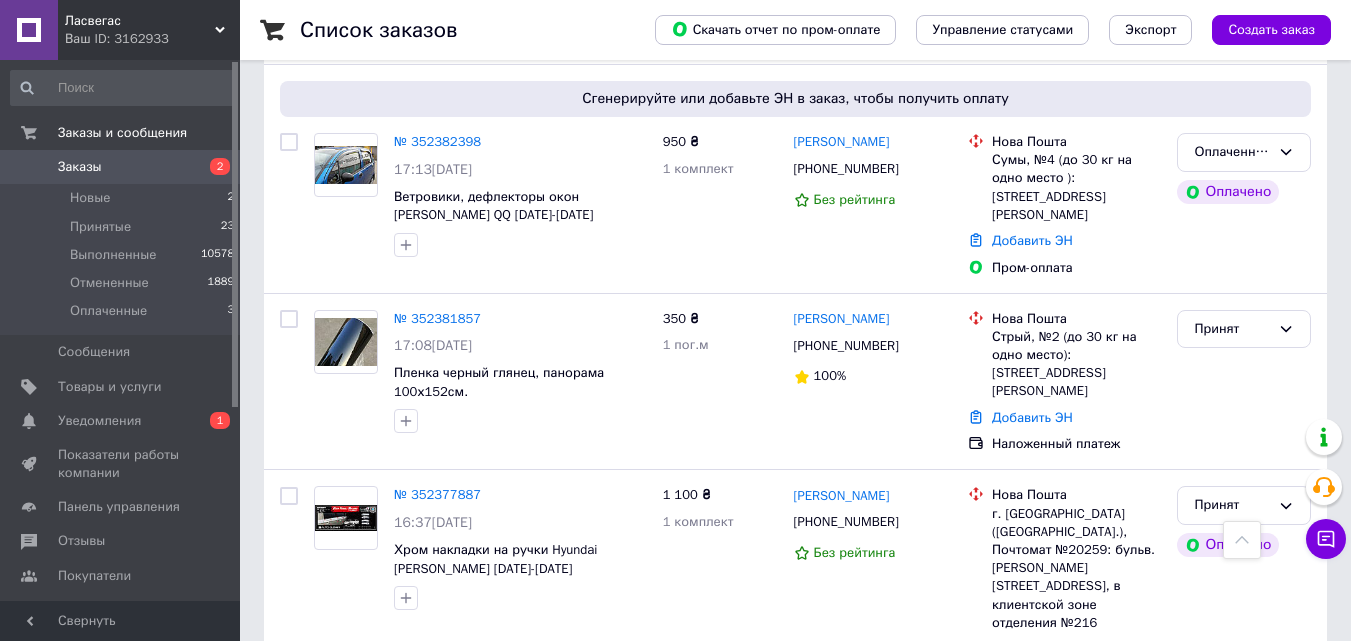 scroll, scrollTop: 2361, scrollLeft: 0, axis: vertical 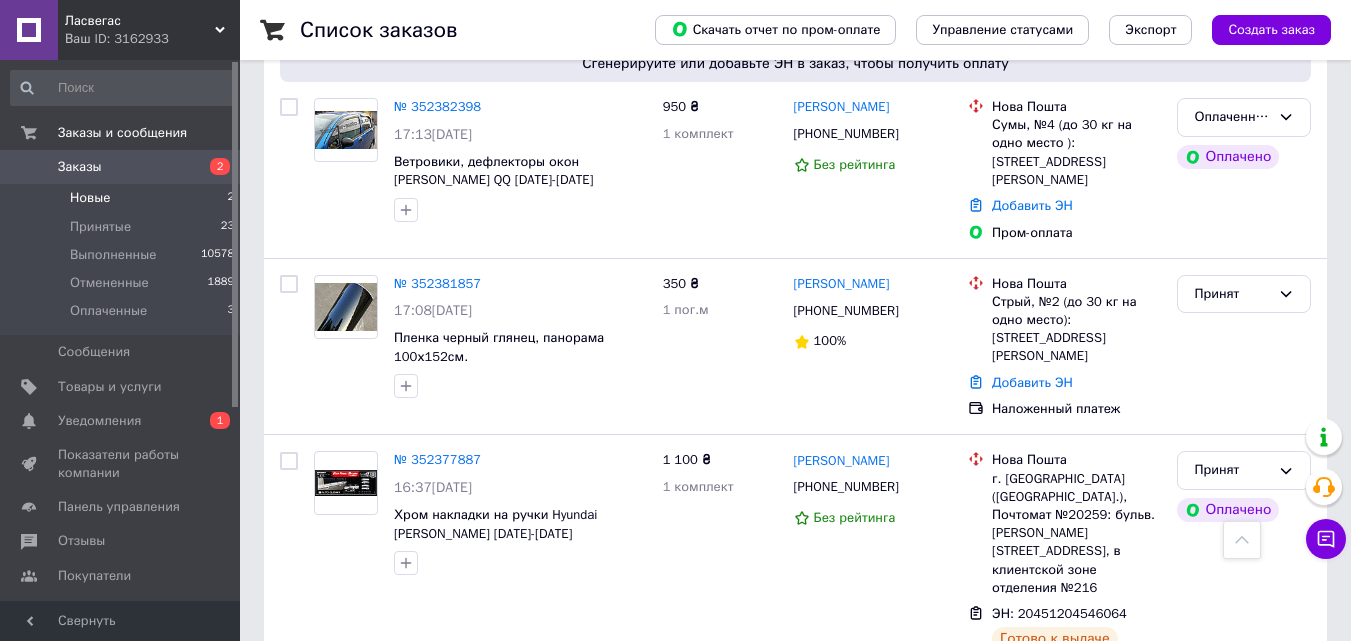 click on "Новые 2" at bounding box center (123, 198) 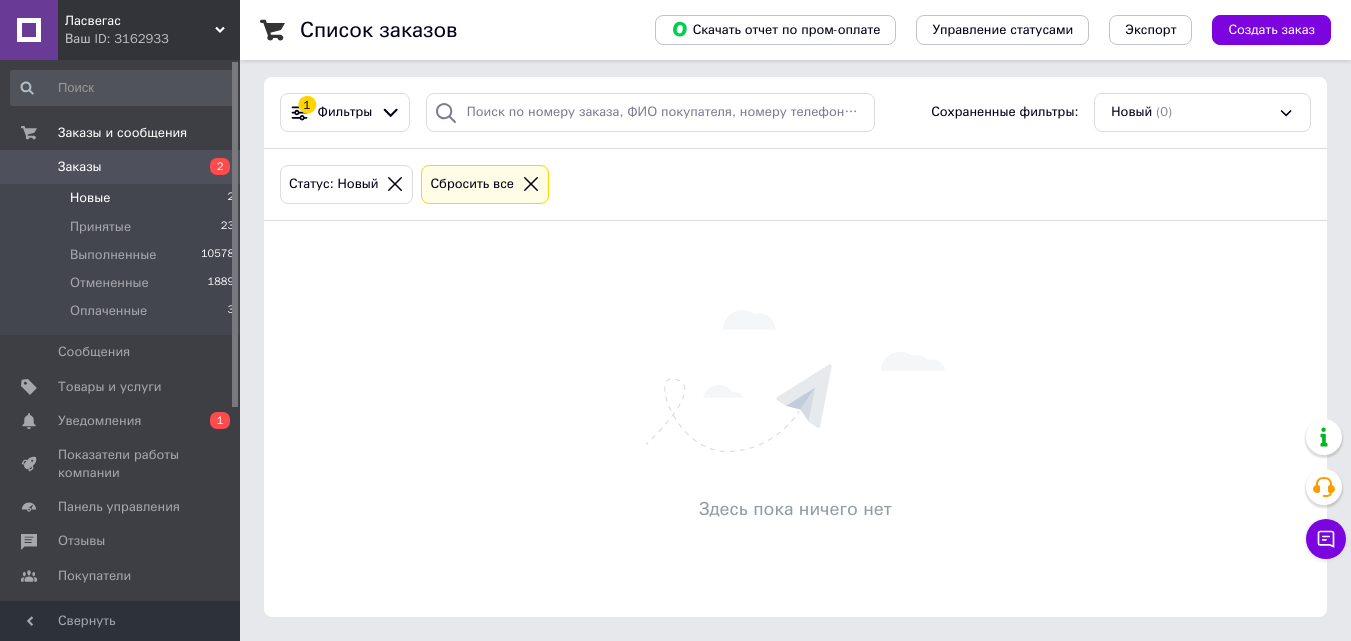 scroll, scrollTop: 0, scrollLeft: 0, axis: both 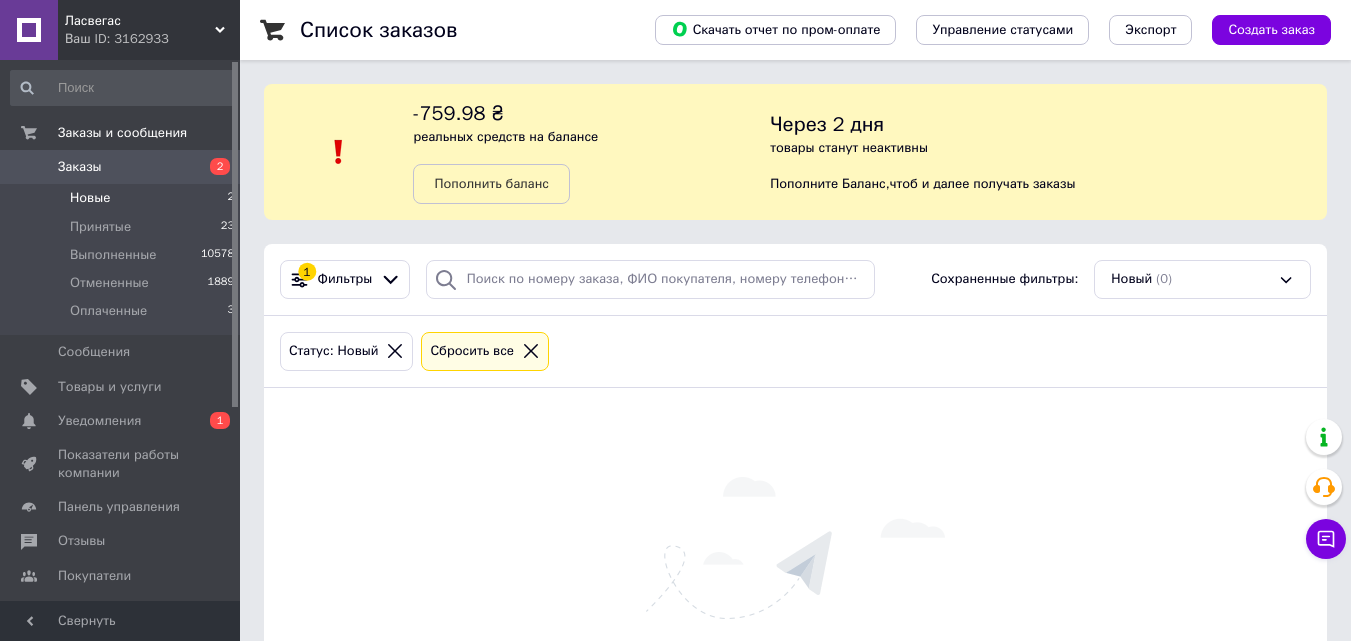 click on "Заказы 2" at bounding box center [123, 167] 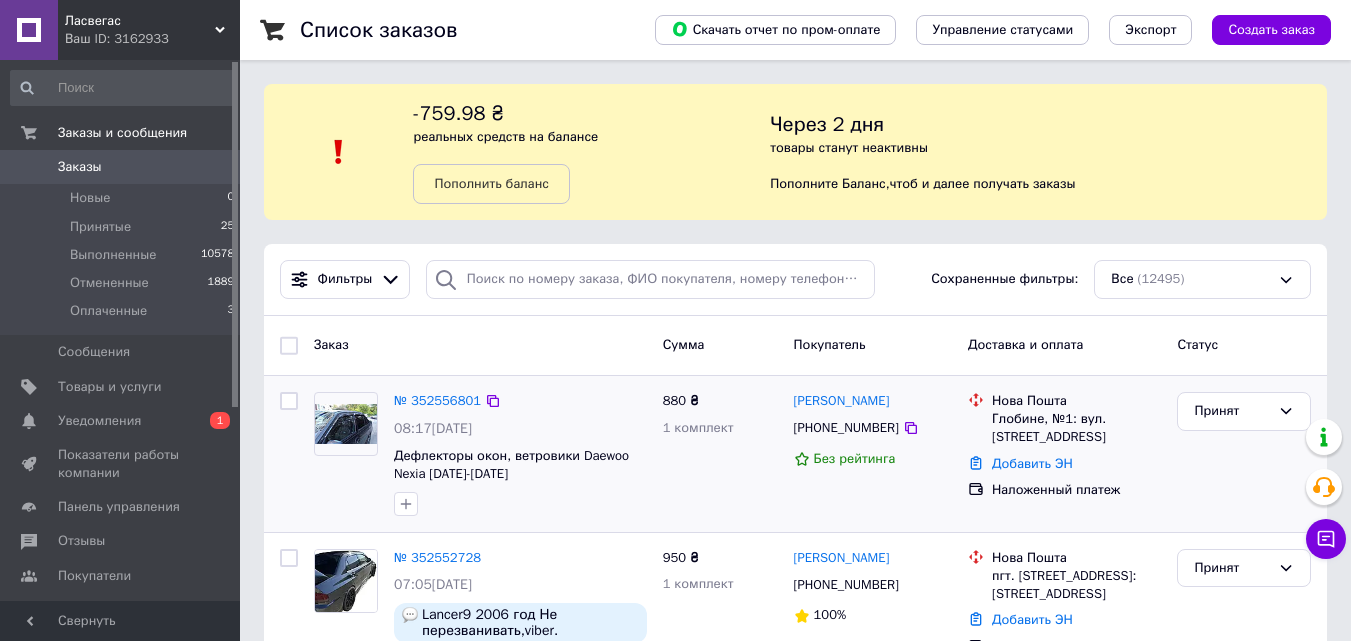 scroll, scrollTop: 200, scrollLeft: 0, axis: vertical 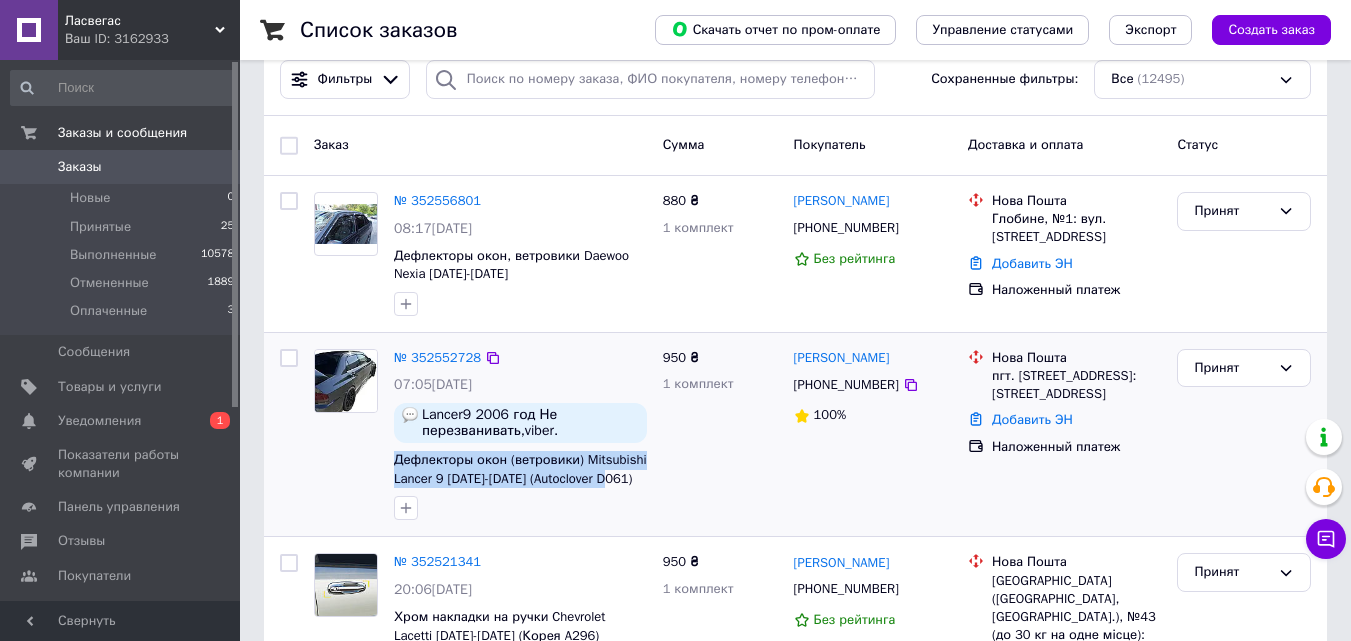 drag, startPoint x: 392, startPoint y: 452, endPoint x: 624, endPoint y: 478, distance: 233.45235 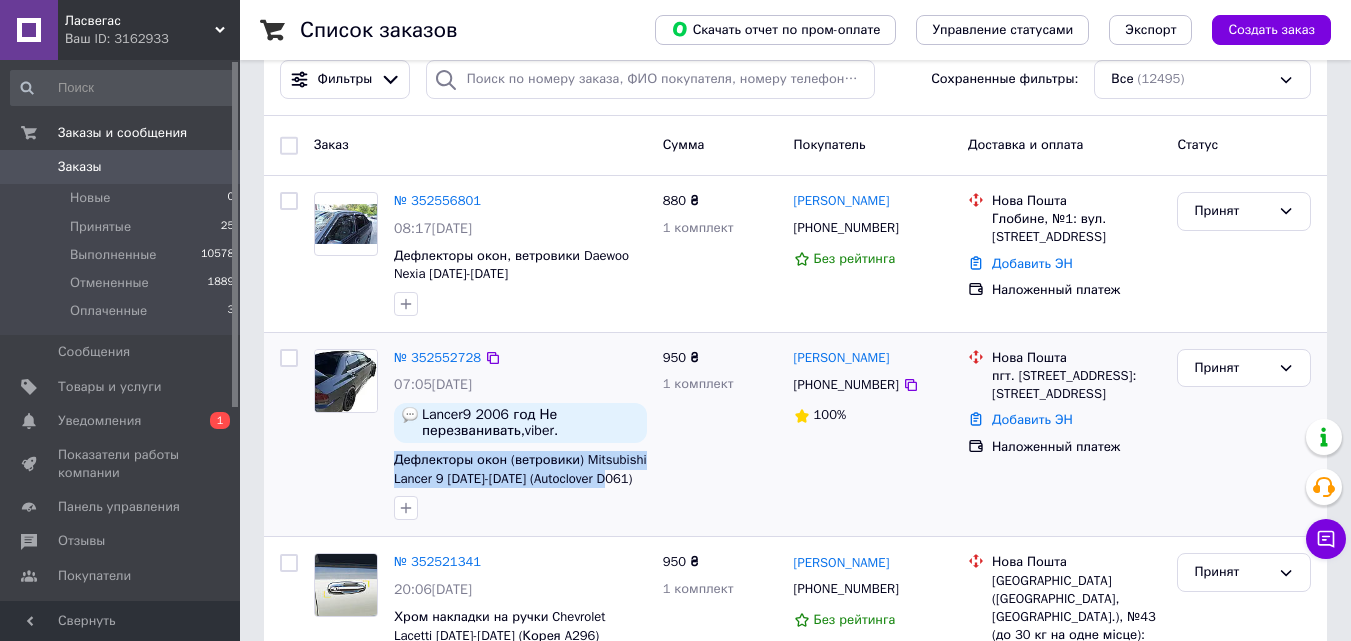 copy on "Дефлекторы окон (ветровики) Mitsubishi Lancer 9 [DATE]-[DATE] (Autoclover D061)" 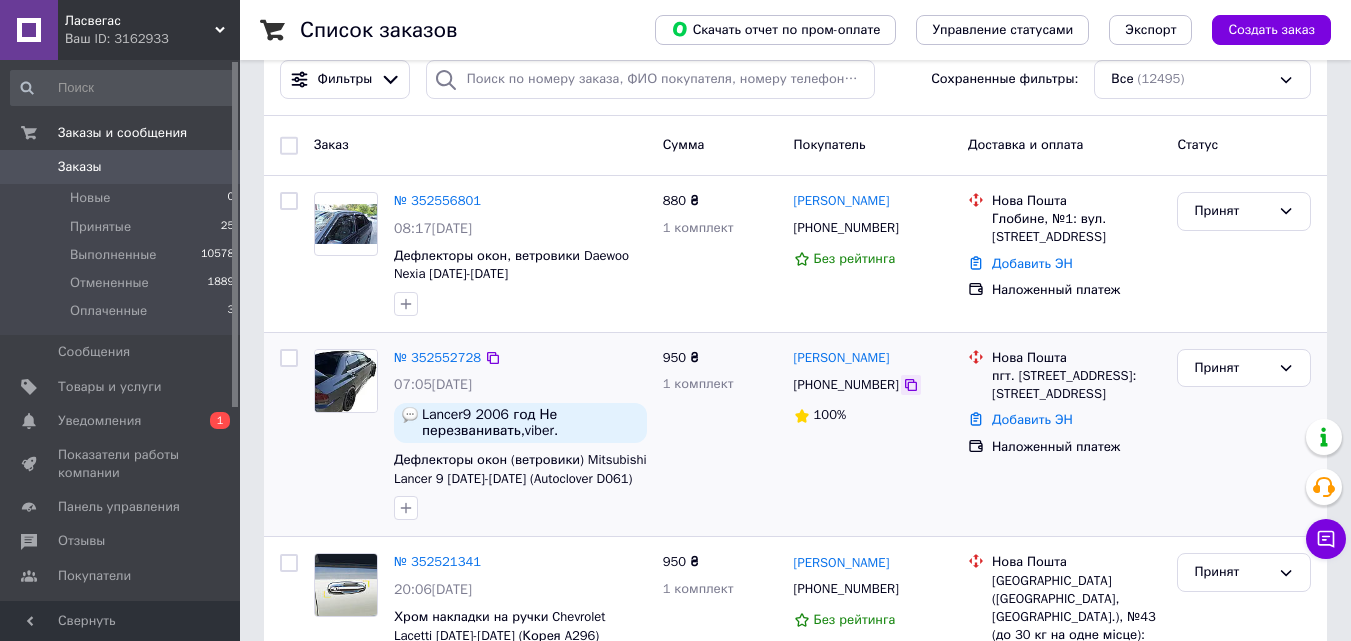 click 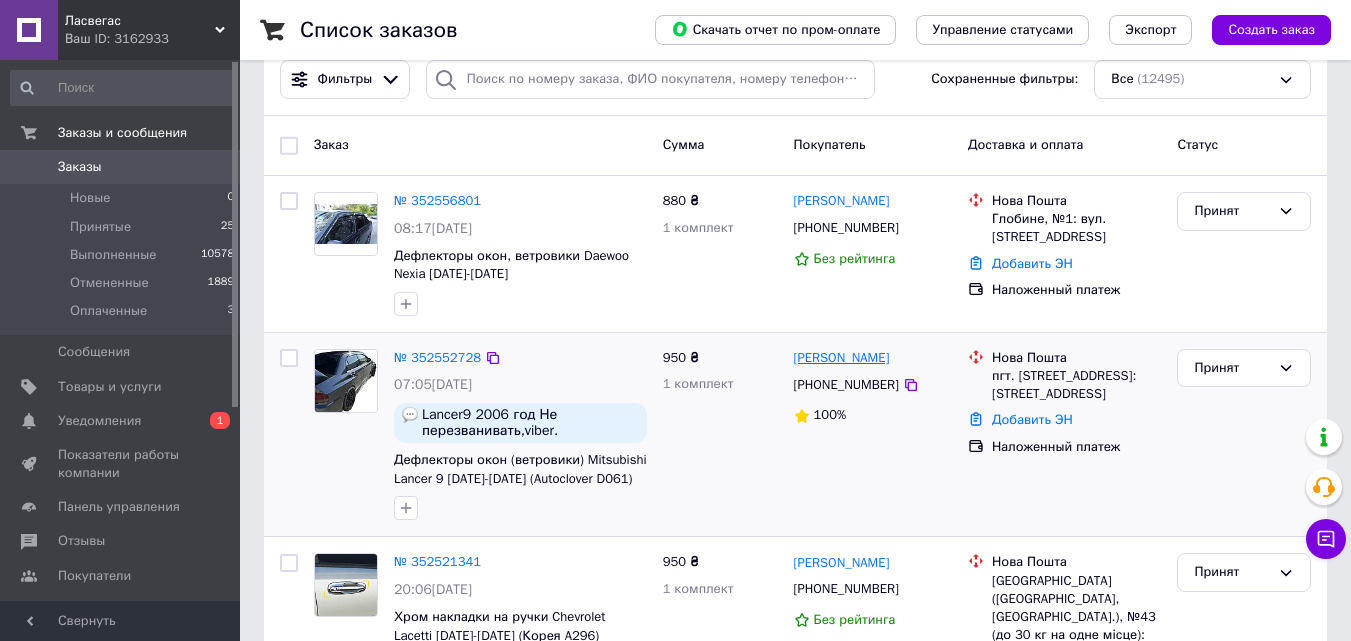 drag, startPoint x: 905, startPoint y: 354, endPoint x: 829, endPoint y: 363, distance: 76.53104 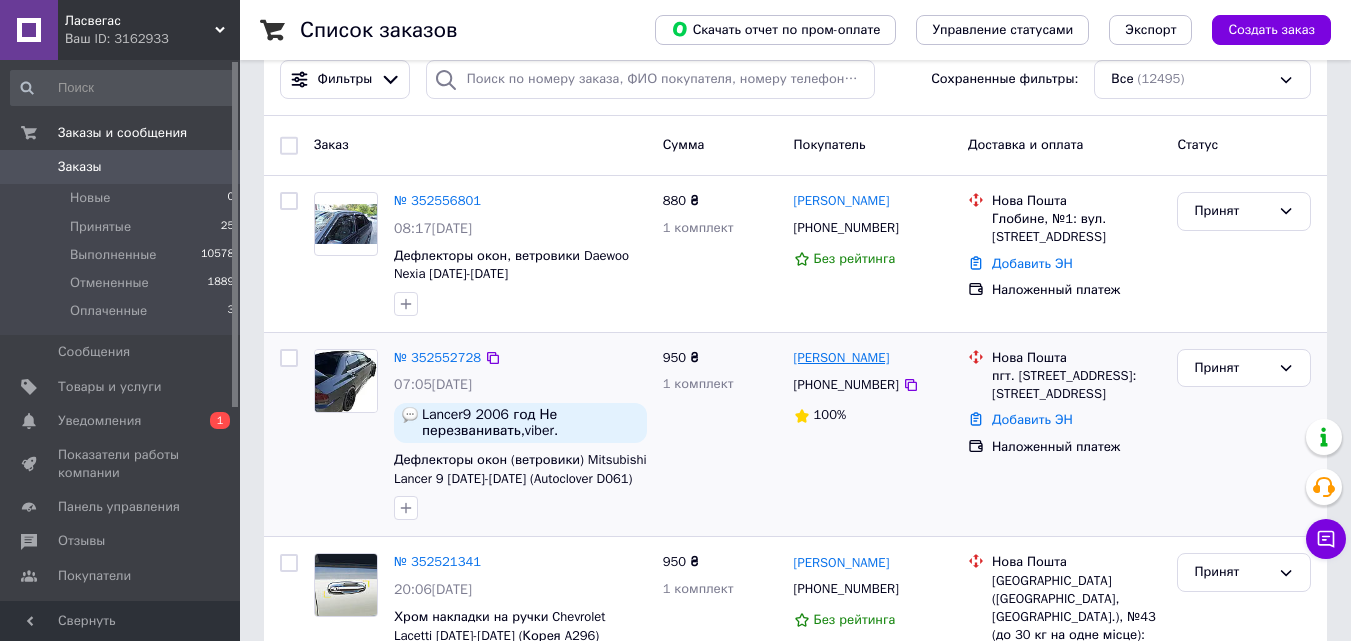copy on "Терешенок" 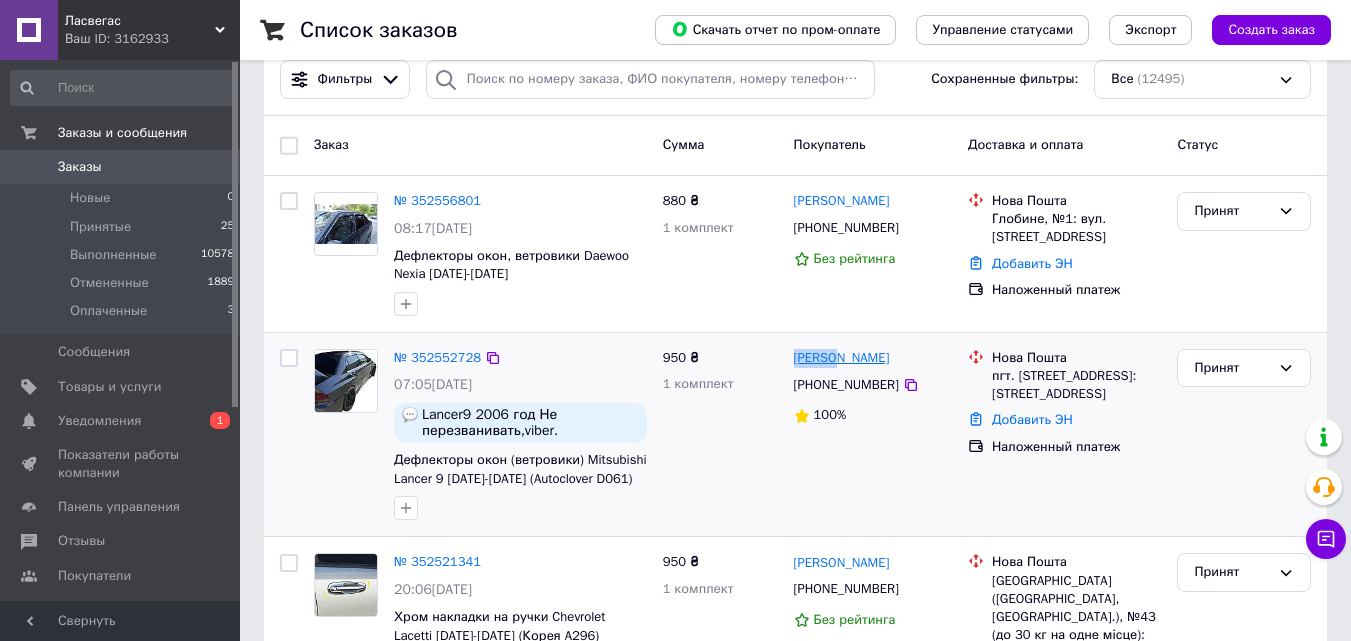 drag, startPoint x: 789, startPoint y: 357, endPoint x: 834, endPoint y: 367, distance: 46.09772 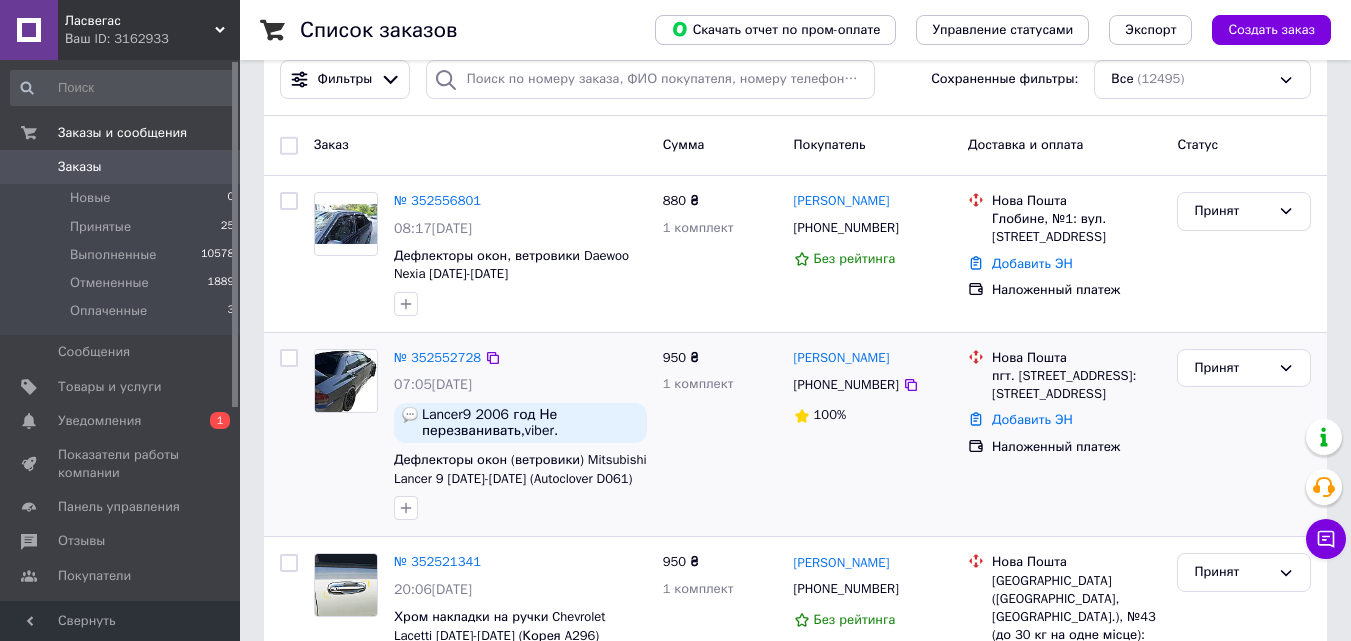 drag, startPoint x: 817, startPoint y: 346, endPoint x: 782, endPoint y: 350, distance: 35.22783 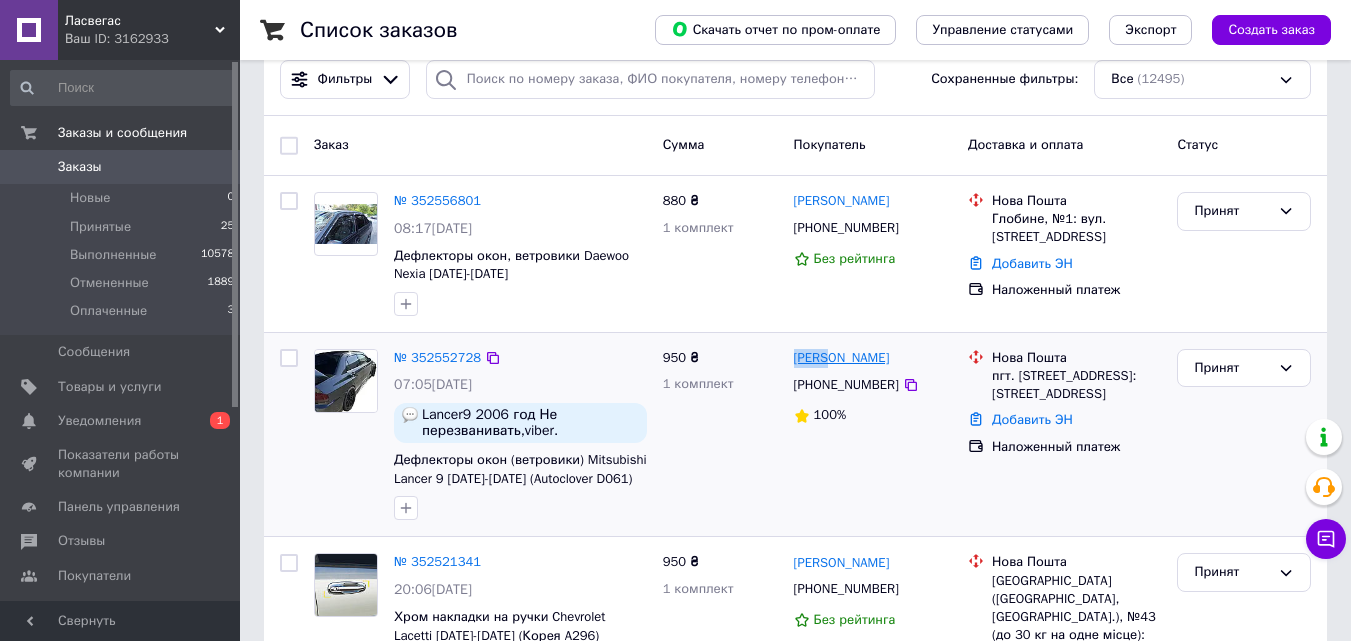 drag, startPoint x: 791, startPoint y: 357, endPoint x: 828, endPoint y: 365, distance: 37.85499 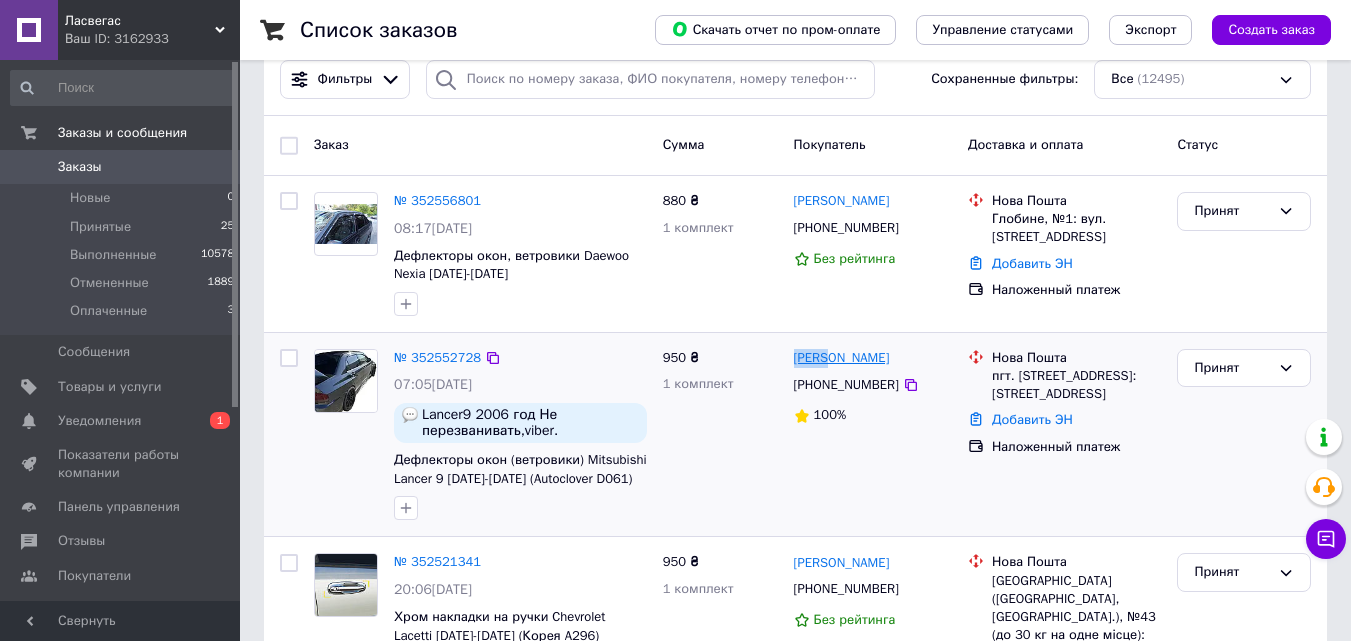 copy on "Денис" 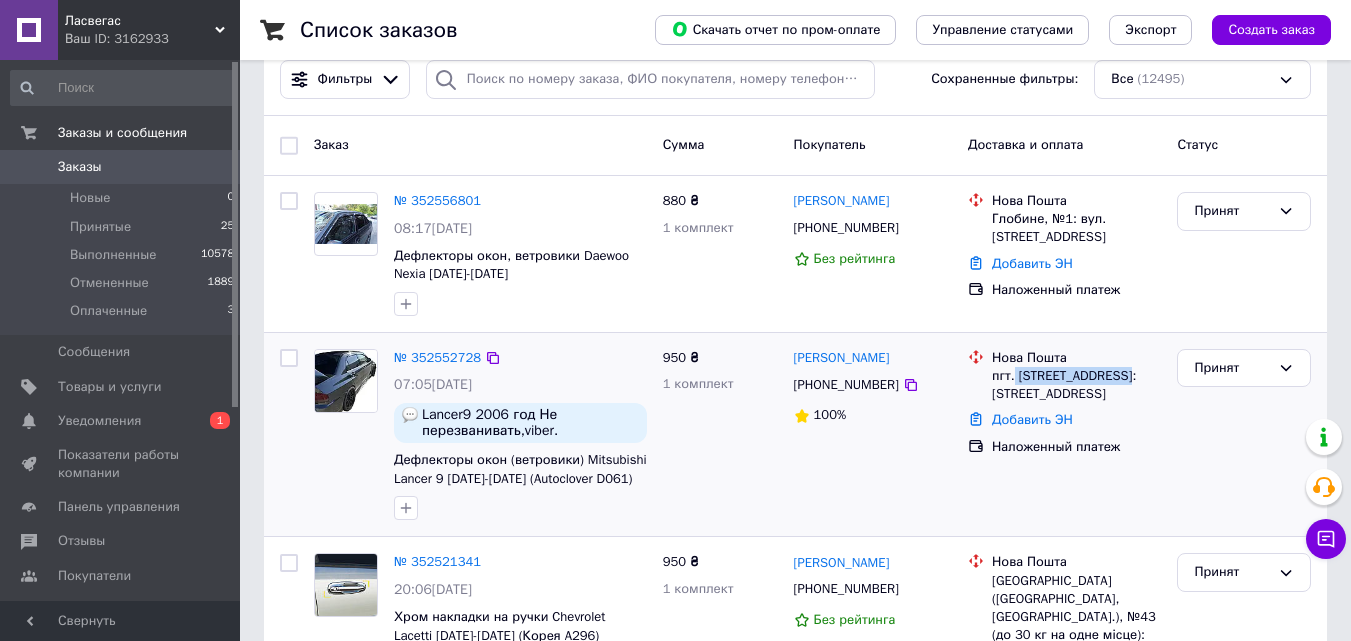 drag, startPoint x: 1013, startPoint y: 374, endPoint x: 1096, endPoint y: 373, distance: 83.00603 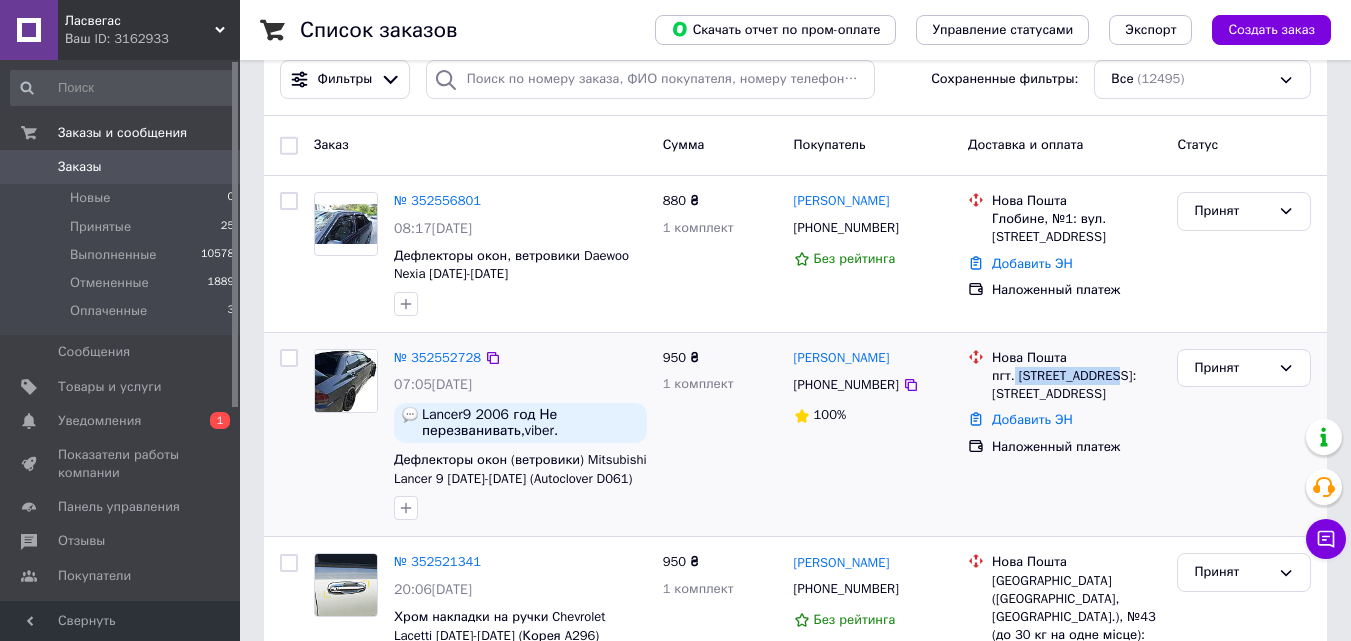 copy on "Великодолинско" 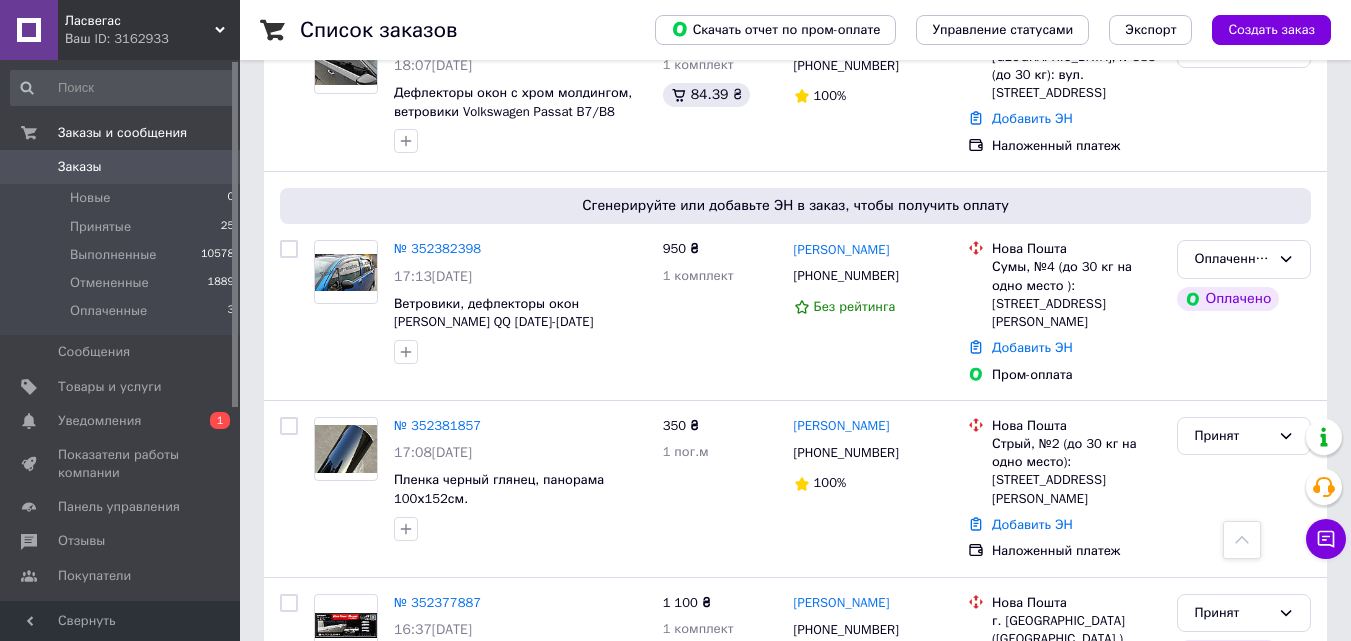 scroll, scrollTop: 2300, scrollLeft: 0, axis: vertical 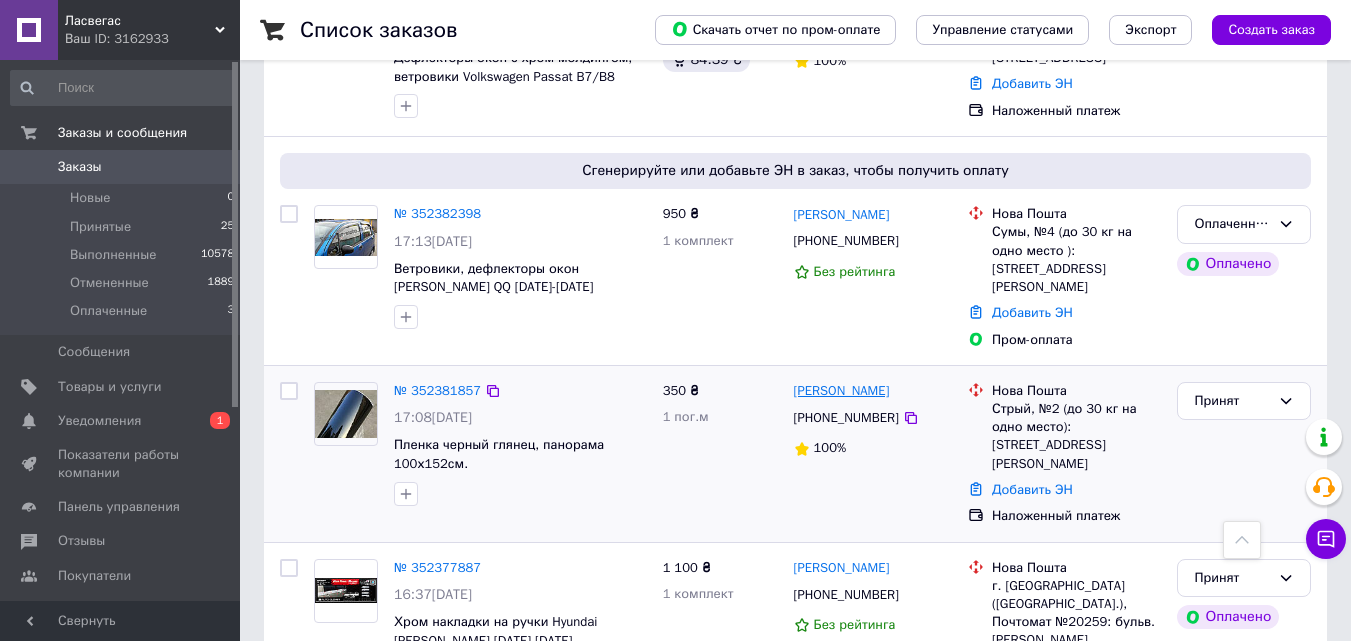 click on "[PERSON_NAME]" at bounding box center [842, 391] 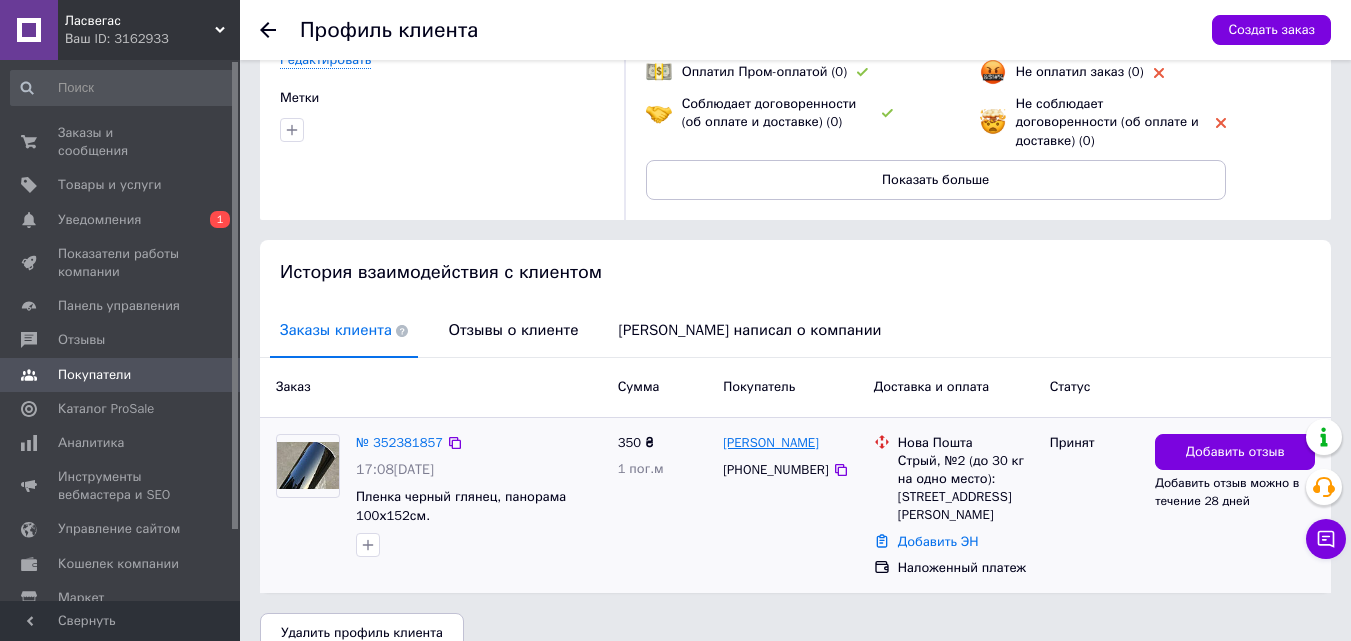 scroll, scrollTop: 229, scrollLeft: 0, axis: vertical 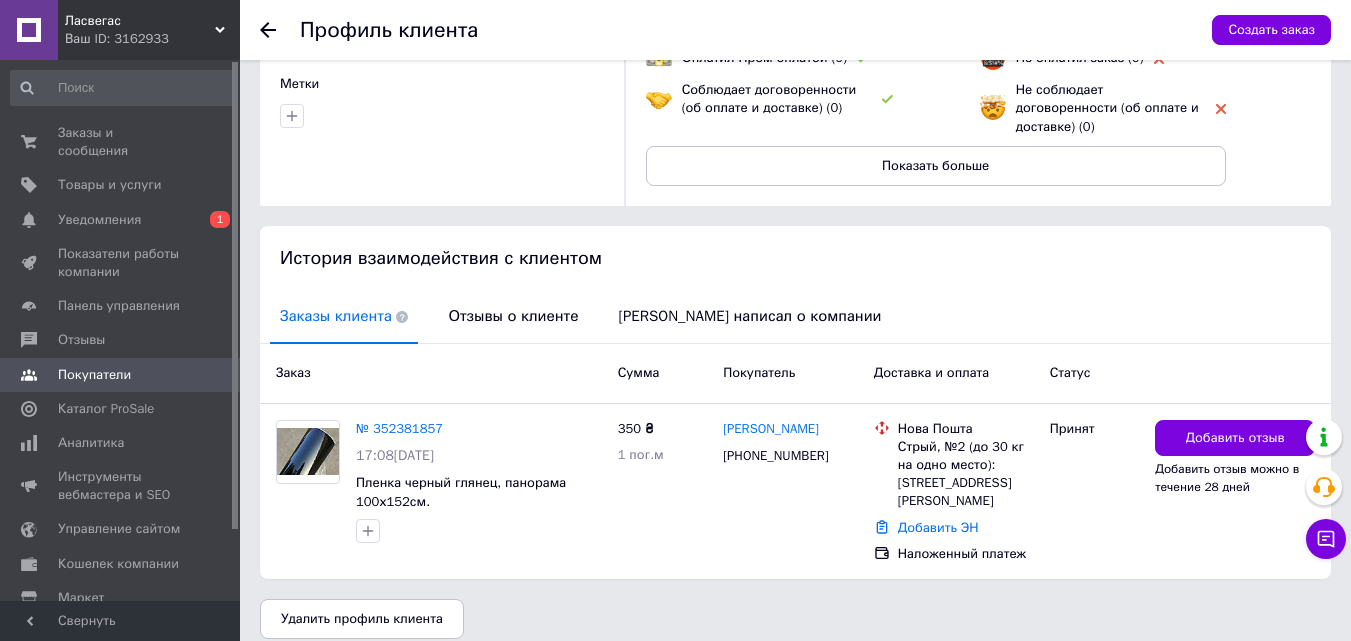 click 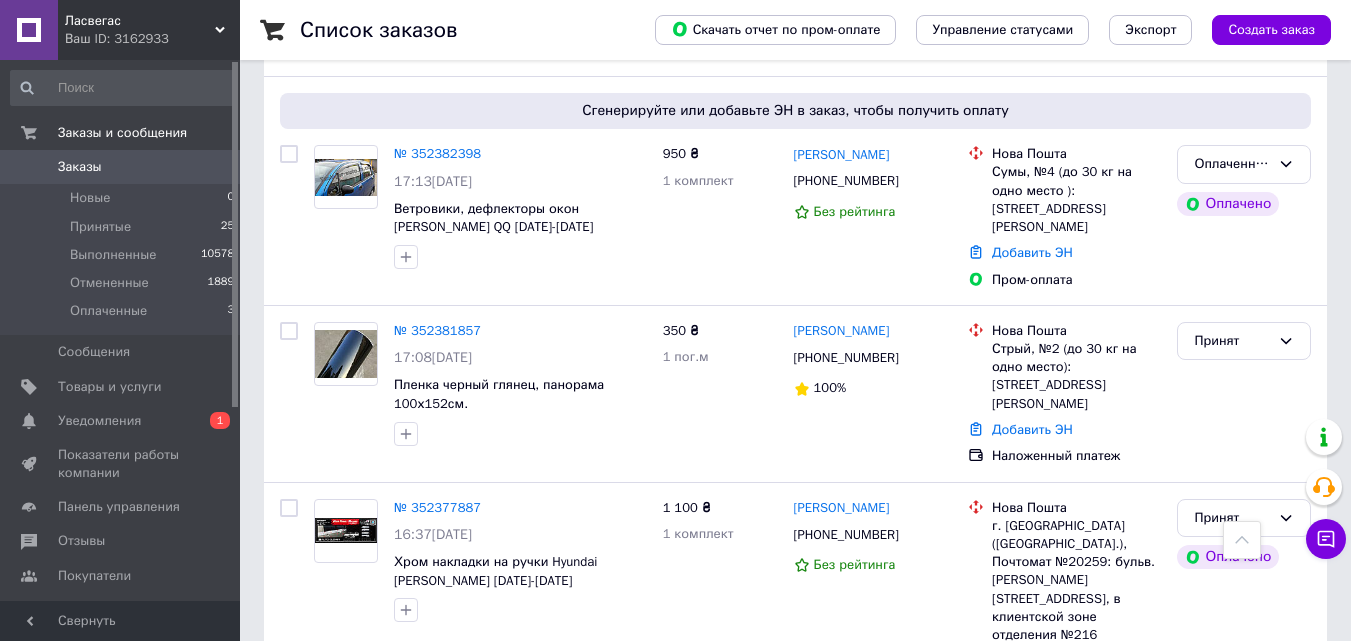 scroll, scrollTop: 2260, scrollLeft: 0, axis: vertical 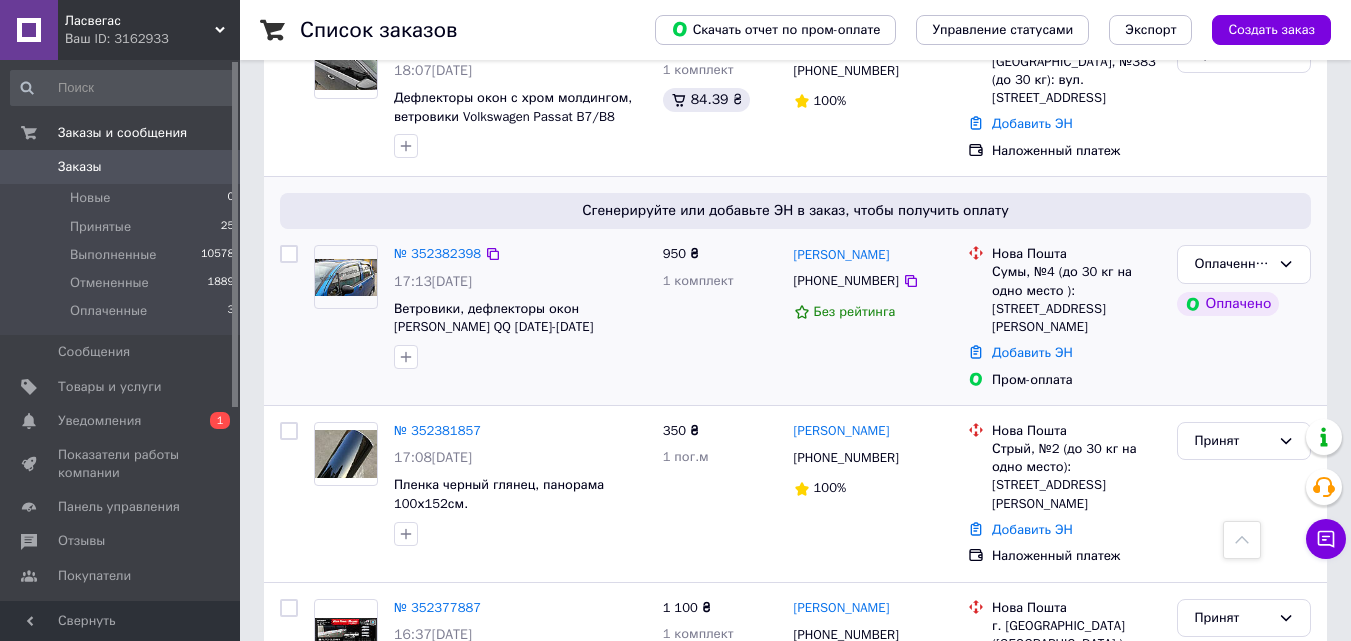click at bounding box center [346, 277] 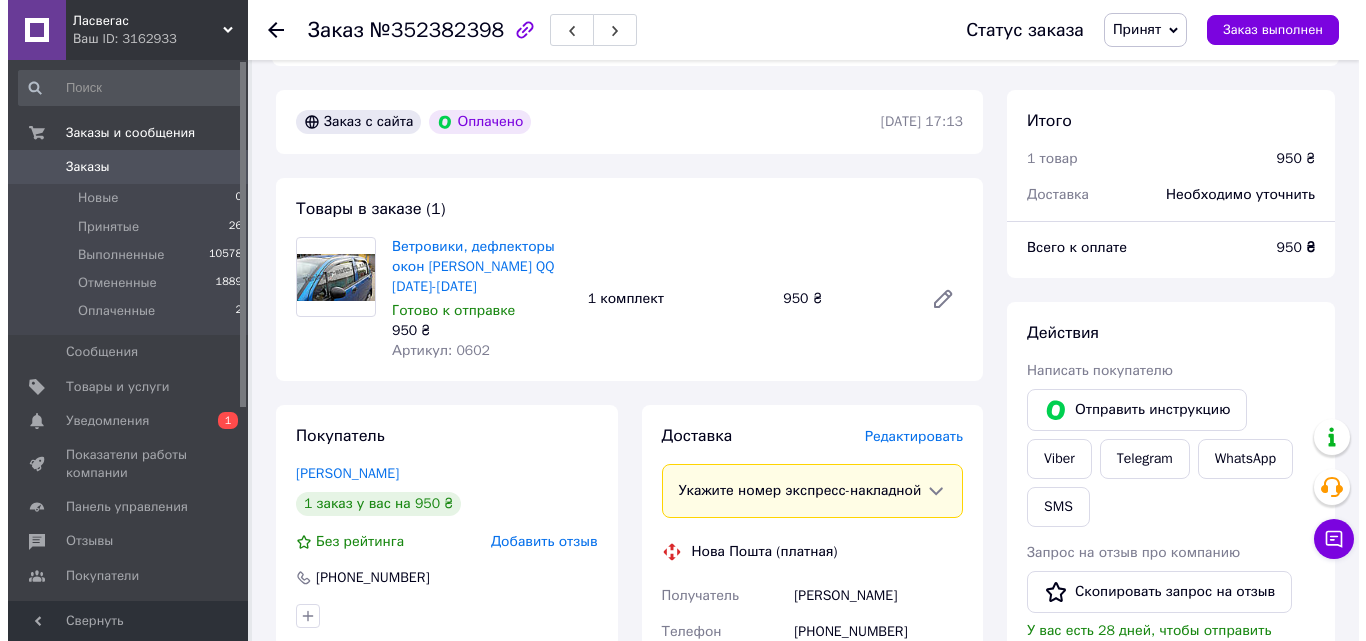 scroll, scrollTop: 600, scrollLeft: 0, axis: vertical 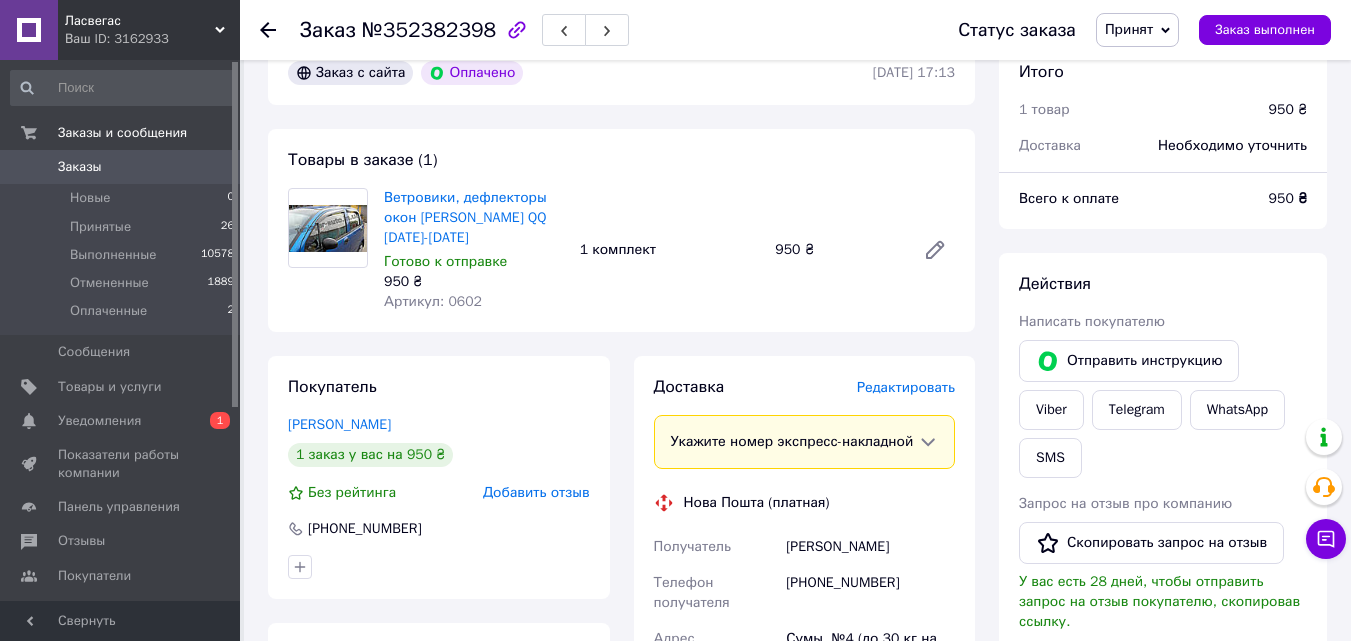 click on "Редактировать" at bounding box center (906, 387) 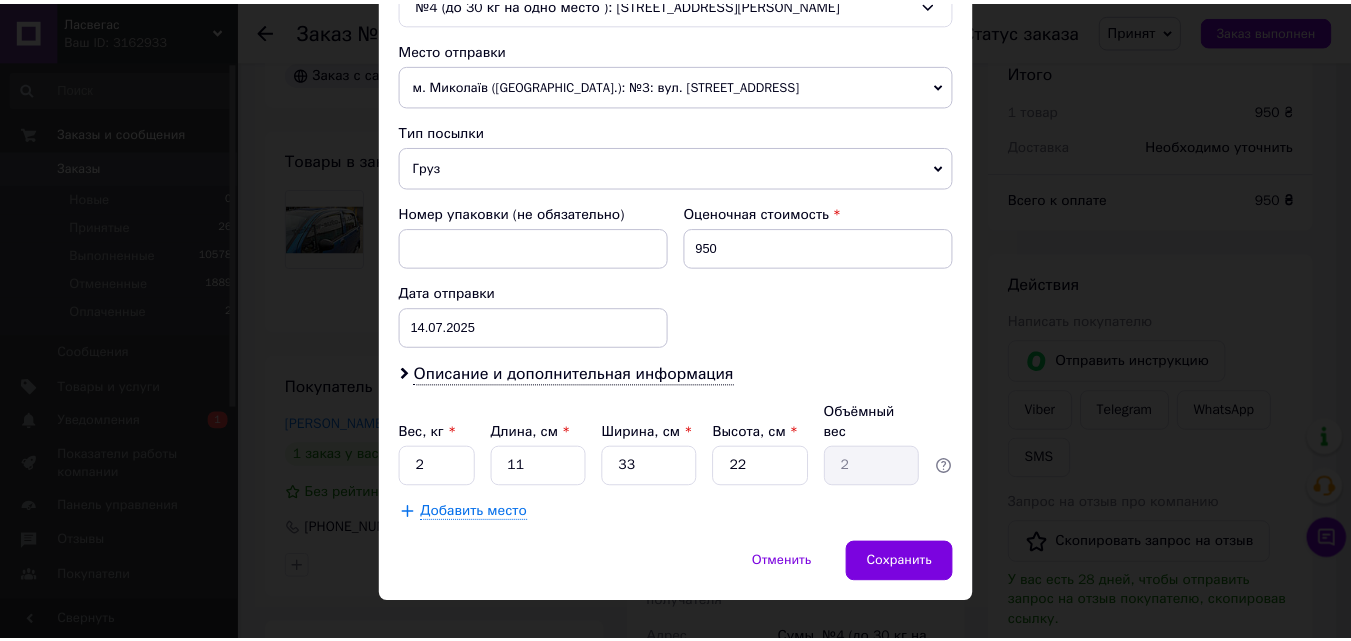 scroll, scrollTop: 687, scrollLeft: 0, axis: vertical 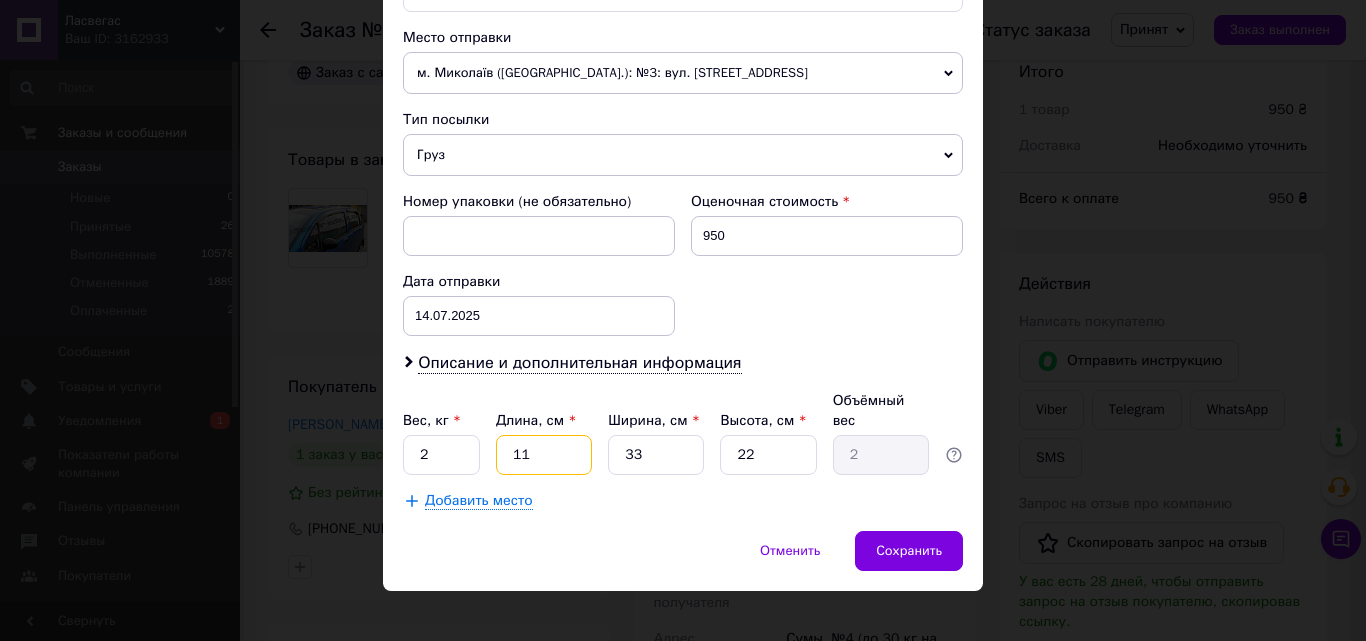 click on "11" at bounding box center [544, 455] 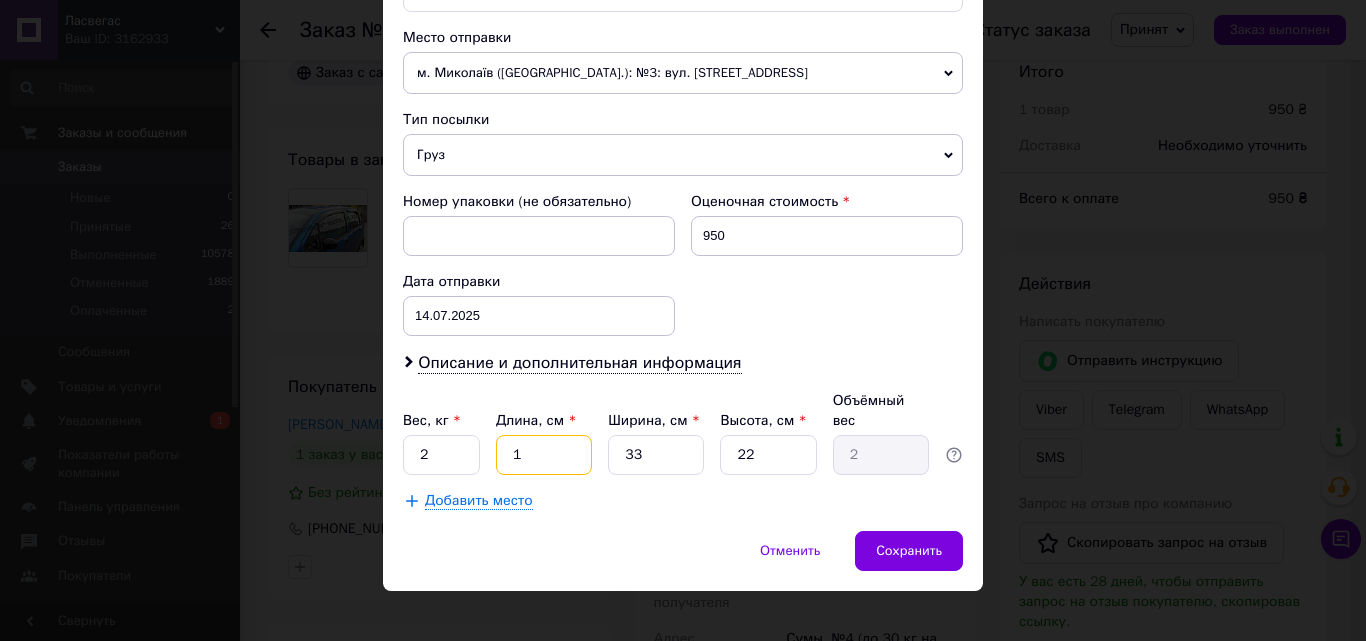 type on "0.18" 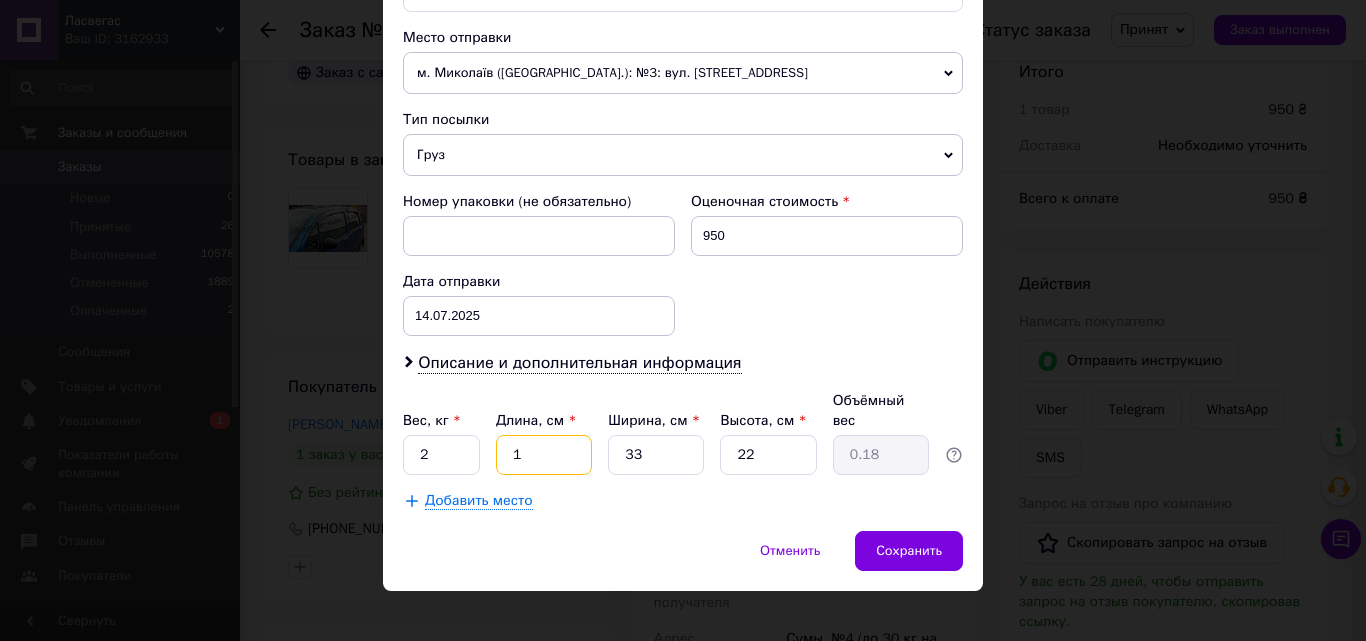 type 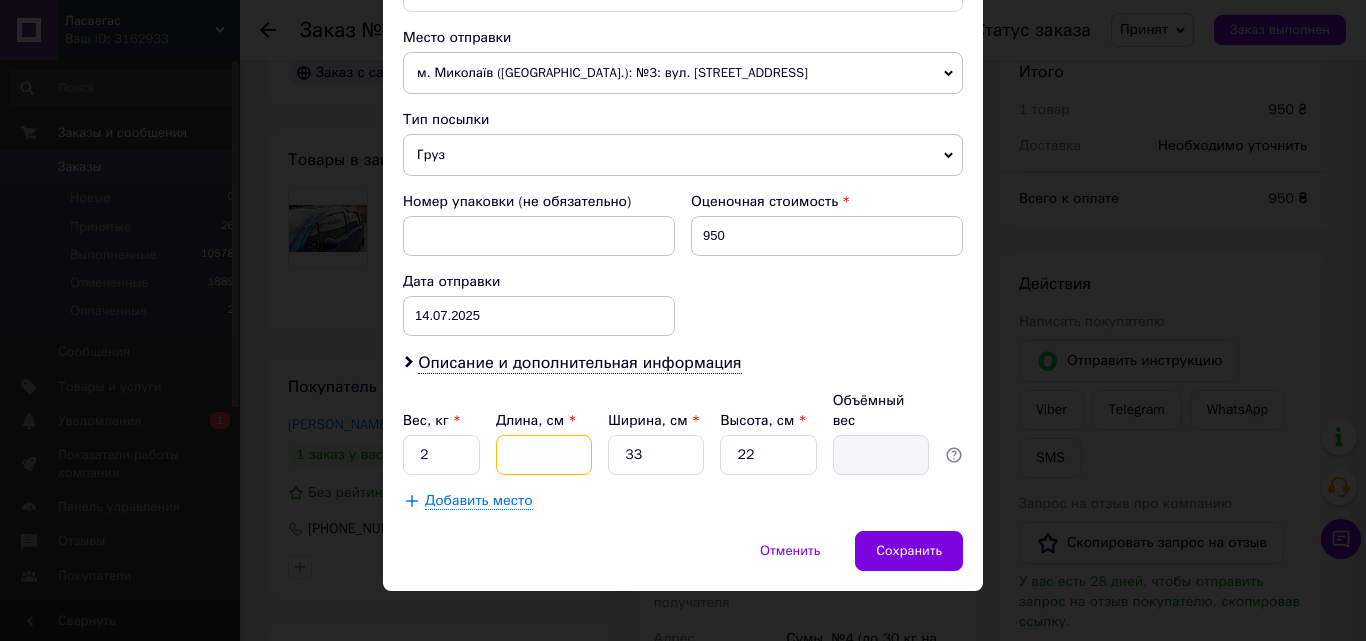 type on "9" 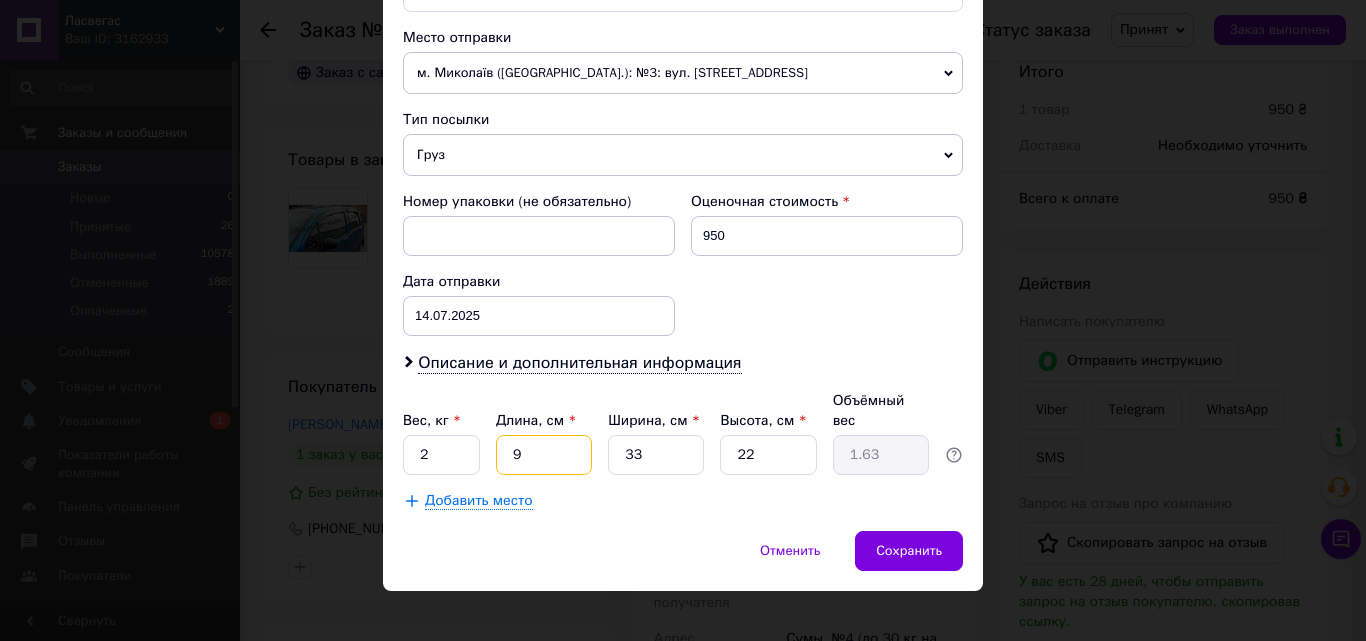 type on "90" 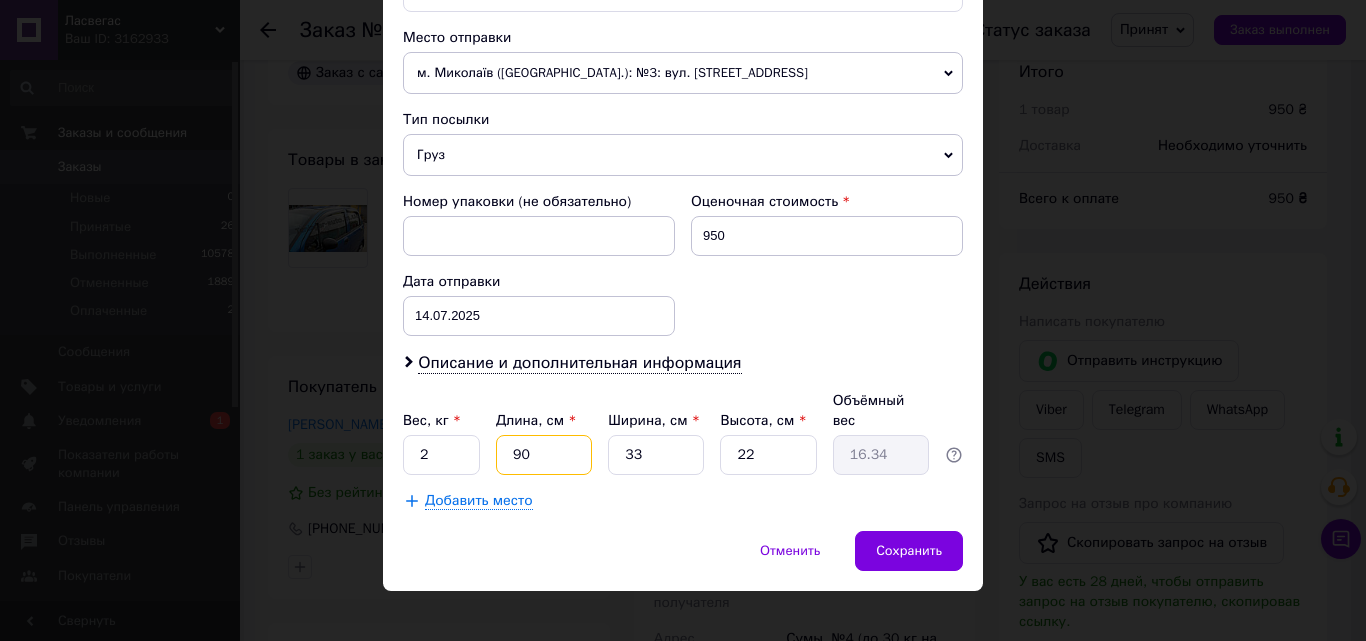 type on "90" 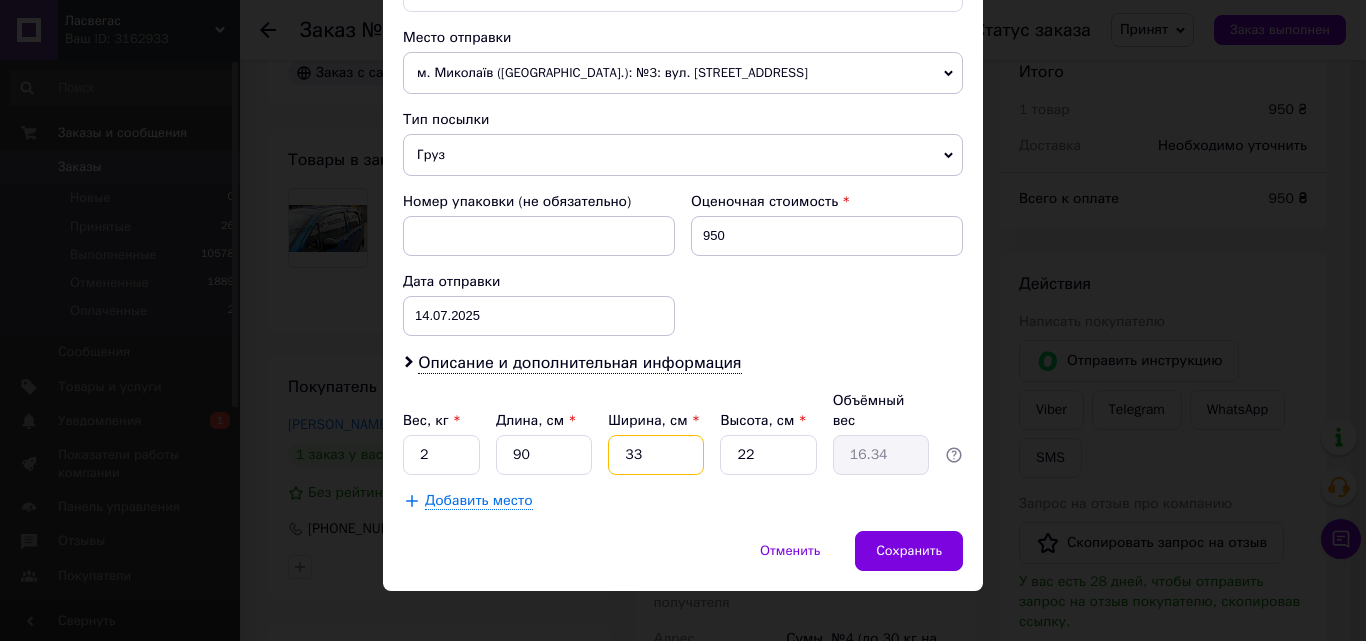 click on "33" at bounding box center [656, 455] 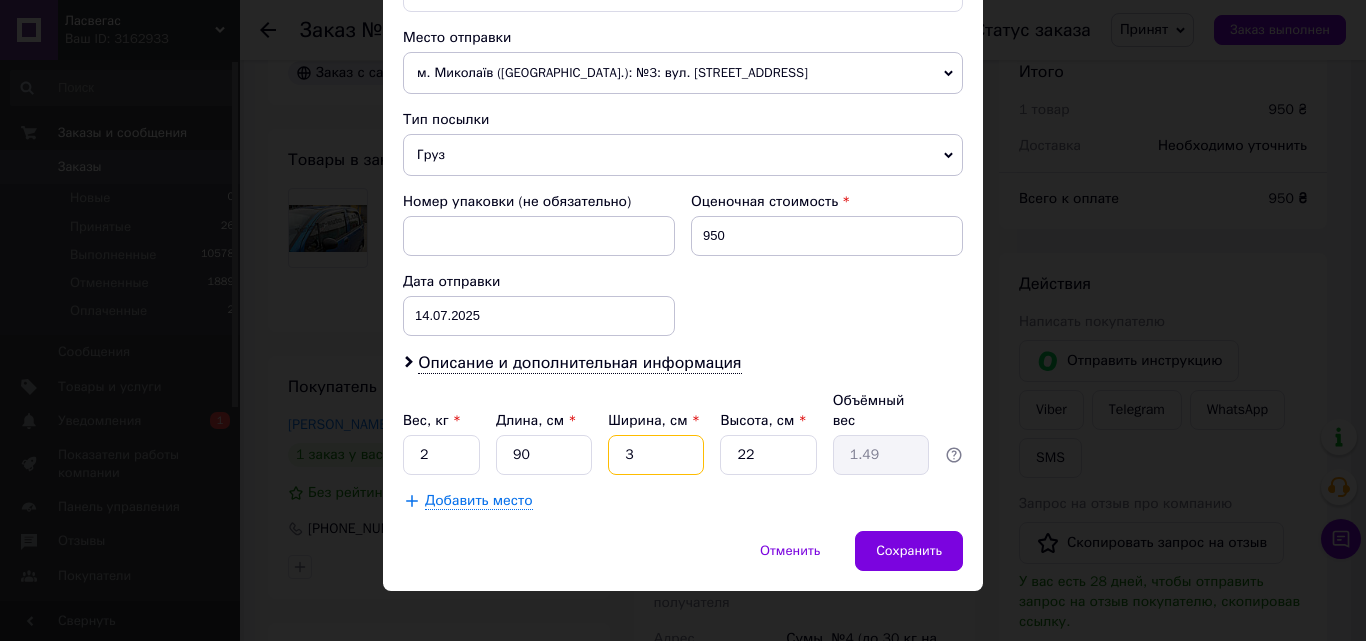 type 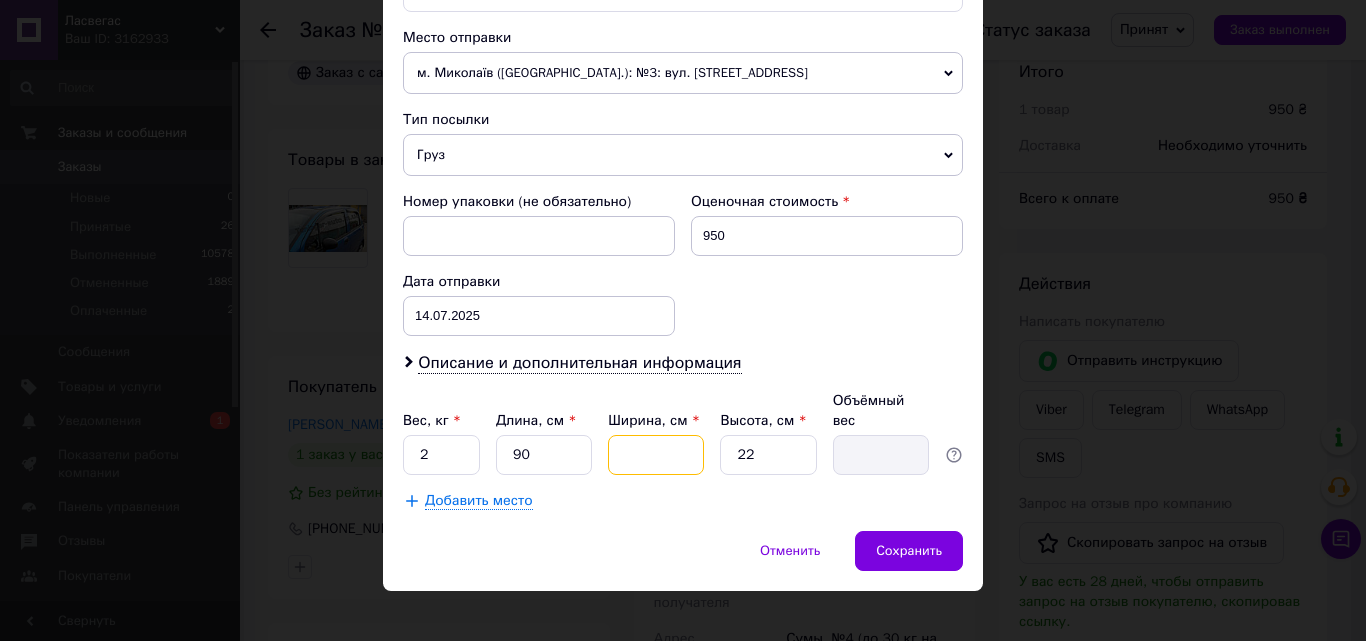 type on "1" 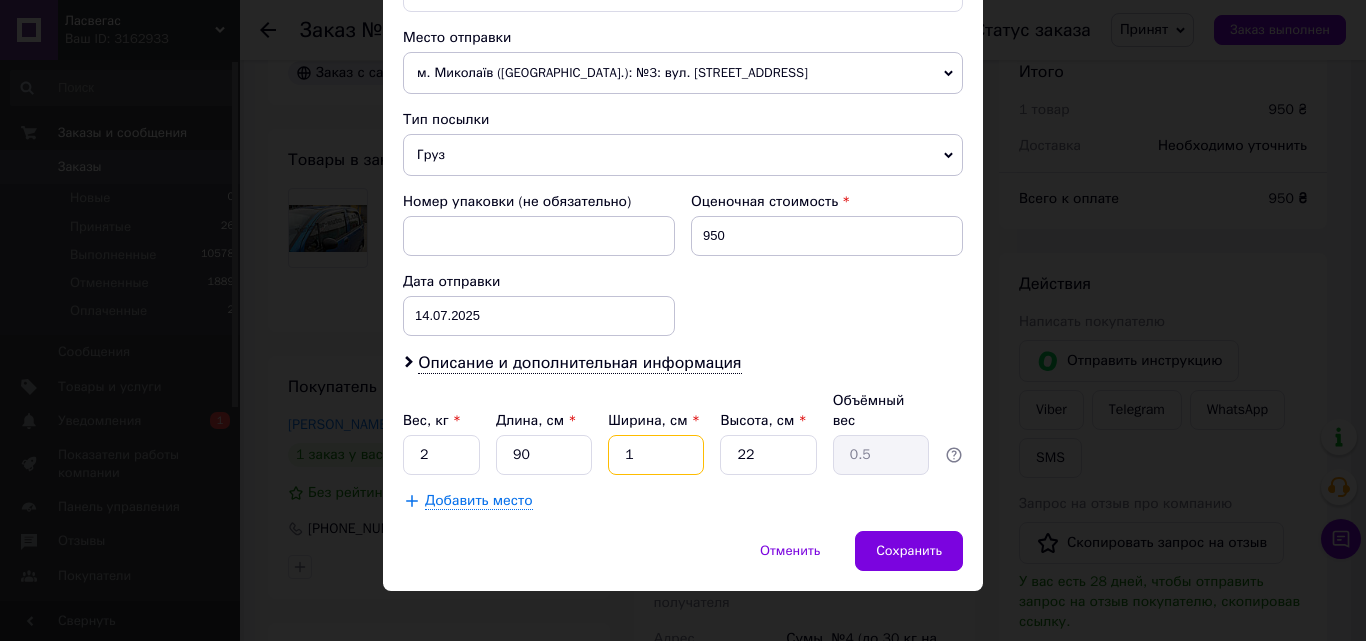 type on "17" 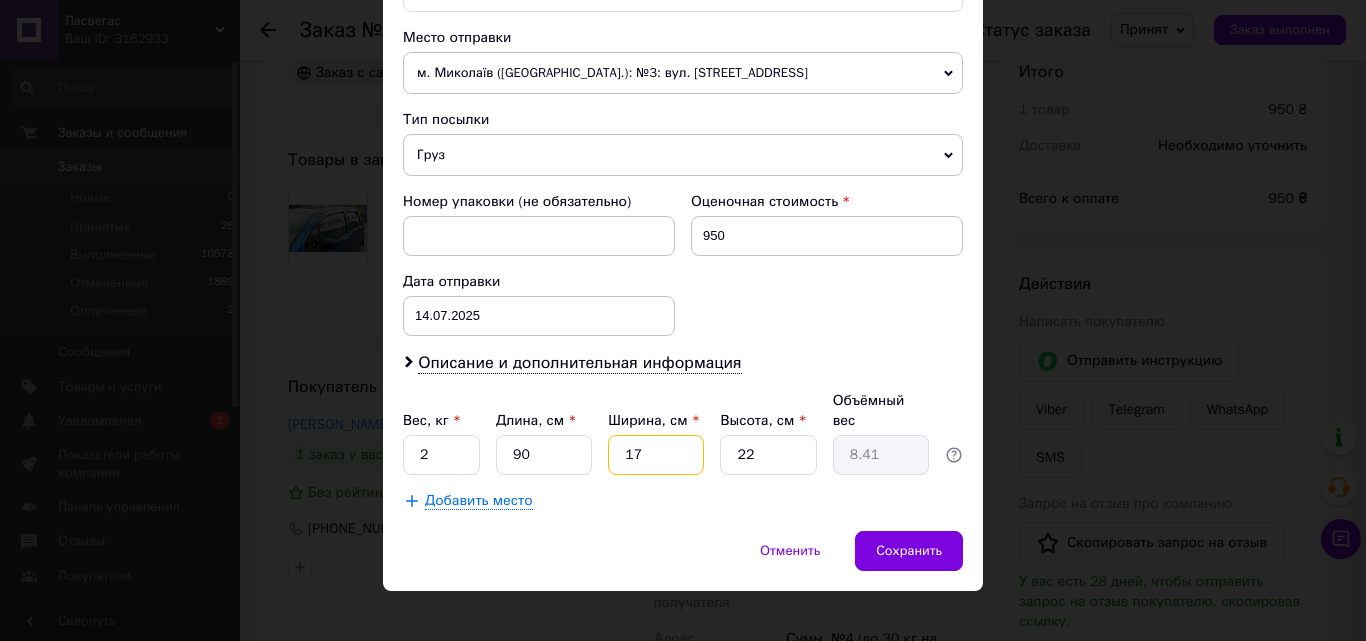 type on "17" 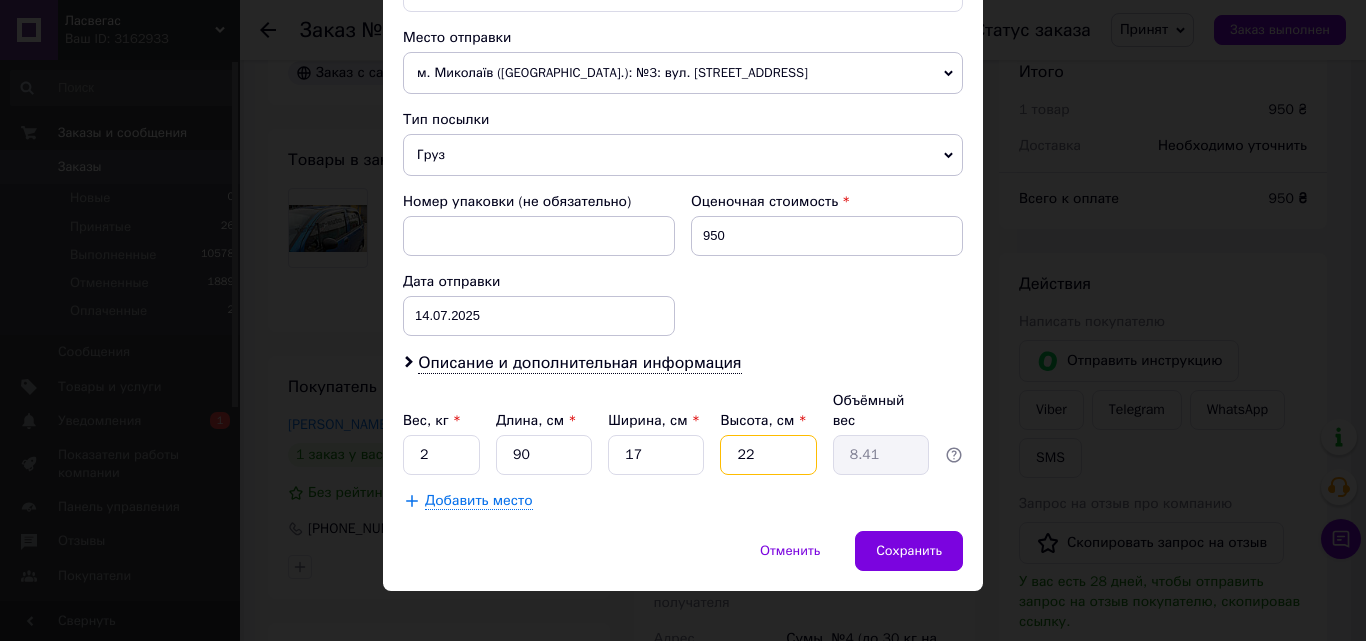 click on "22" at bounding box center [768, 455] 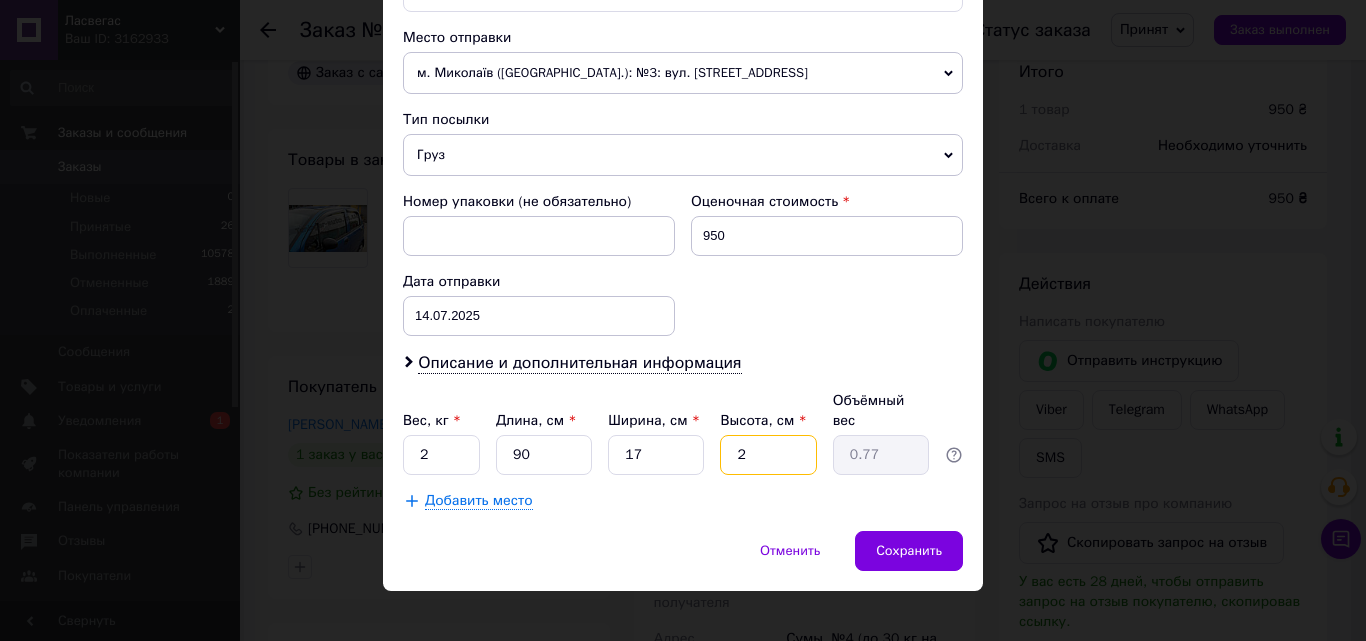 type 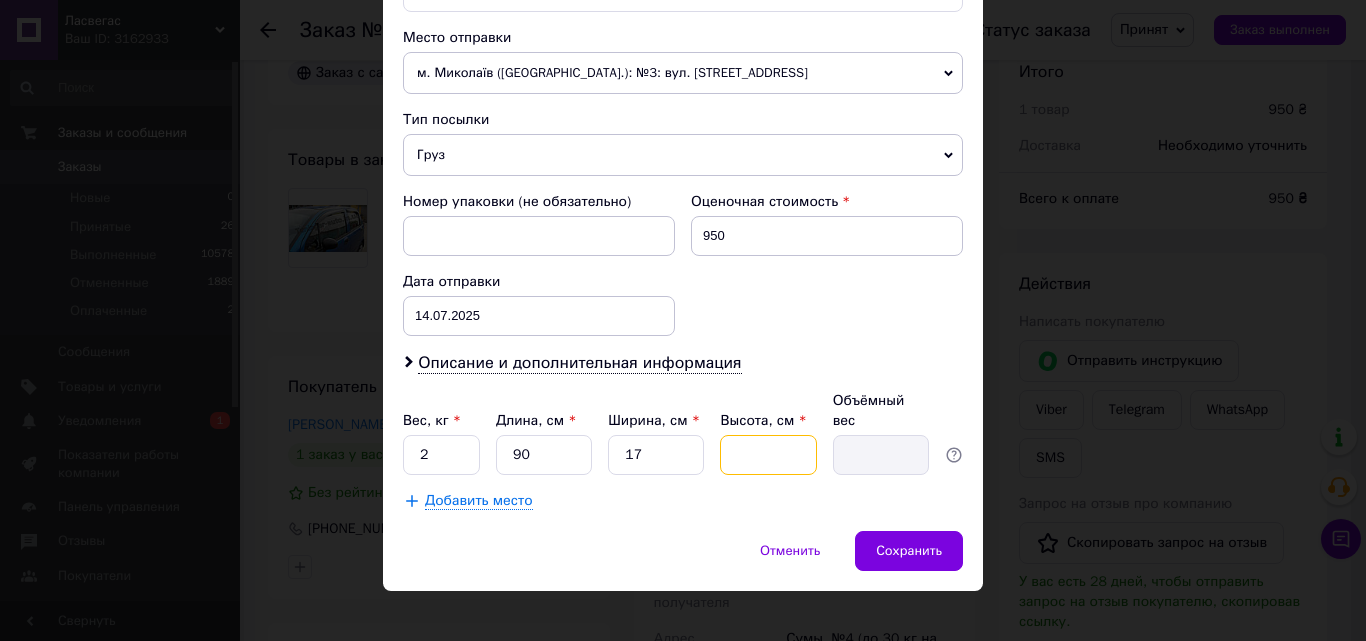 type on "5" 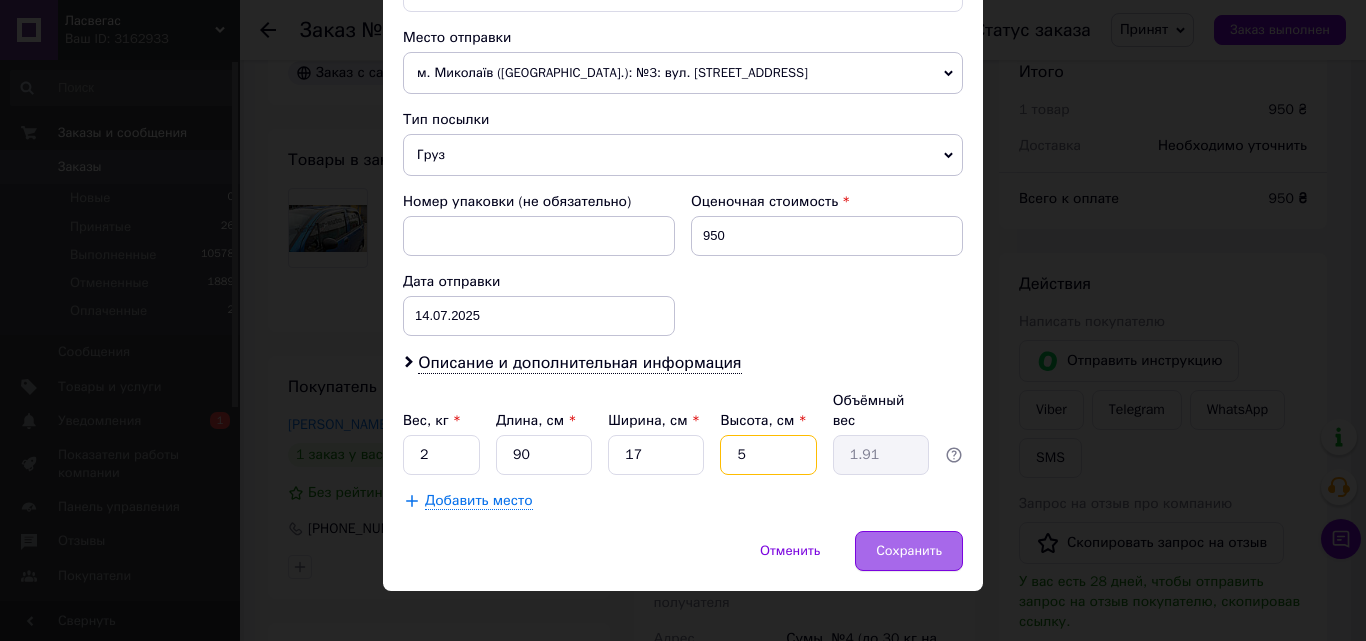 type on "5" 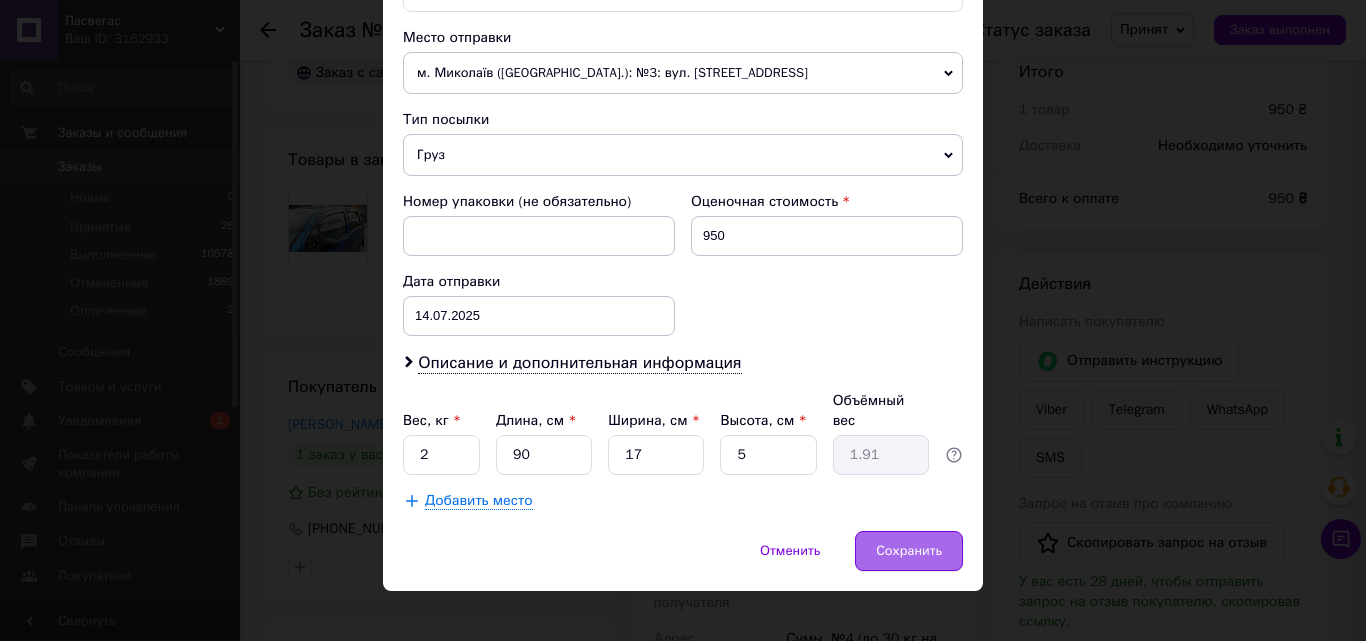 click on "Сохранить" at bounding box center [909, 551] 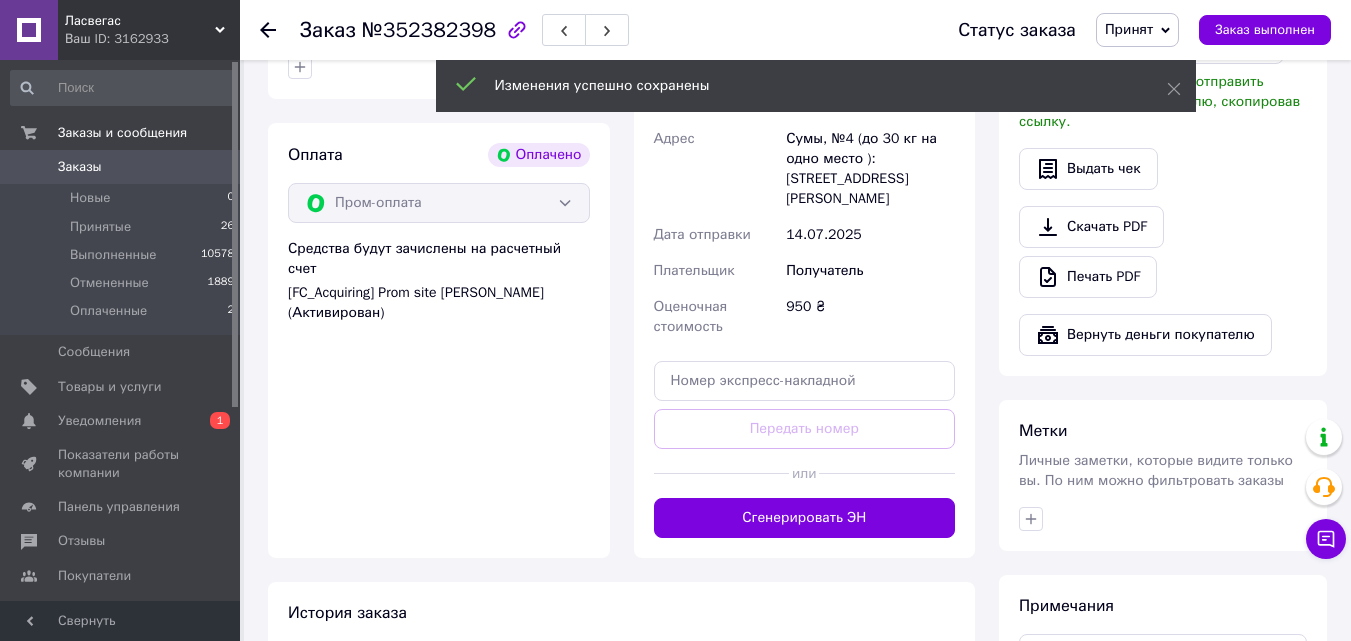scroll, scrollTop: 1200, scrollLeft: 0, axis: vertical 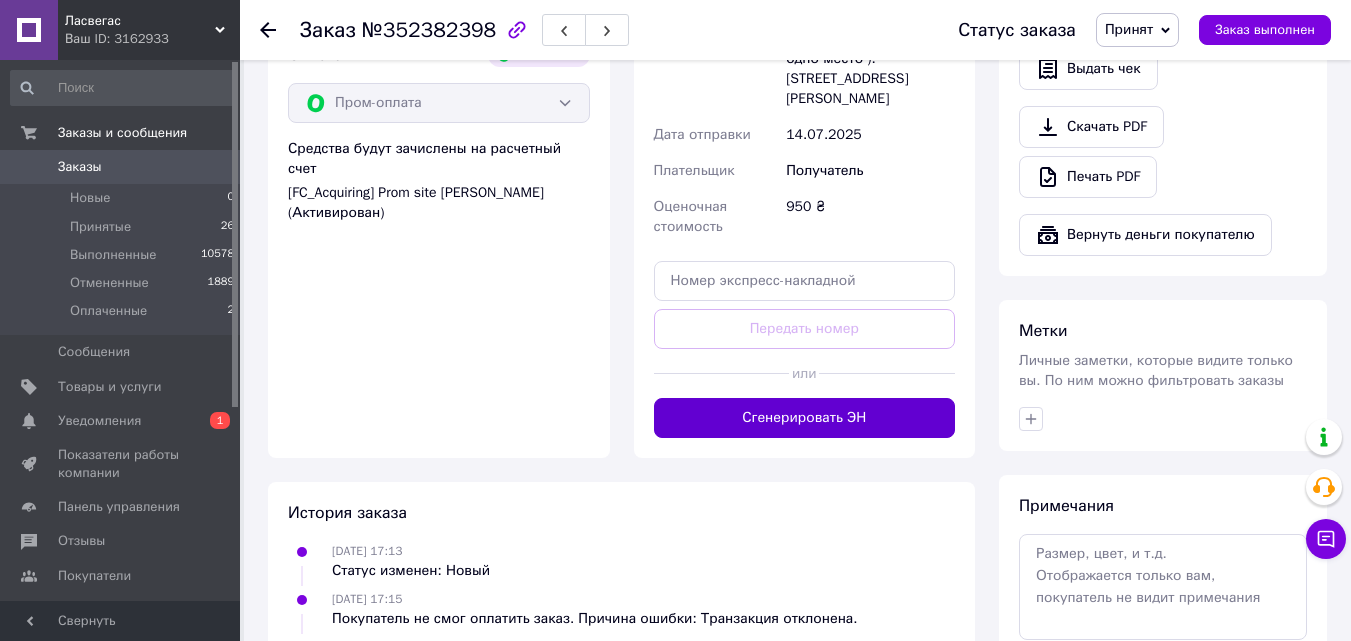 click on "Сгенерировать ЭН" at bounding box center (805, 418) 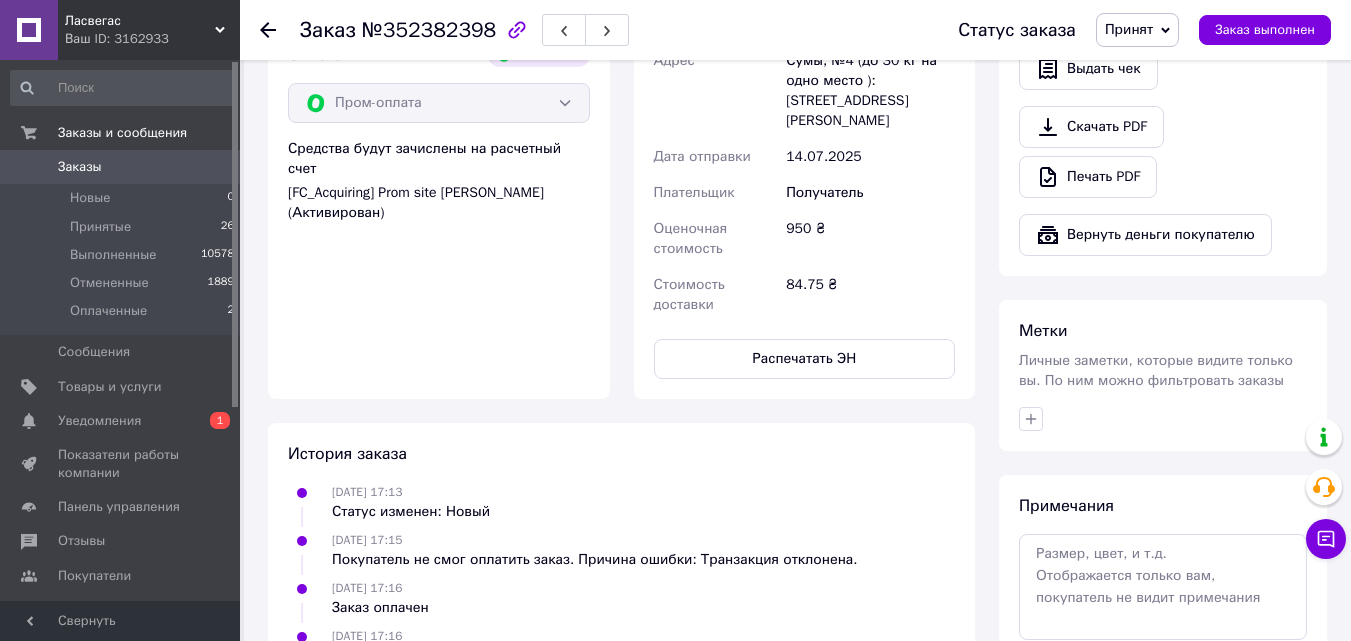 click 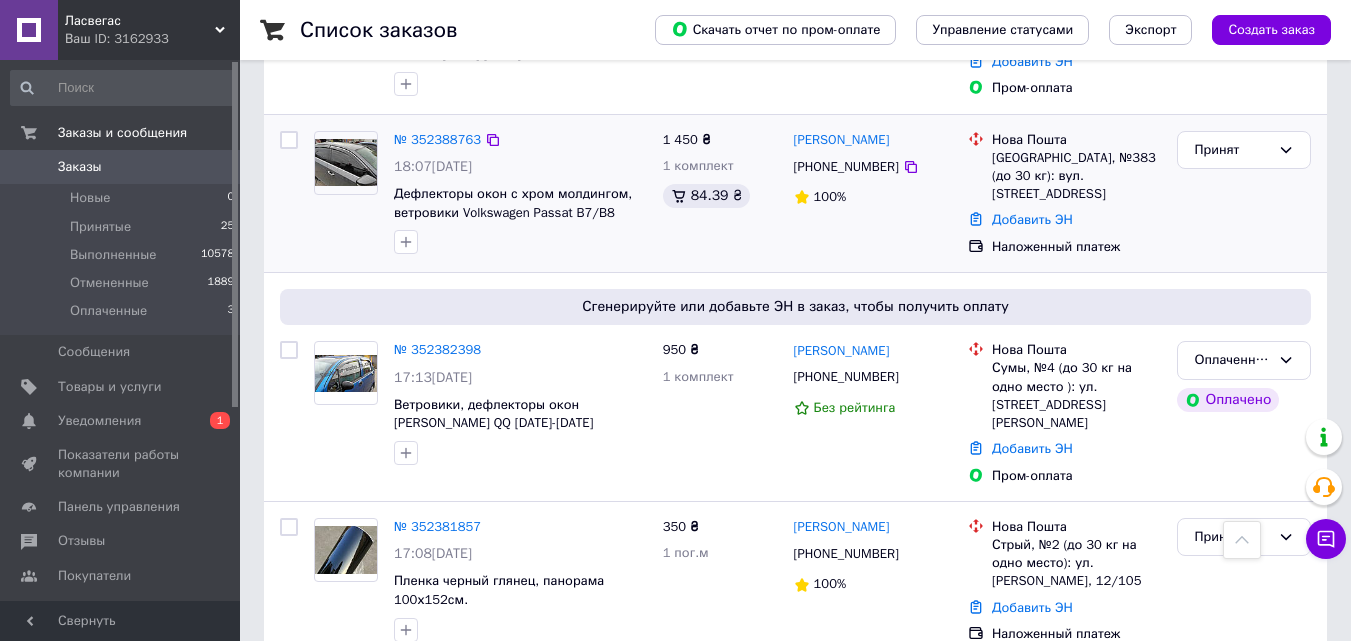 scroll, scrollTop: 2172, scrollLeft: 0, axis: vertical 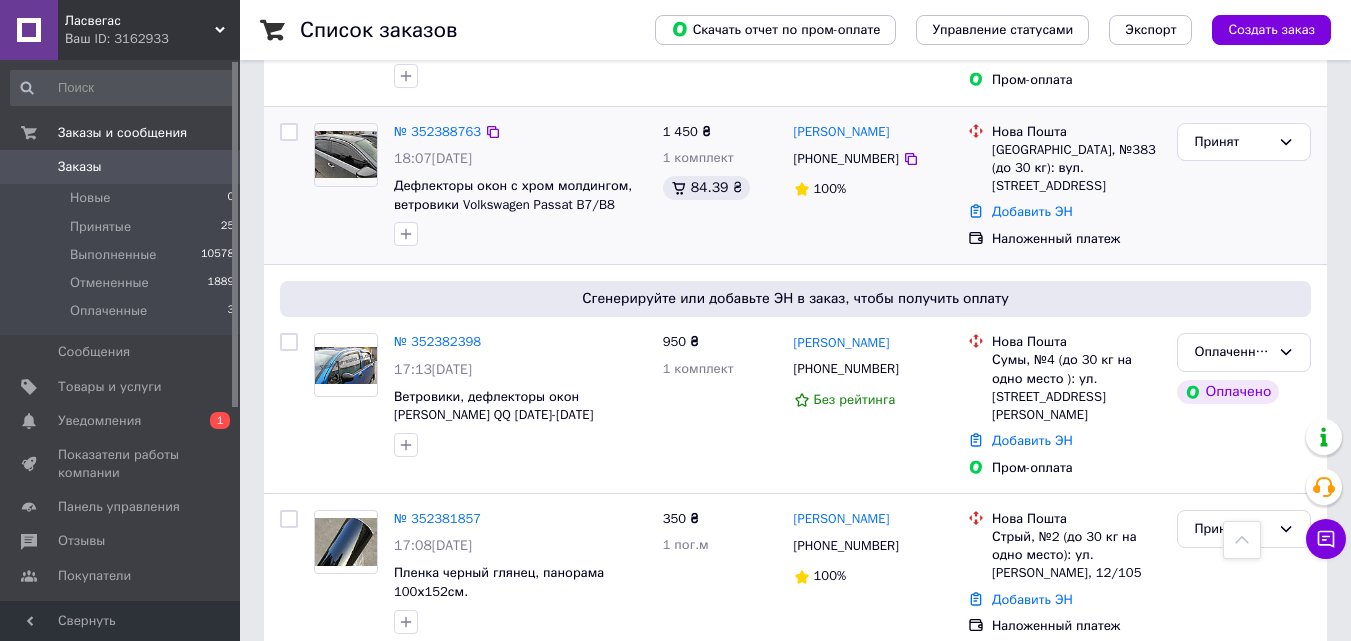 click at bounding box center [346, 154] 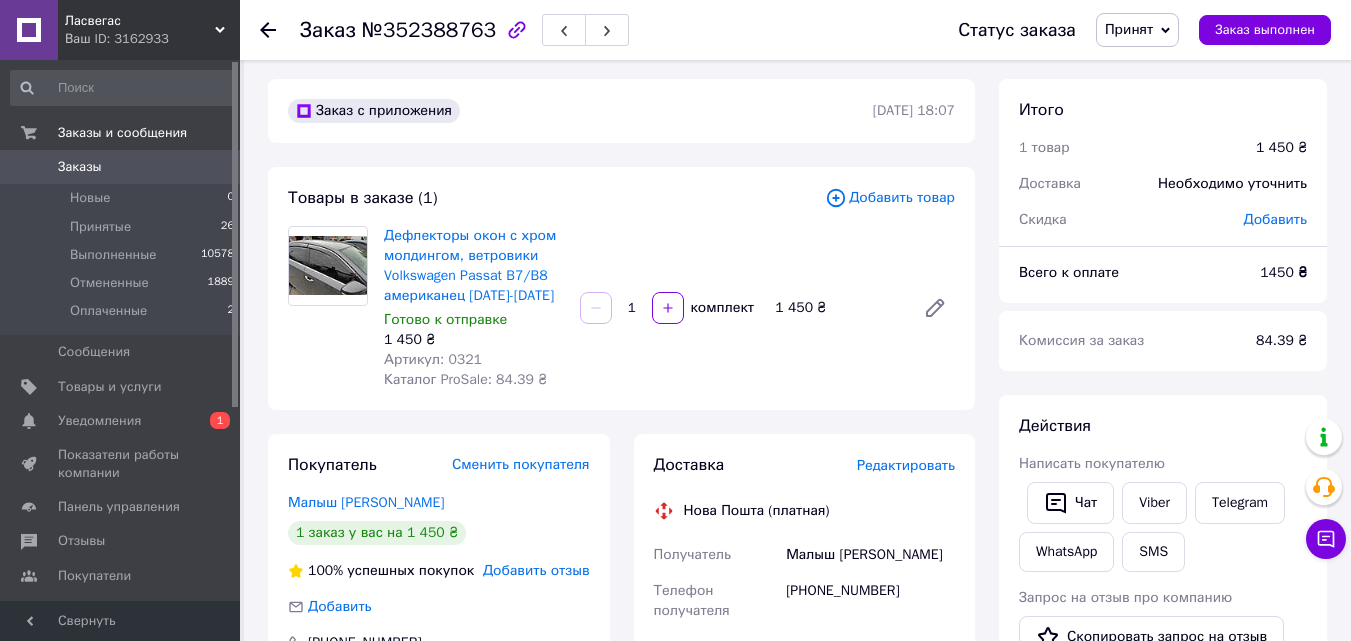 scroll, scrollTop: 0, scrollLeft: 0, axis: both 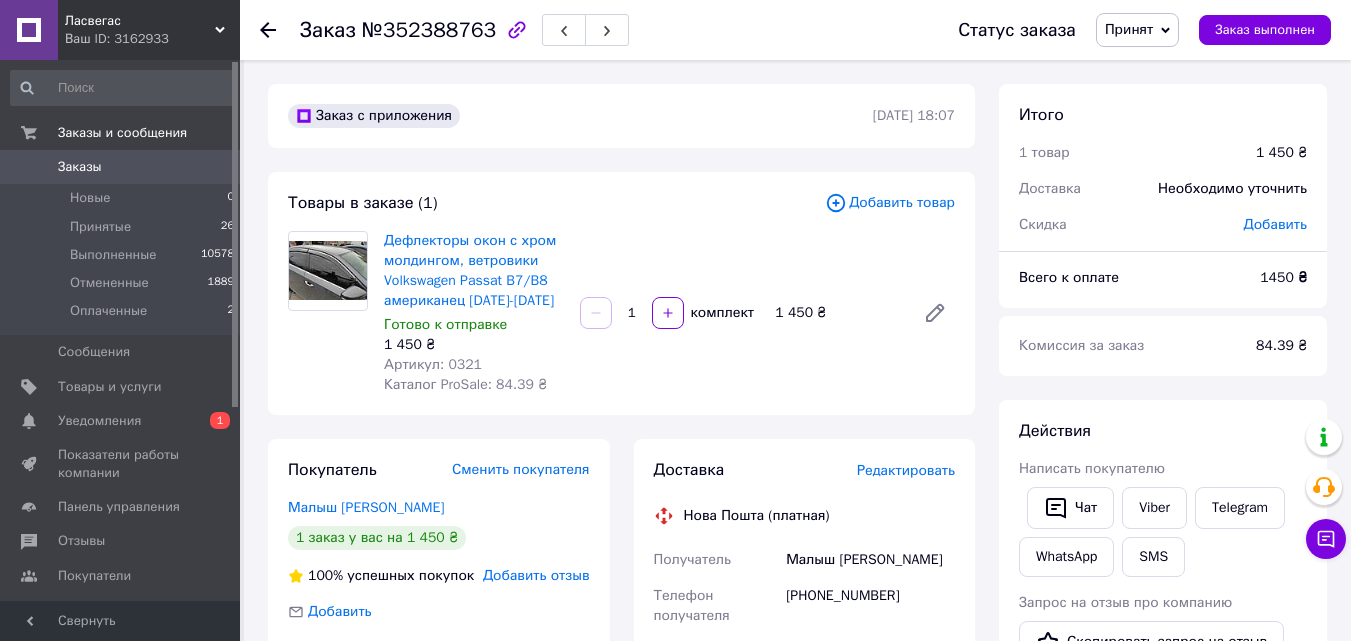 click 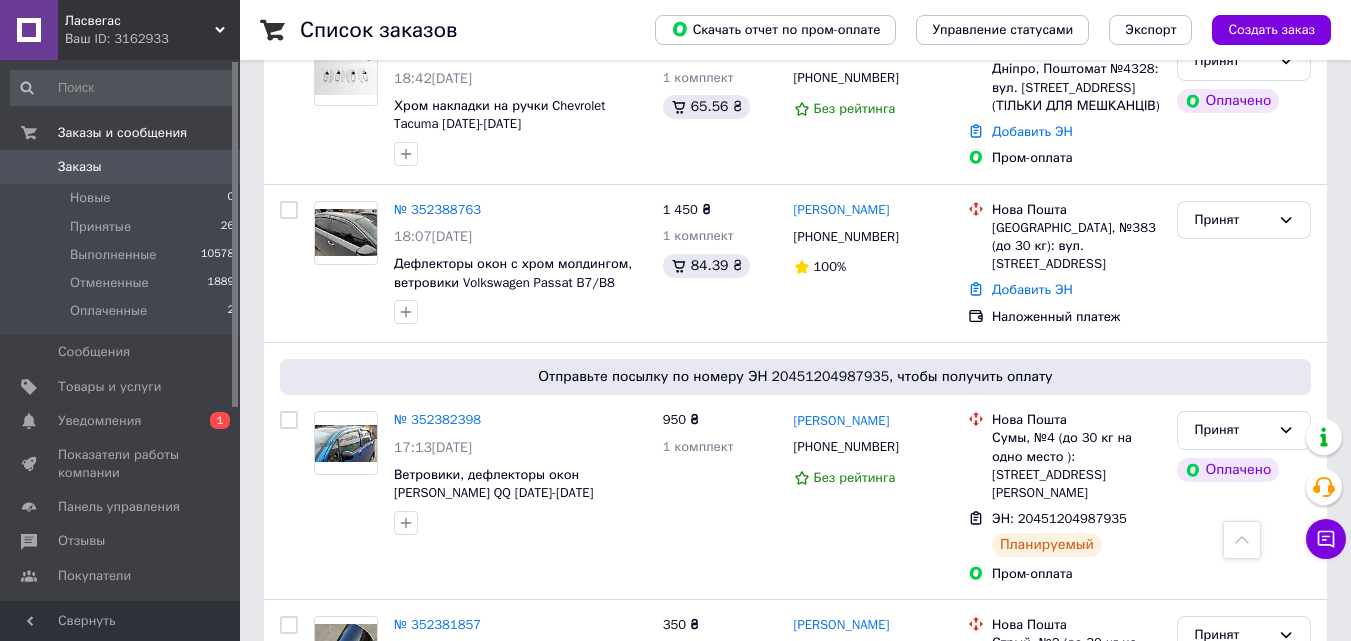 scroll, scrollTop: 2100, scrollLeft: 0, axis: vertical 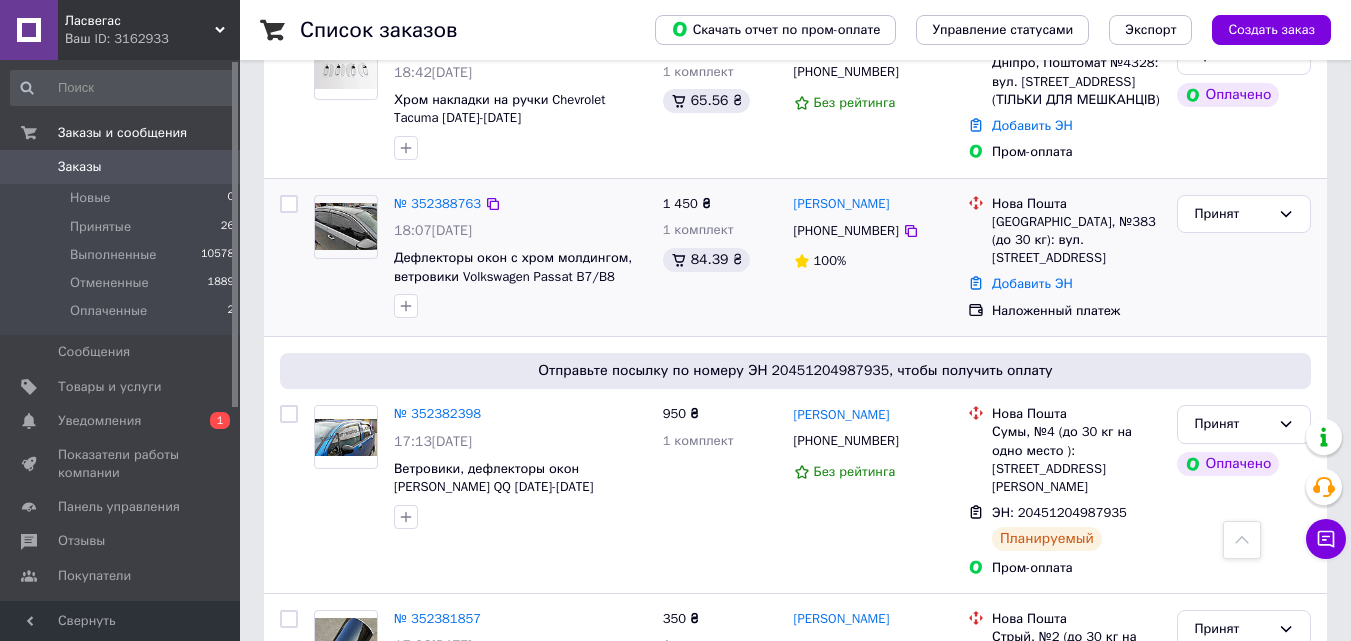 click at bounding box center (346, 226) 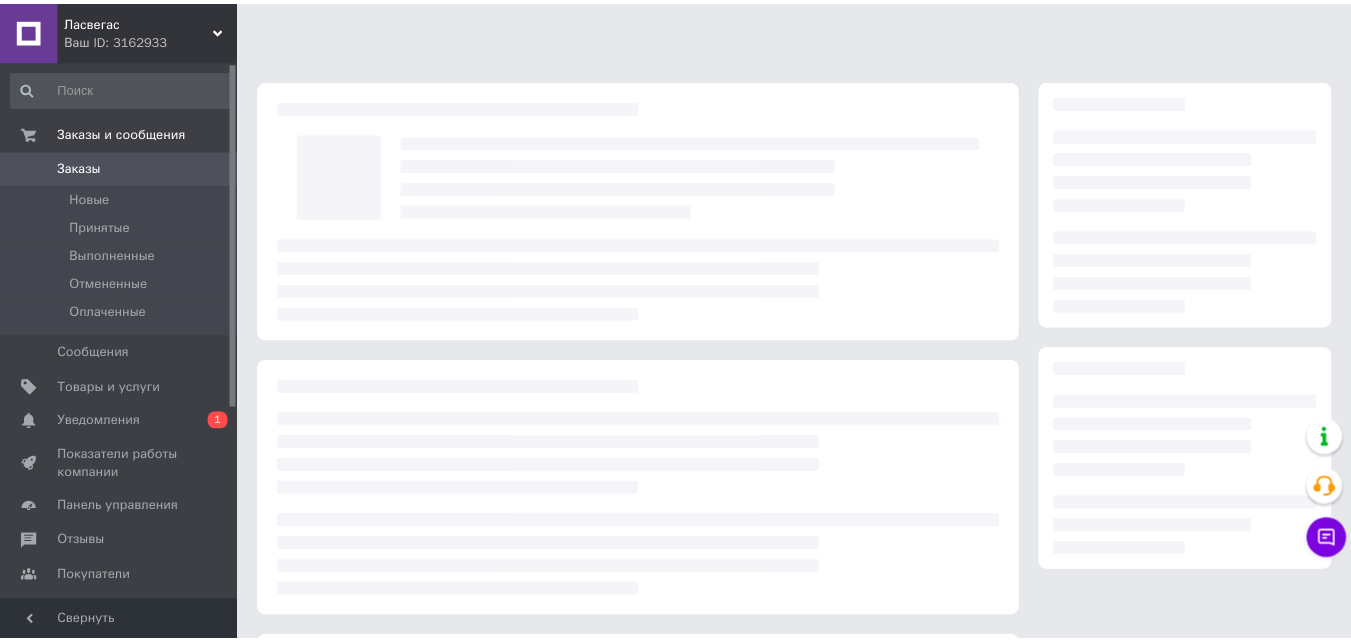 scroll, scrollTop: 0, scrollLeft: 0, axis: both 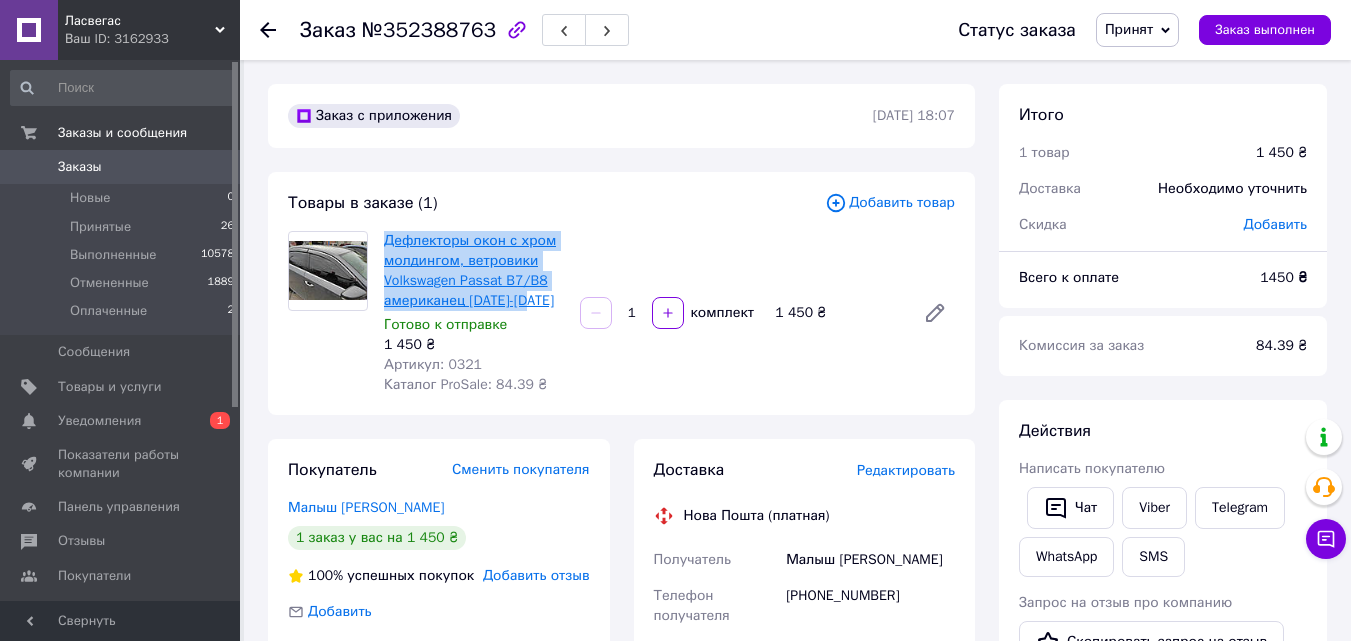 drag, startPoint x: 383, startPoint y: 237, endPoint x: 527, endPoint y: 308, distance: 160.55217 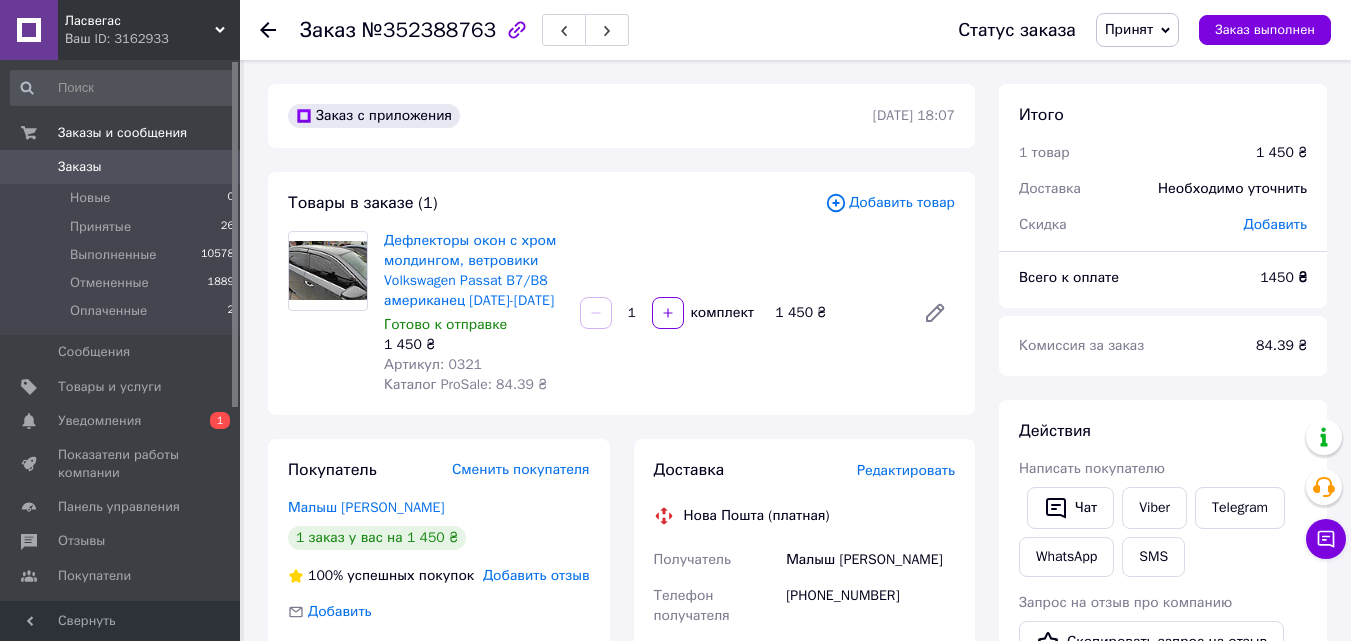 drag, startPoint x: 526, startPoint y: 313, endPoint x: 376, endPoint y: 228, distance: 172.4094 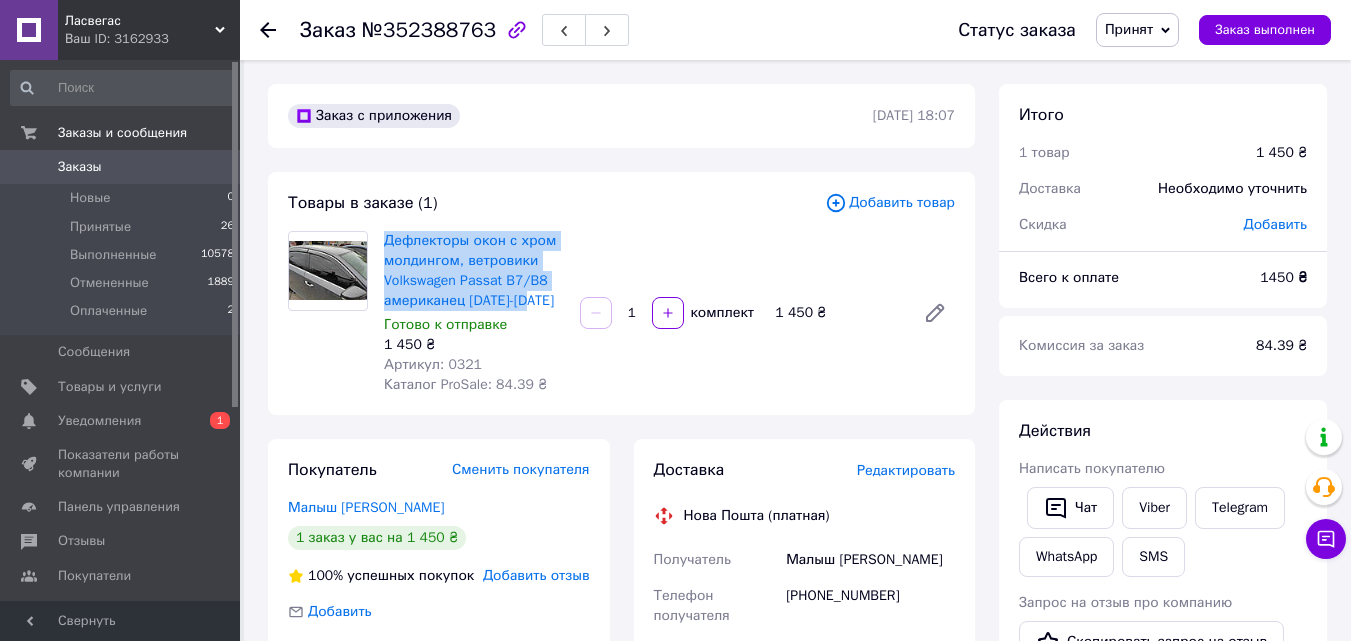 drag, startPoint x: 380, startPoint y: 232, endPoint x: 556, endPoint y: 294, distance: 186.60118 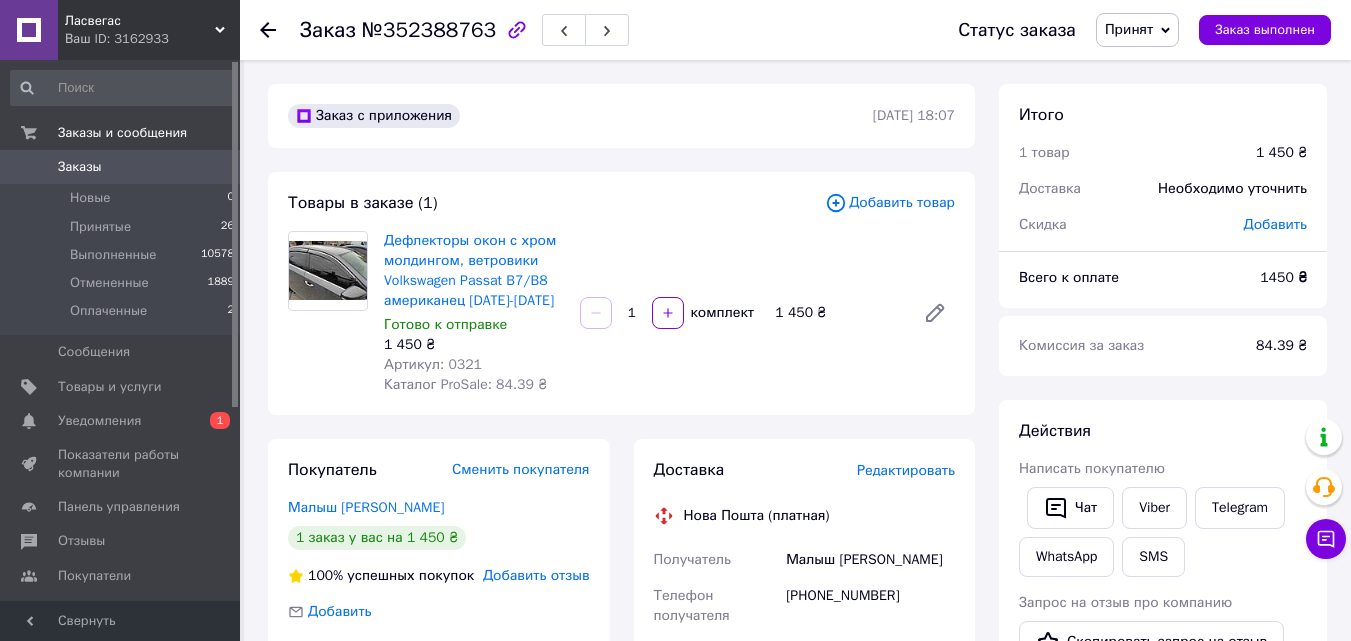click 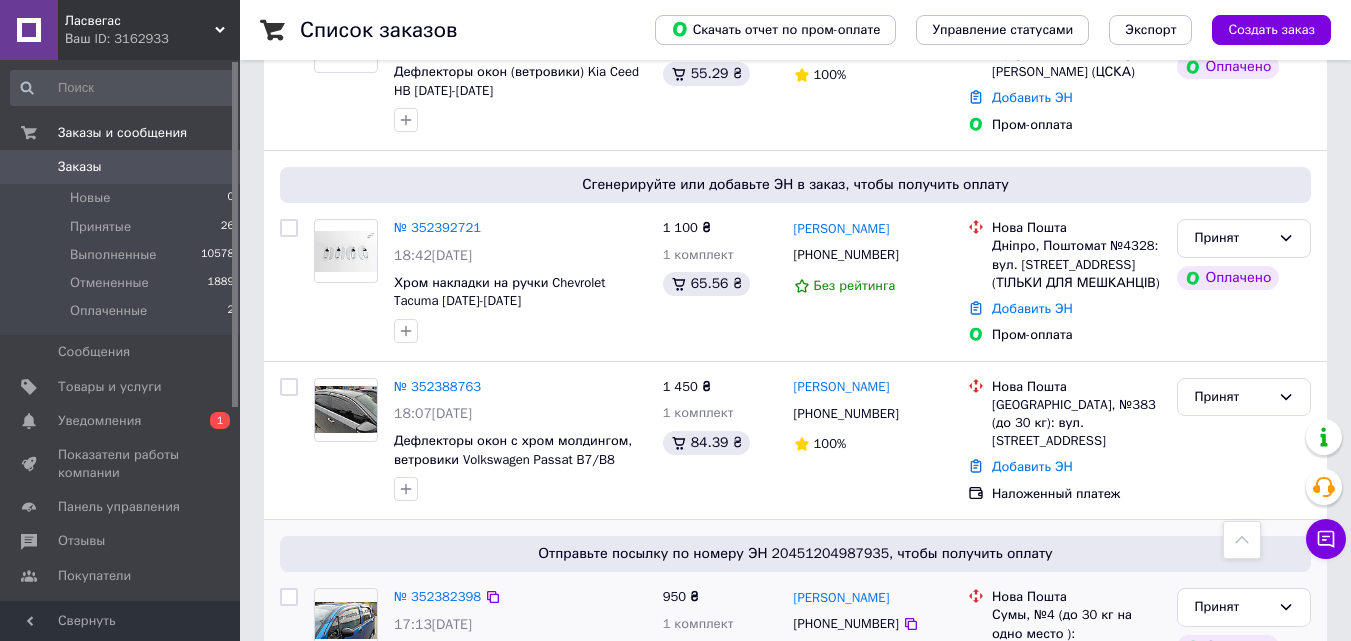 scroll, scrollTop: 1952, scrollLeft: 0, axis: vertical 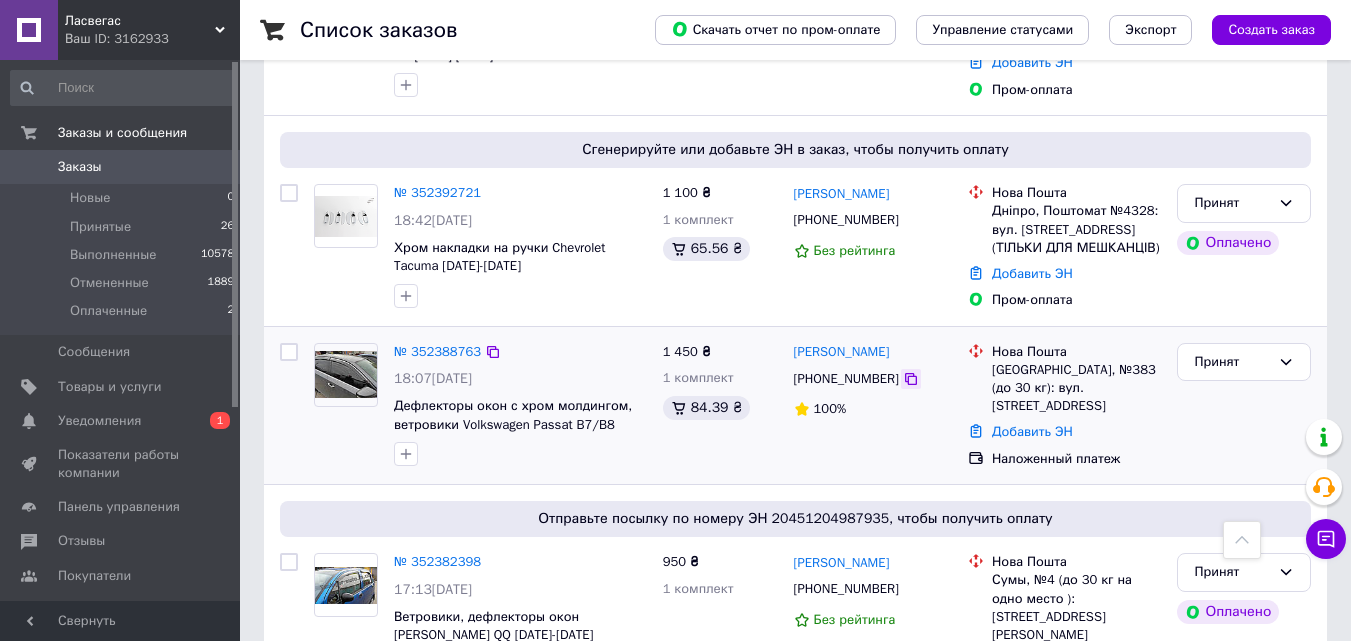click 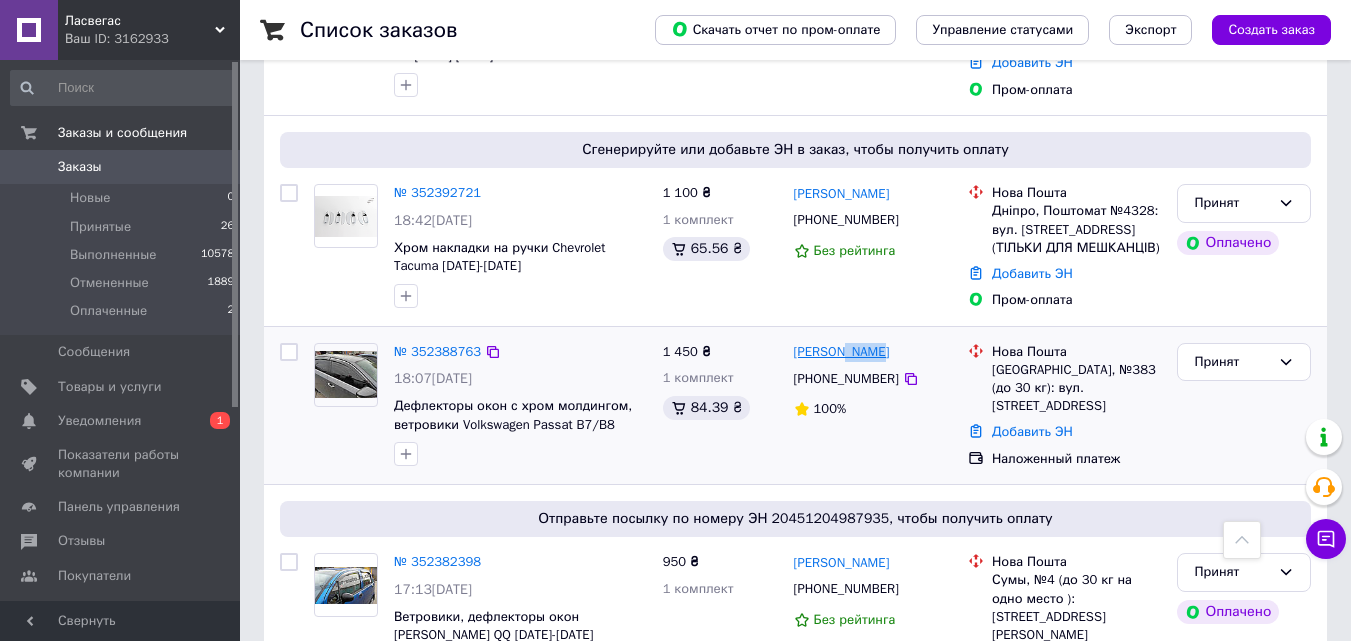 drag, startPoint x: 891, startPoint y: 315, endPoint x: 846, endPoint y: 309, distance: 45.39824 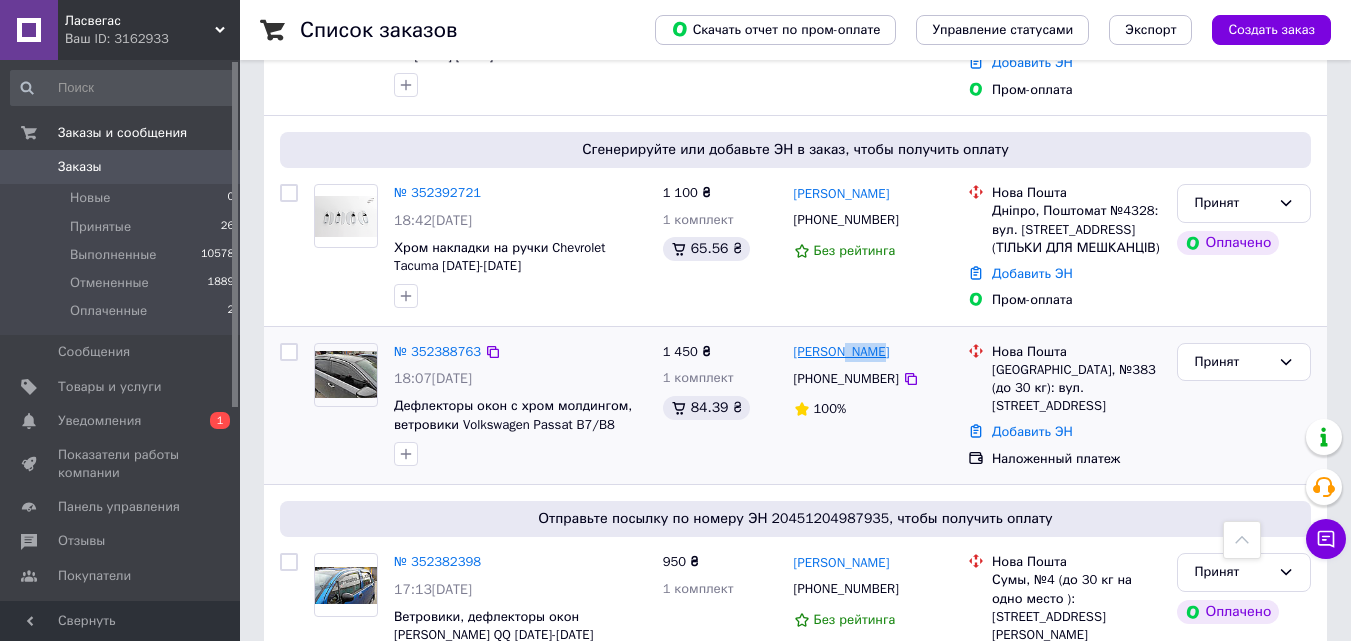 copy on "Малыш" 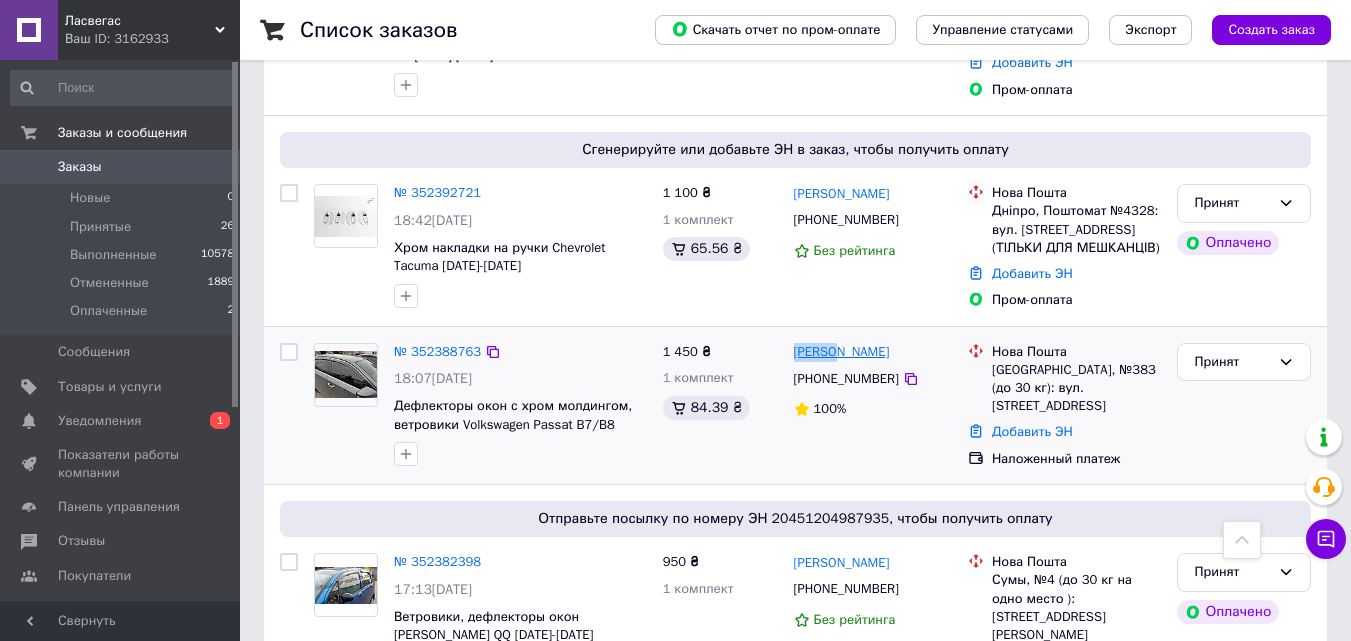 drag, startPoint x: 792, startPoint y: 313, endPoint x: 838, endPoint y: 318, distance: 46.270943 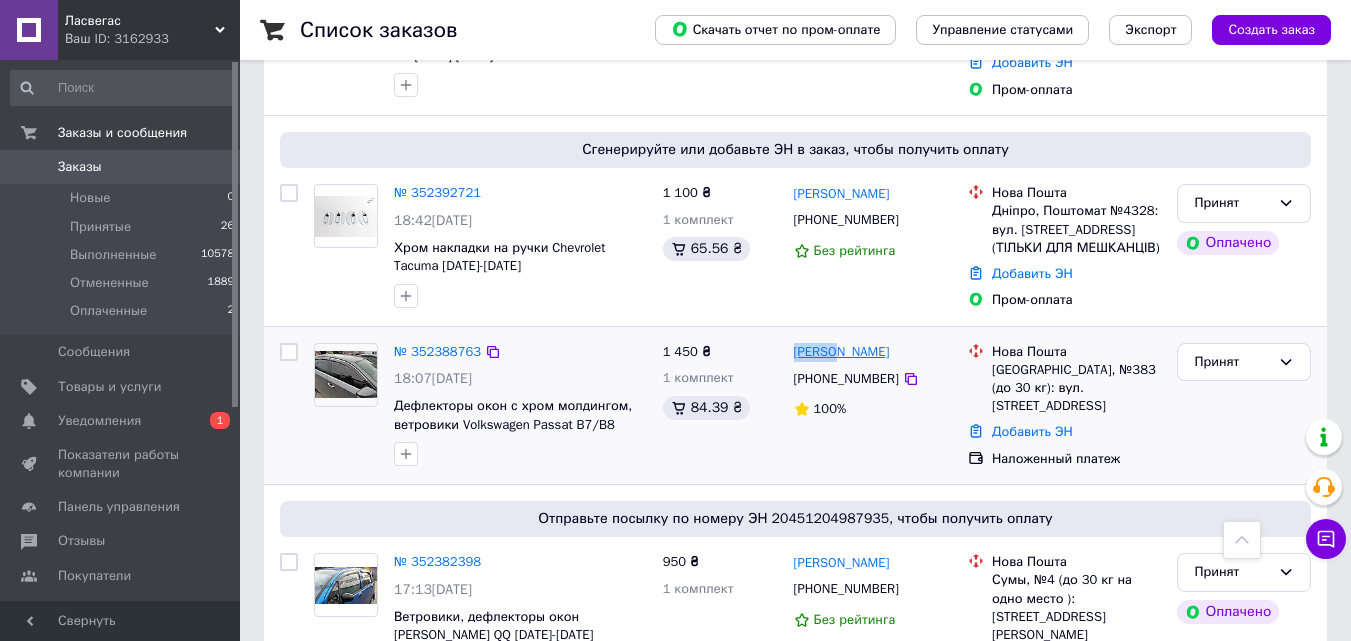 copy on "Анжела" 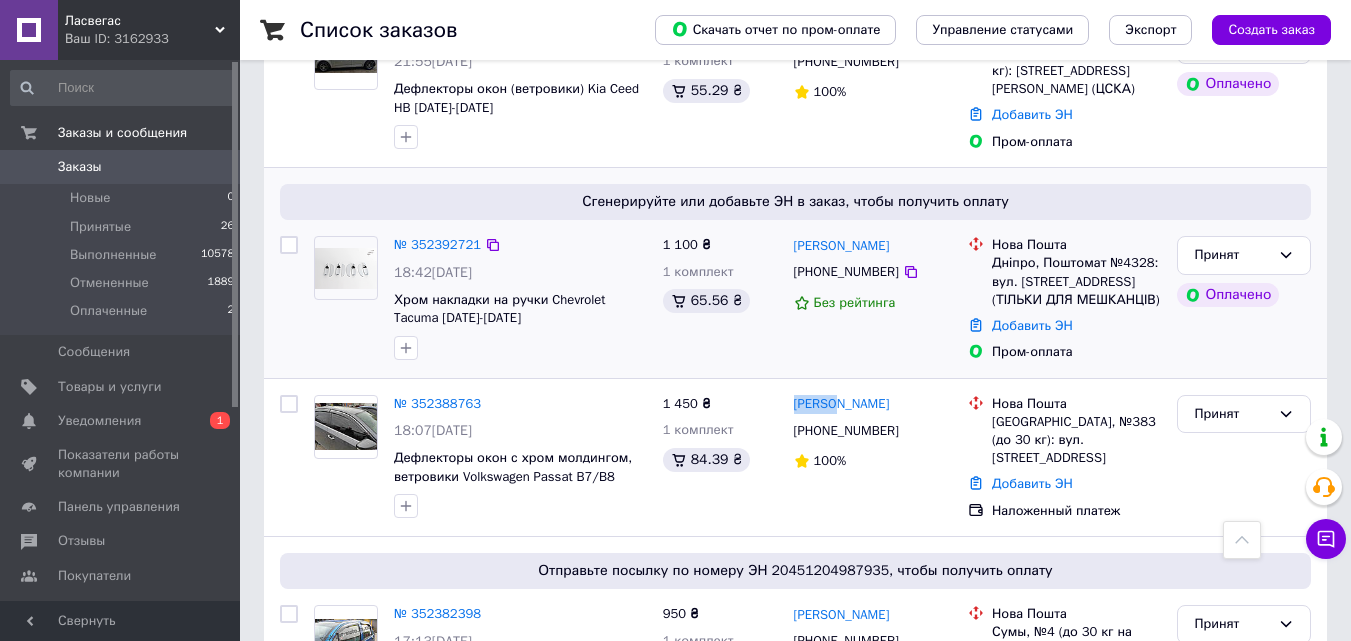 scroll, scrollTop: 1852, scrollLeft: 0, axis: vertical 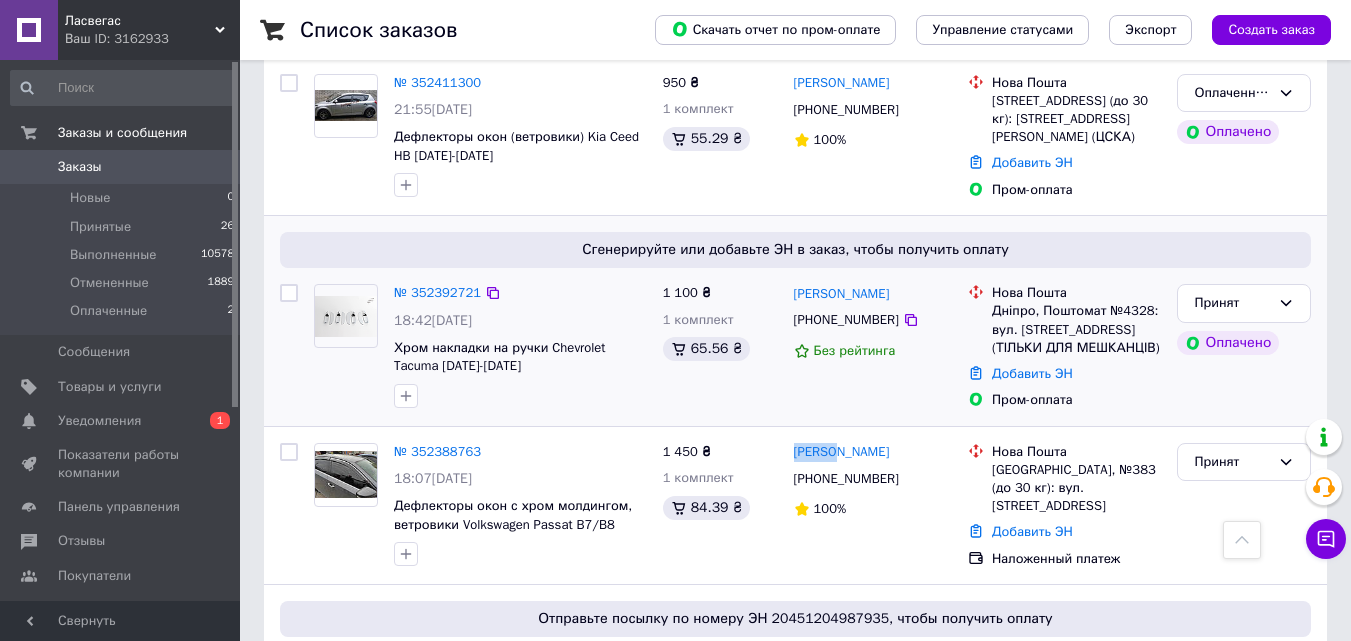 click at bounding box center (346, 316) 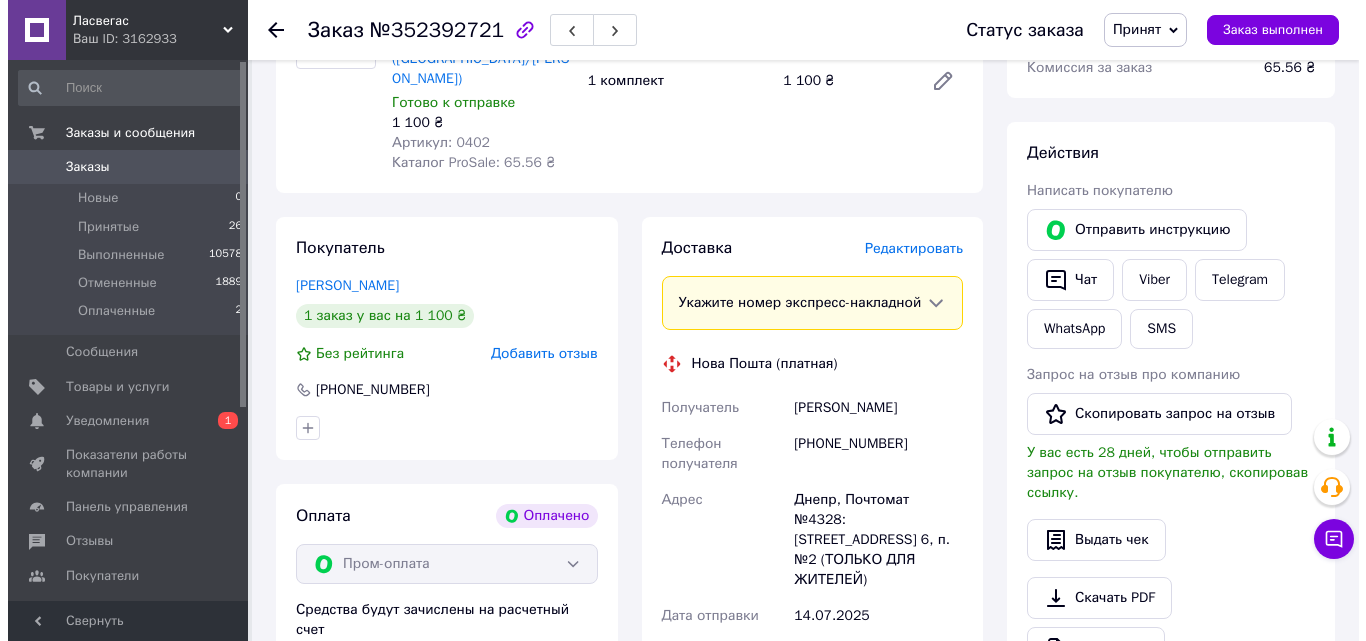 scroll, scrollTop: 800, scrollLeft: 0, axis: vertical 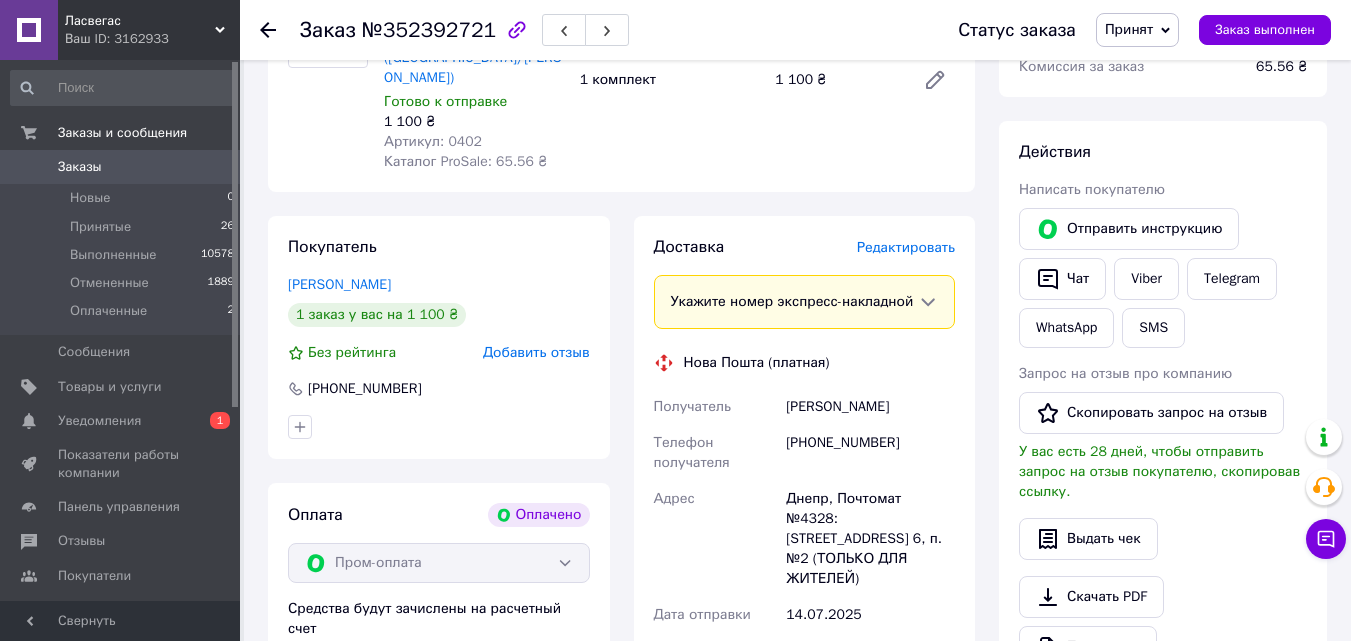 click on "Редактировать" at bounding box center [906, 247] 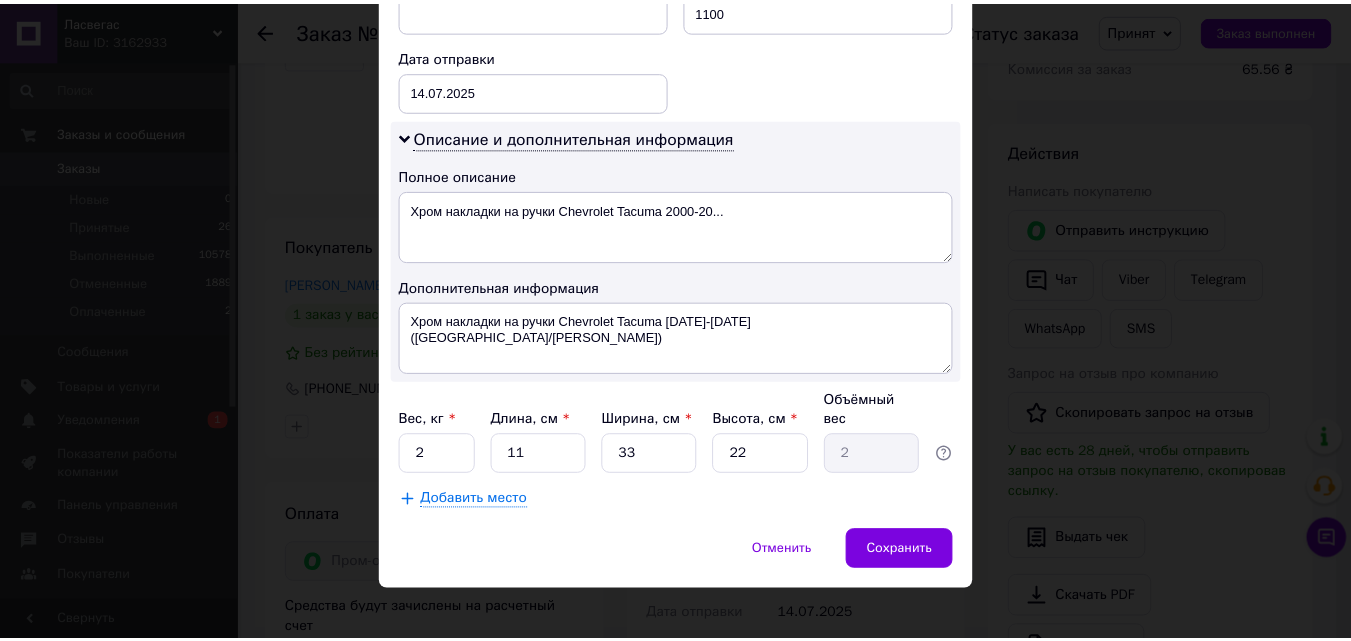 scroll, scrollTop: 933, scrollLeft: 0, axis: vertical 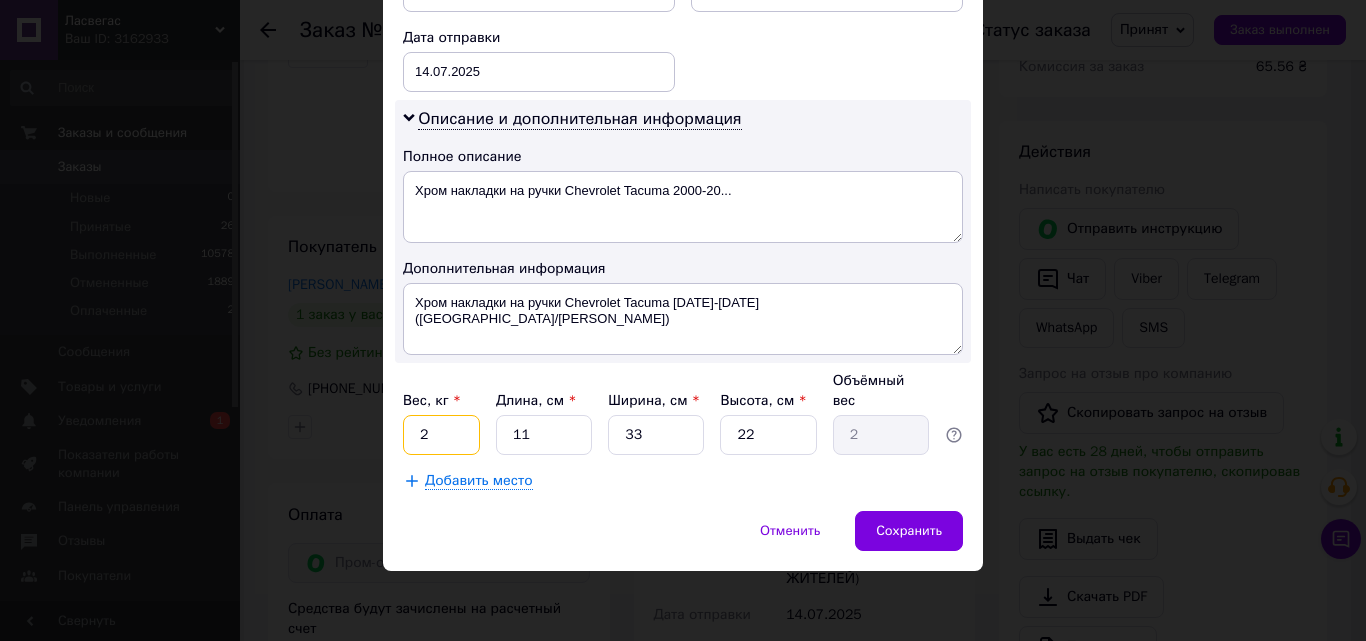 click on "2" at bounding box center (441, 435) 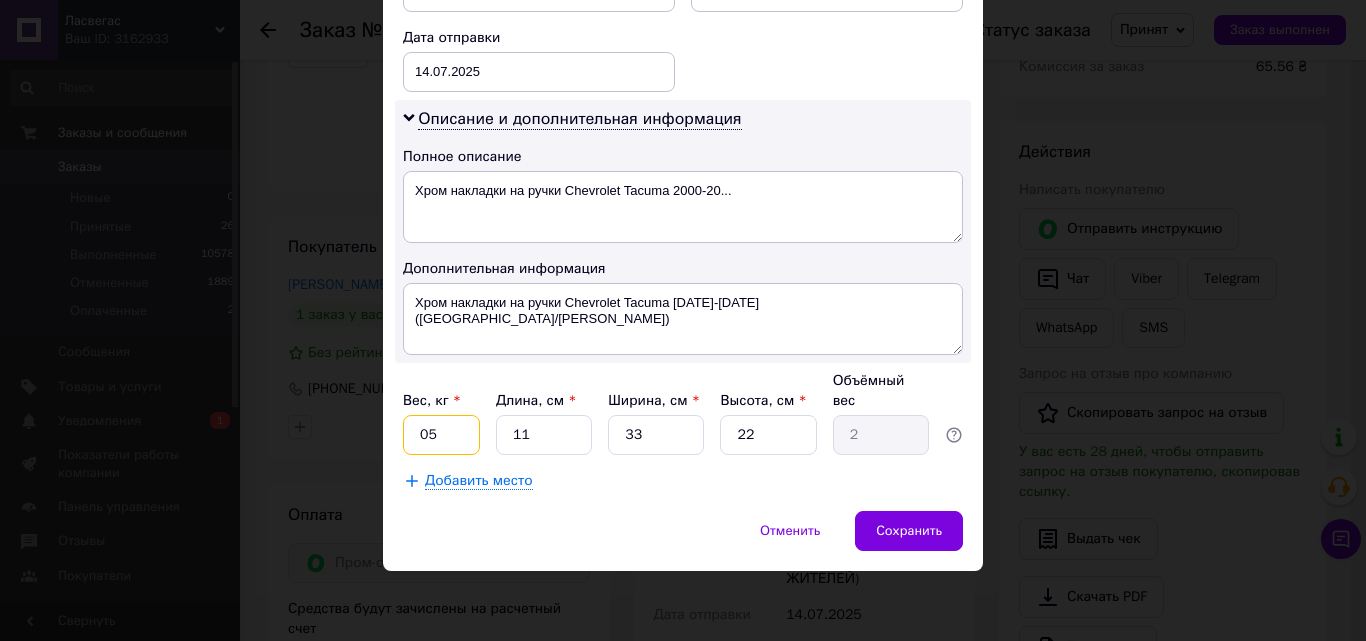 type on "05" 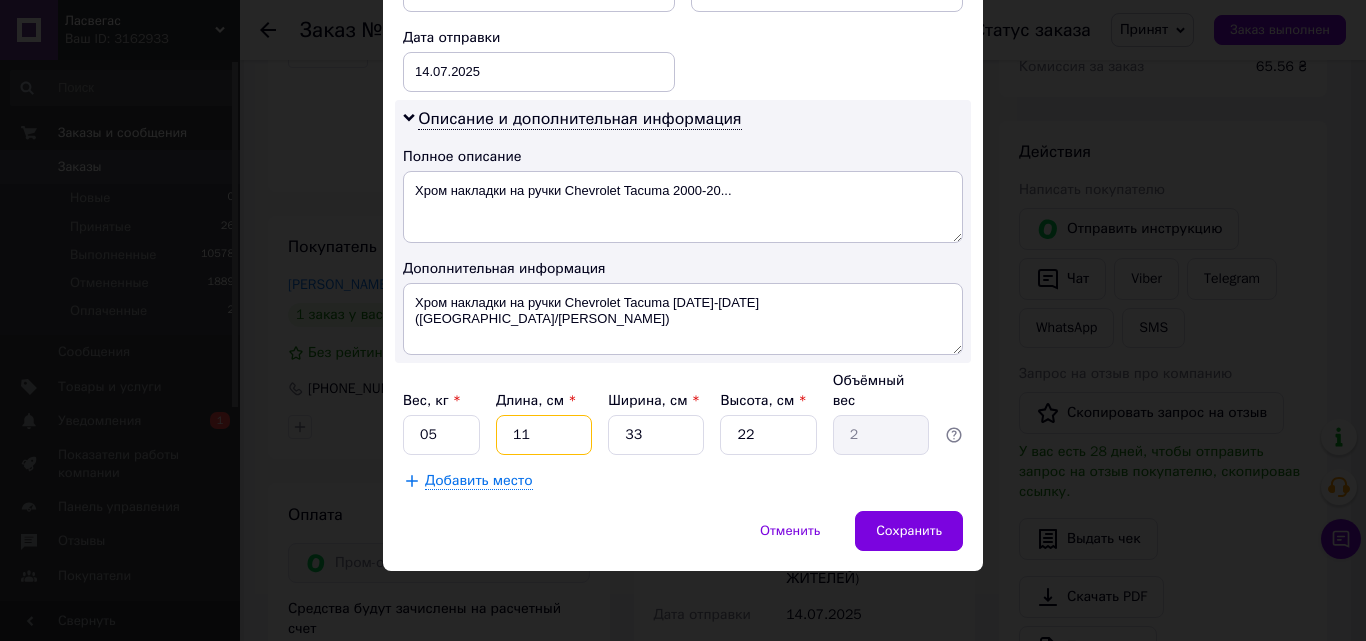 click on "11" at bounding box center [544, 435] 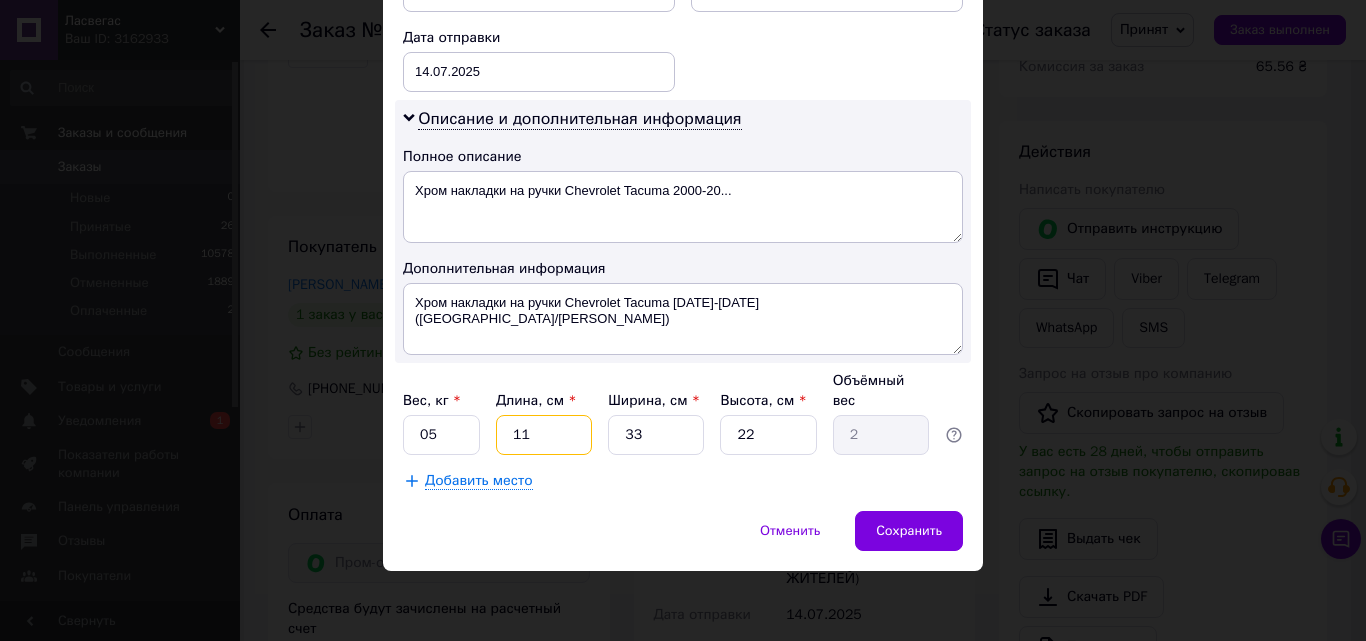 type on "1" 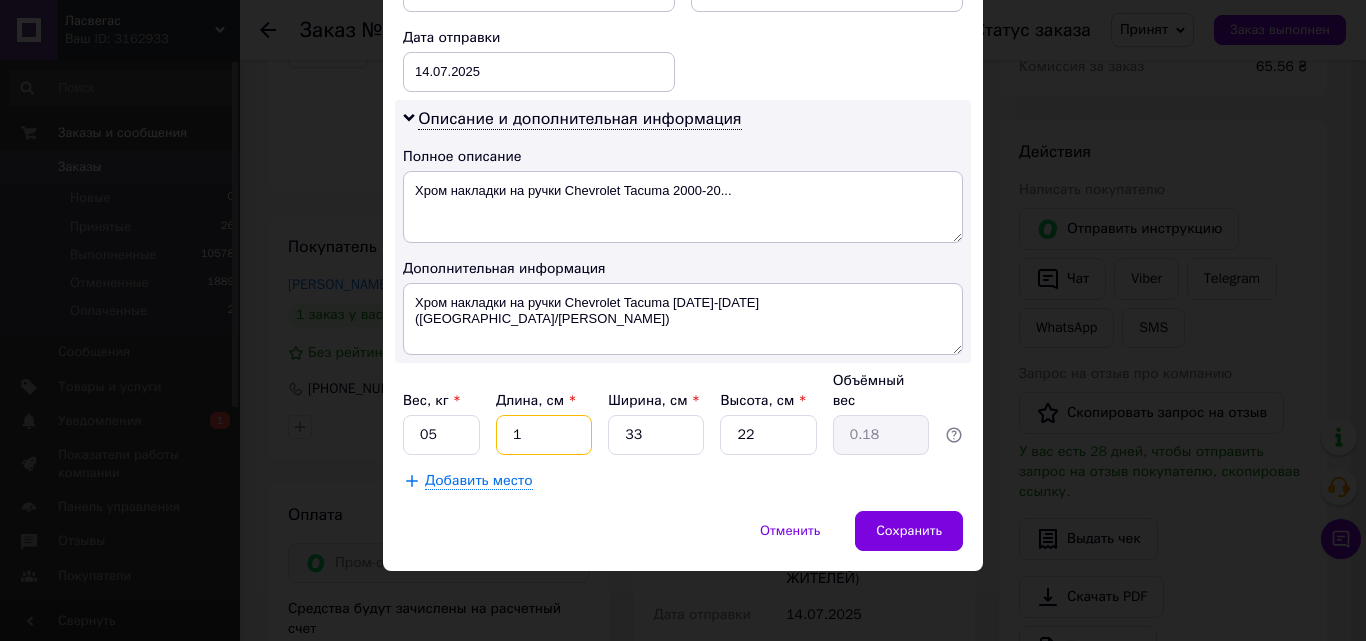 type on "18" 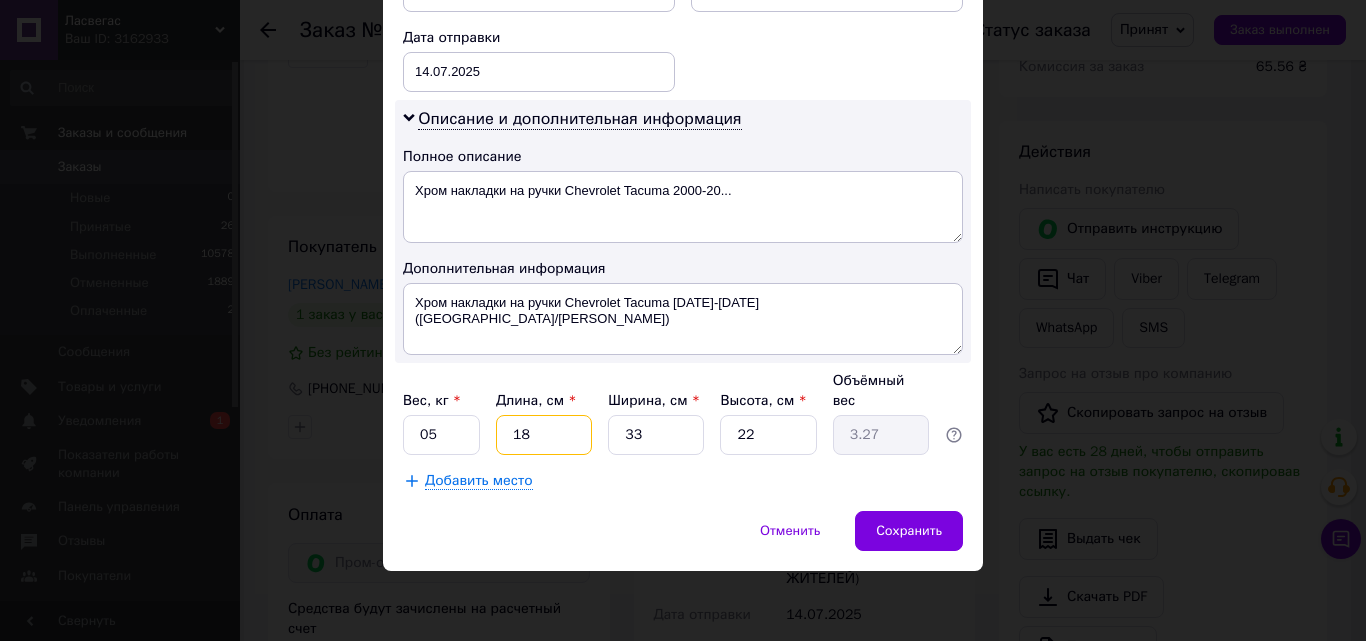 type on "1" 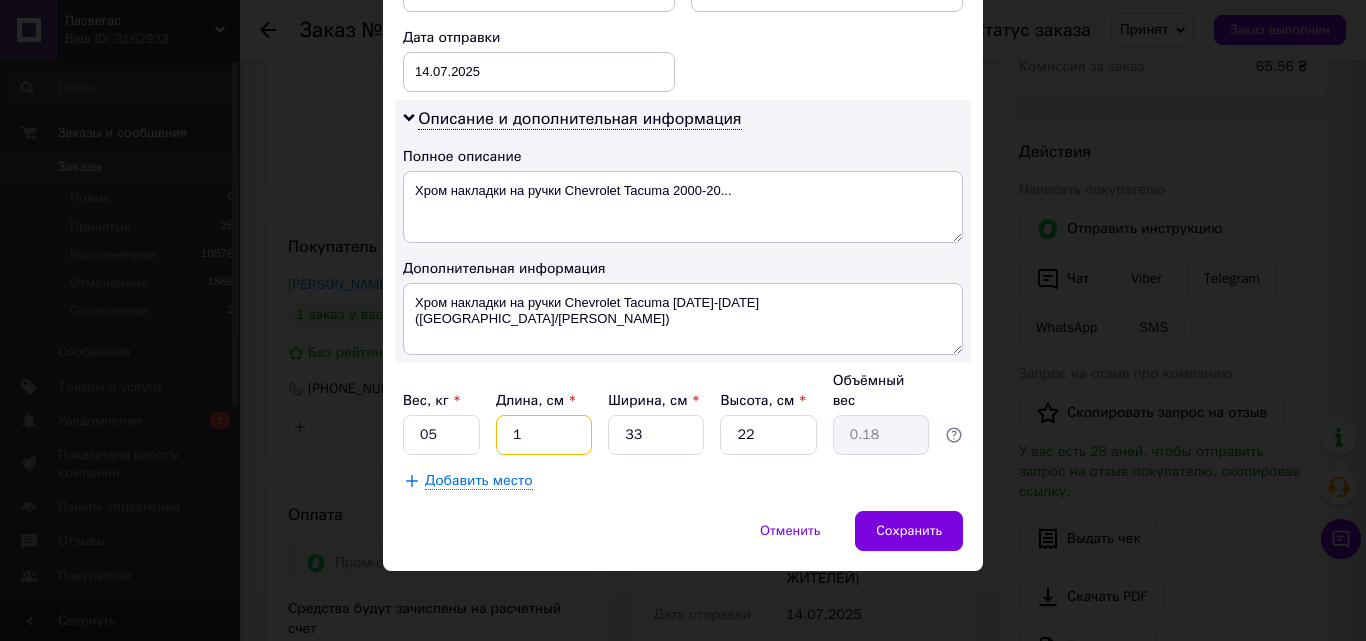 type on "12" 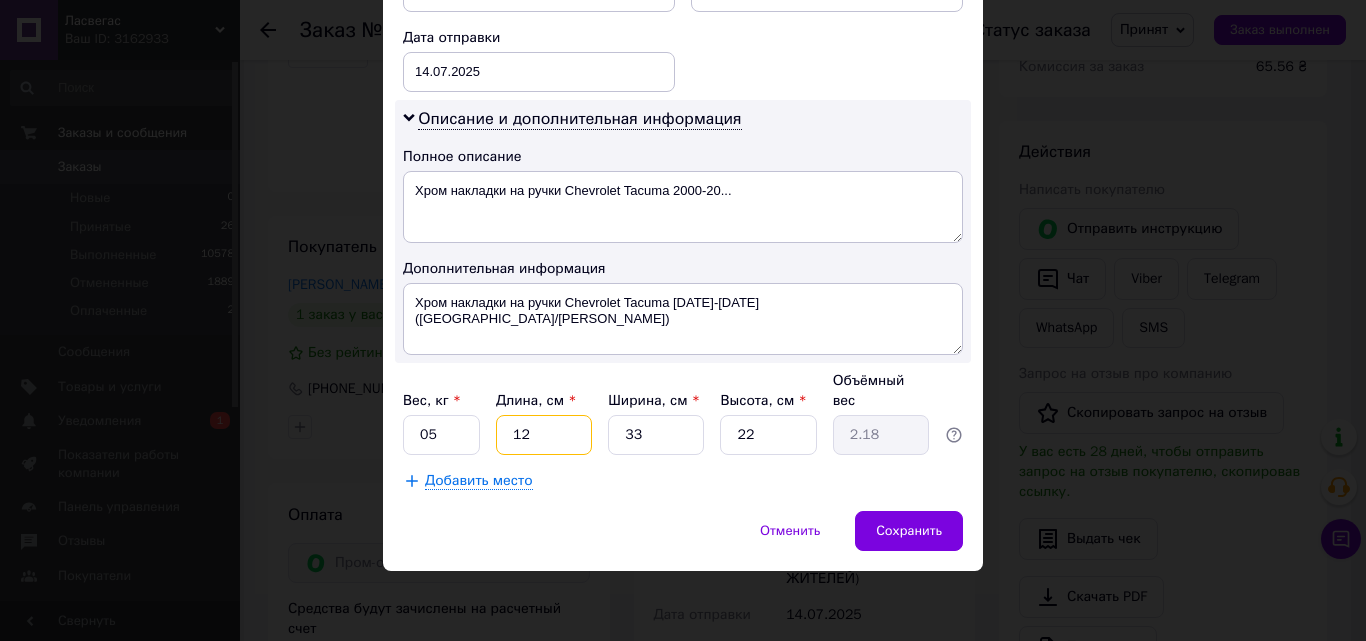 type on "1" 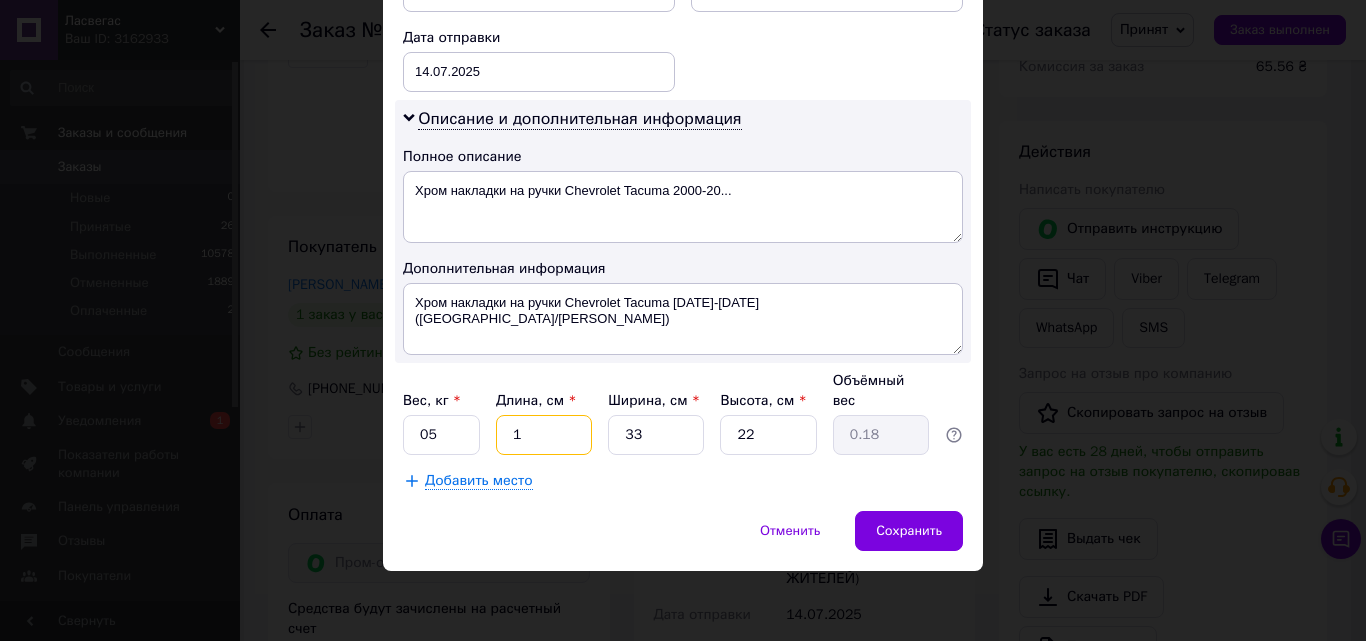 type 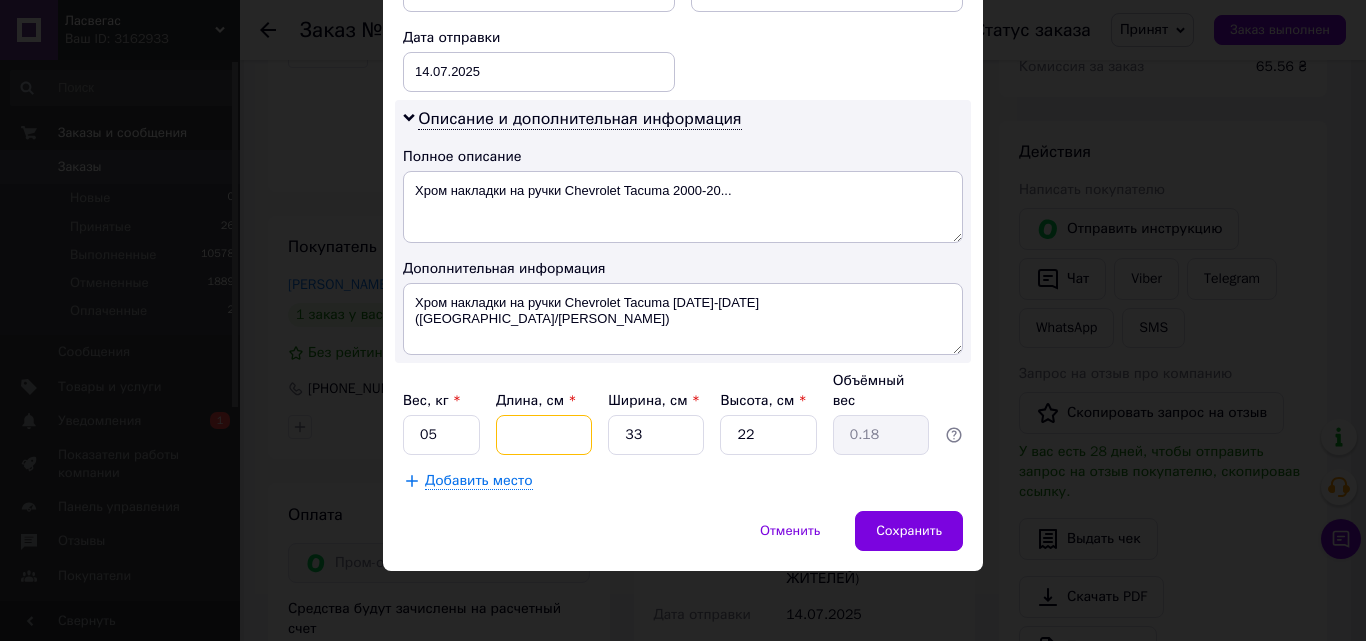 type 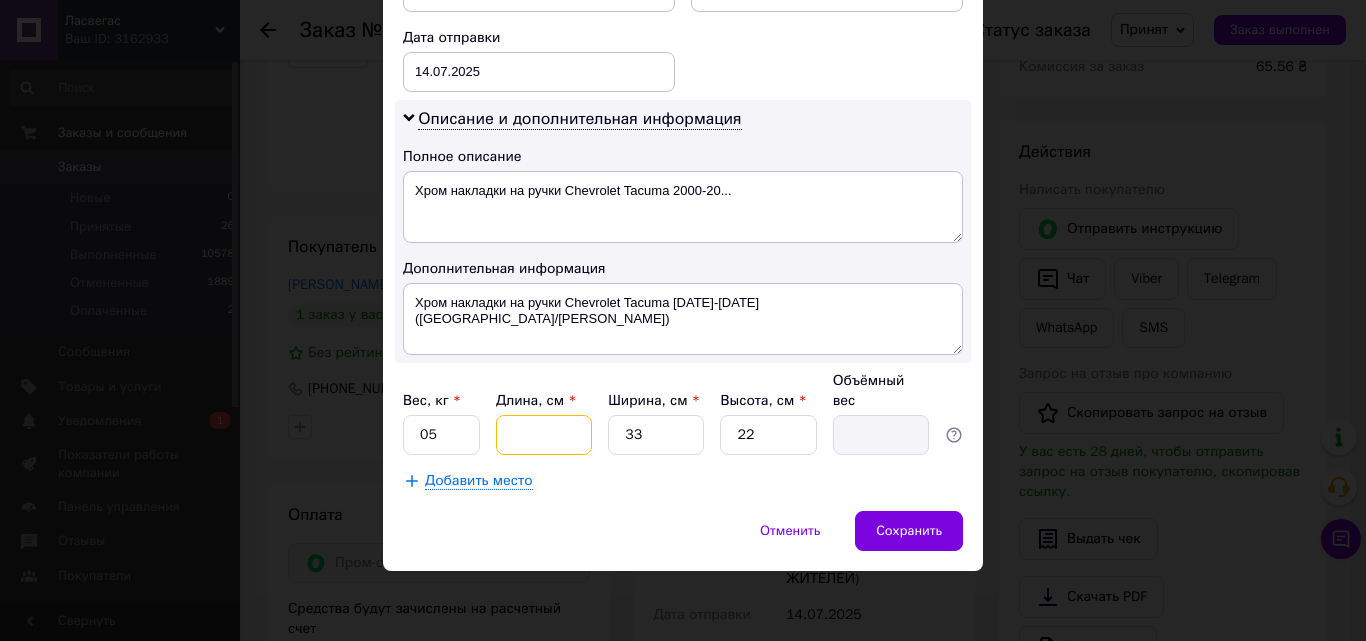 type on "2" 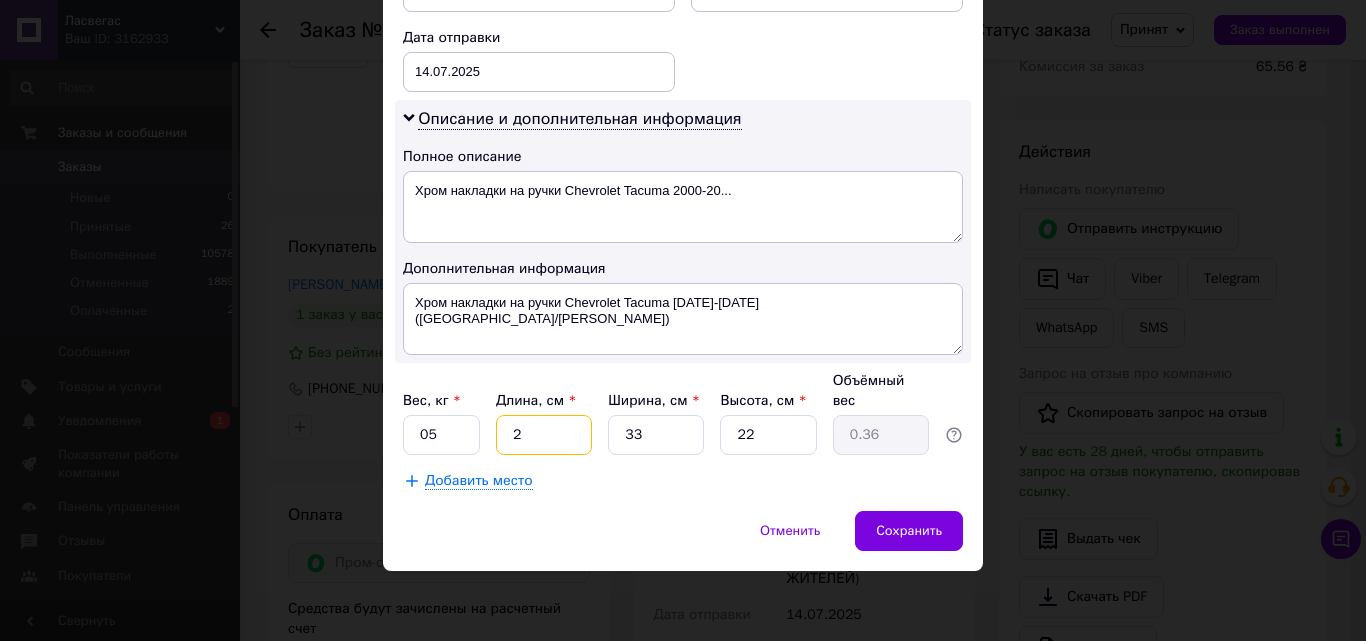 type on "20" 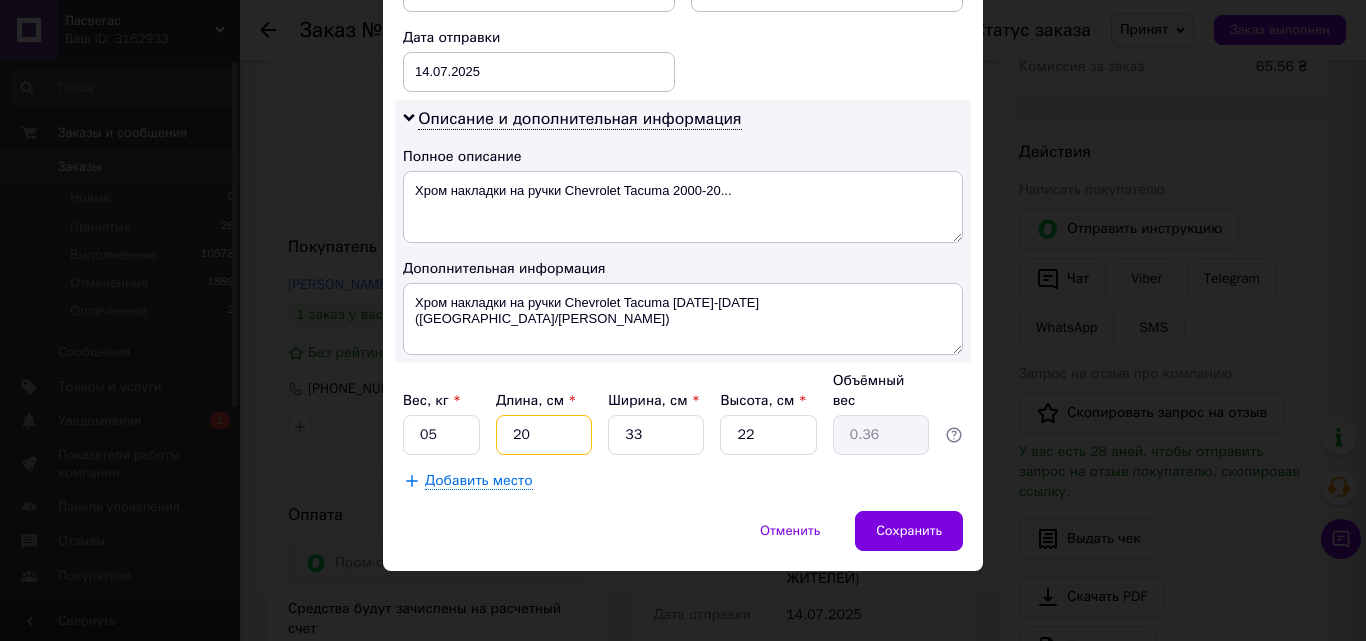 type on "3.63" 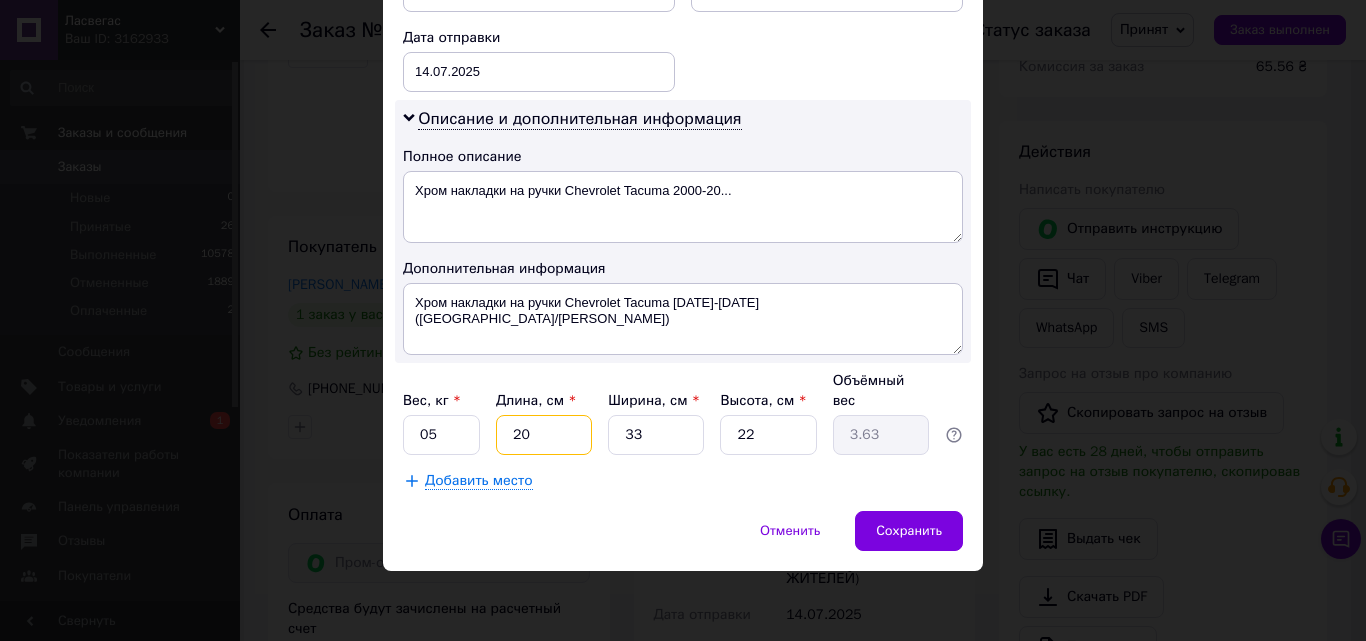 type on "20" 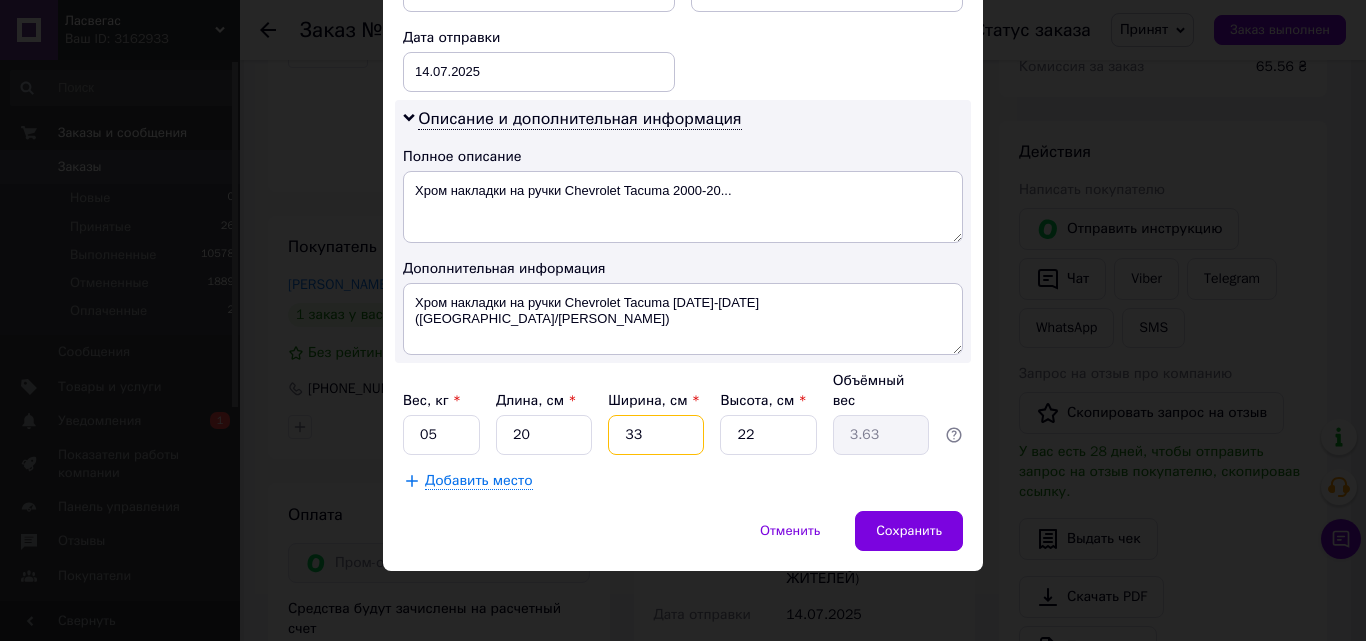 click on "33" at bounding box center [656, 435] 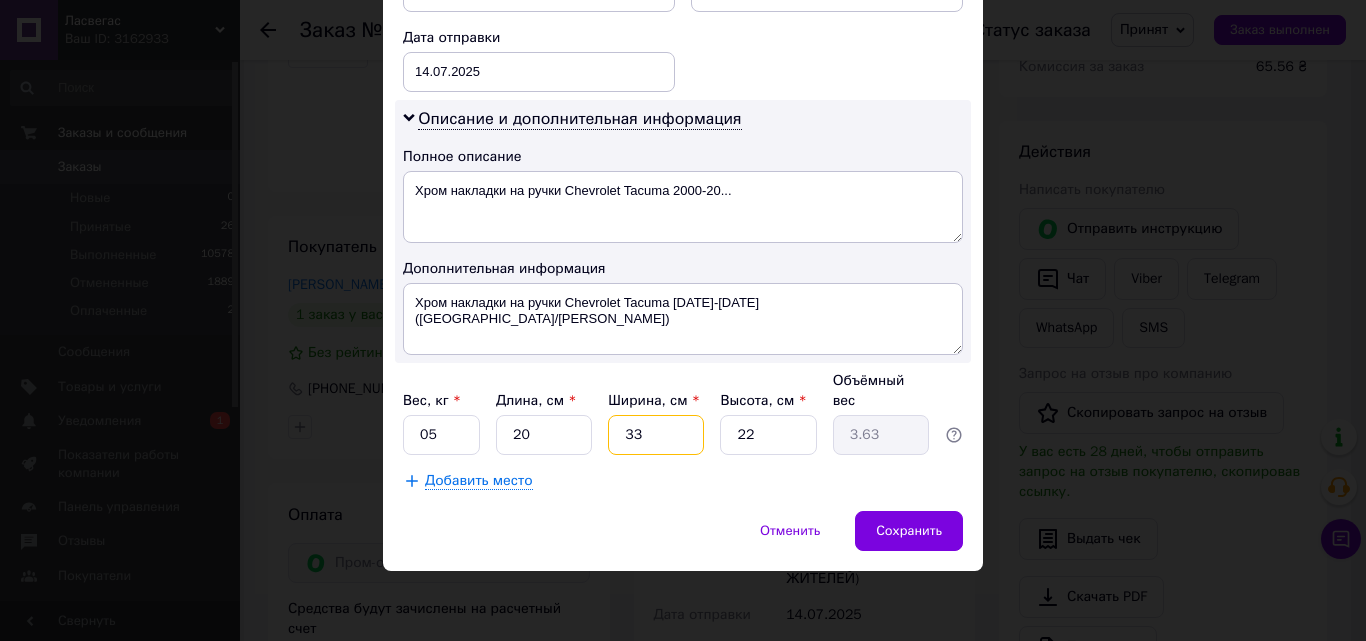type on "337" 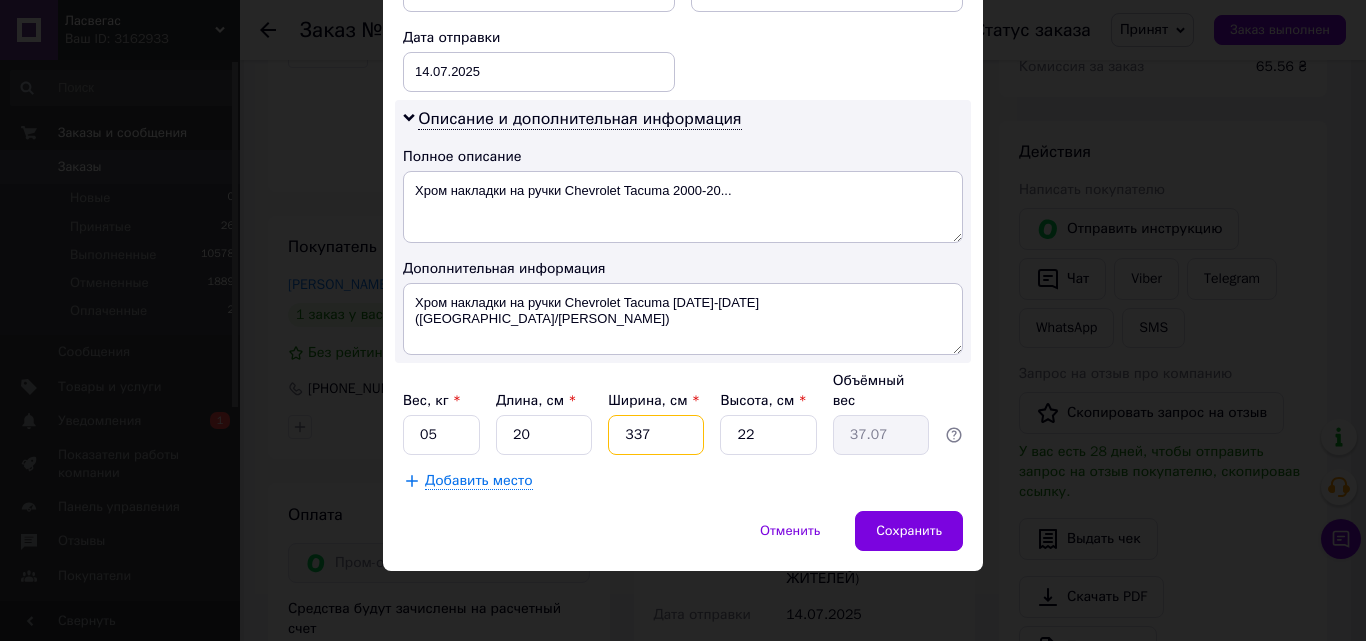 type on "33" 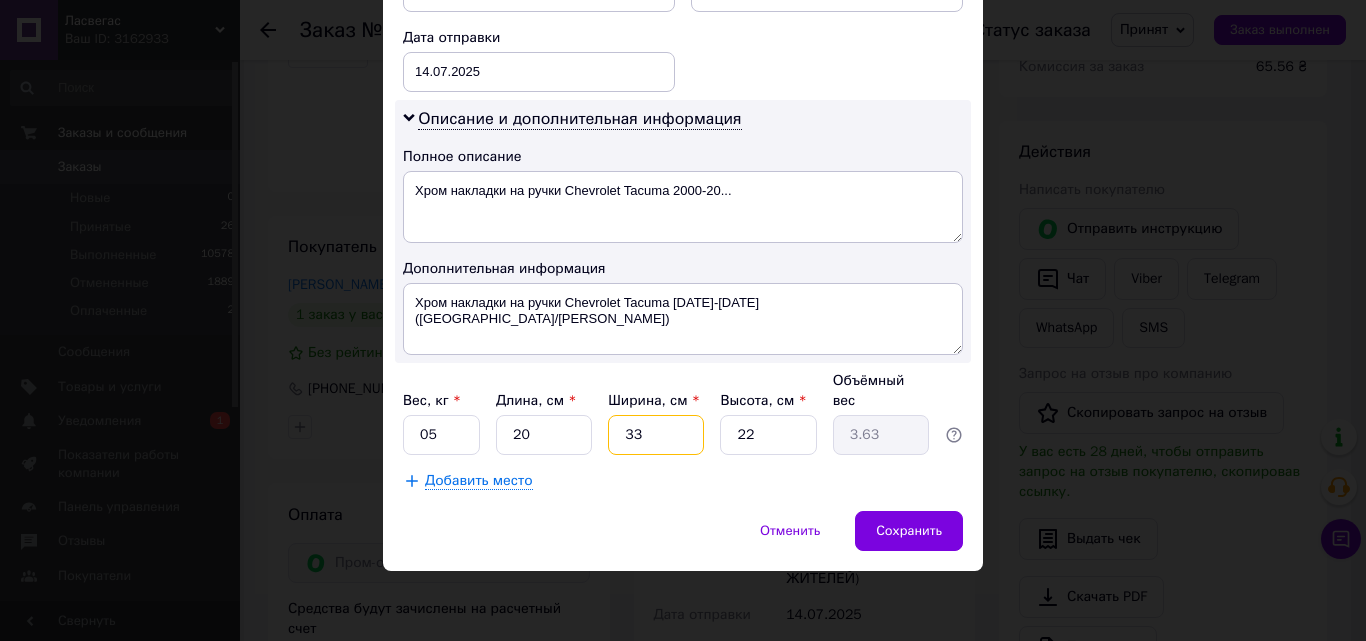 type on "3" 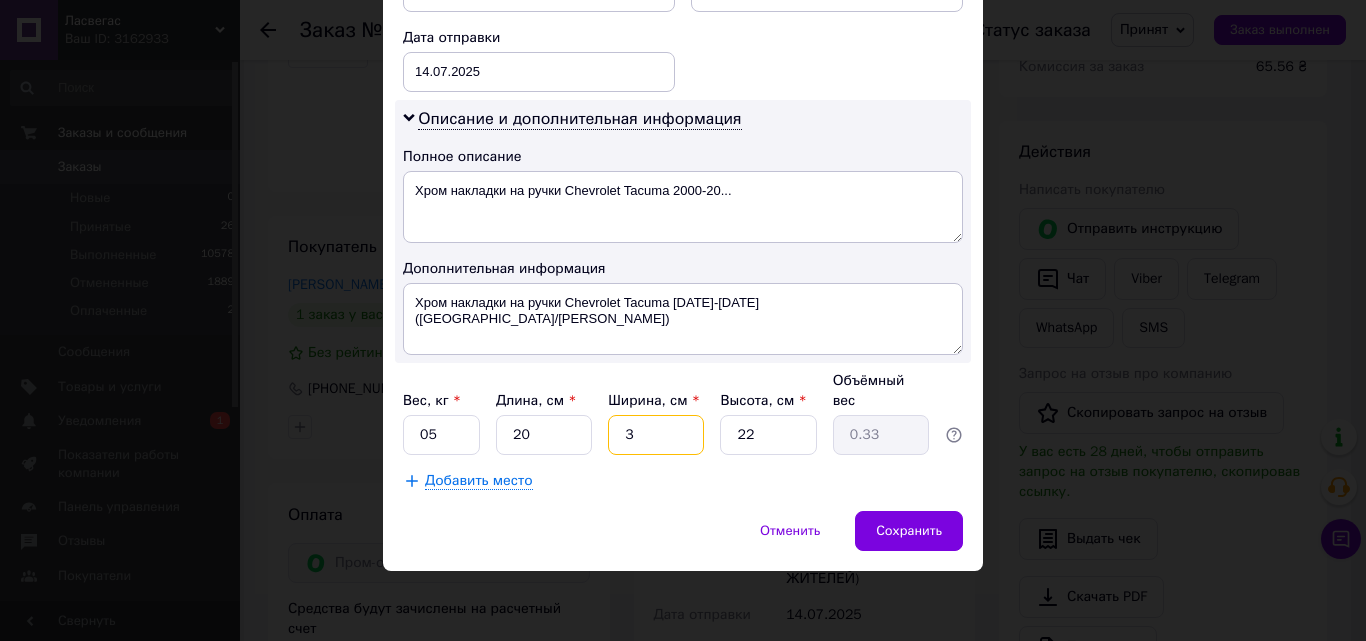 type 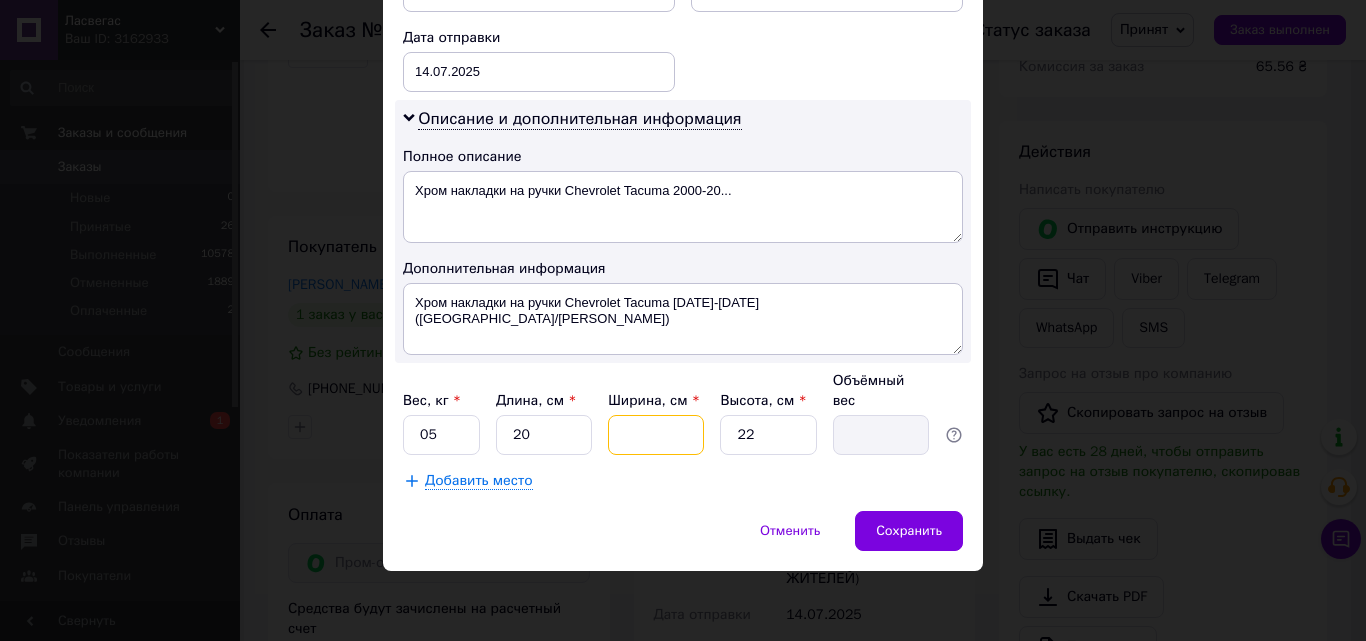 type on "7" 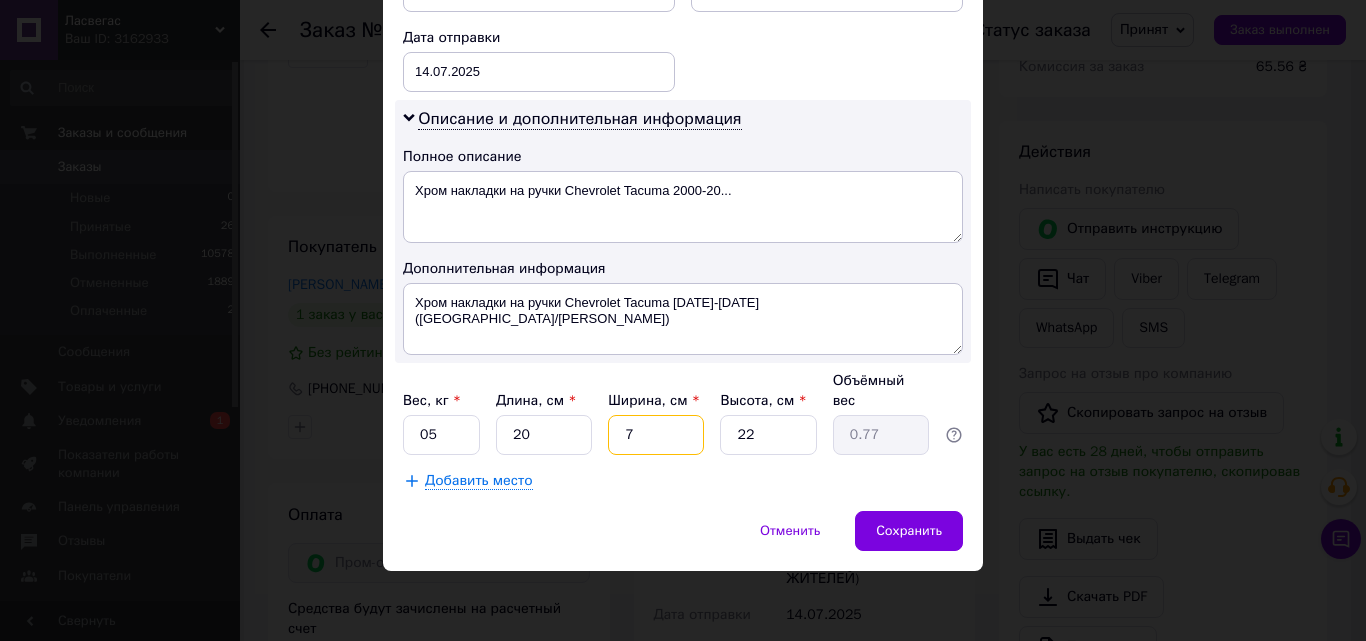 type 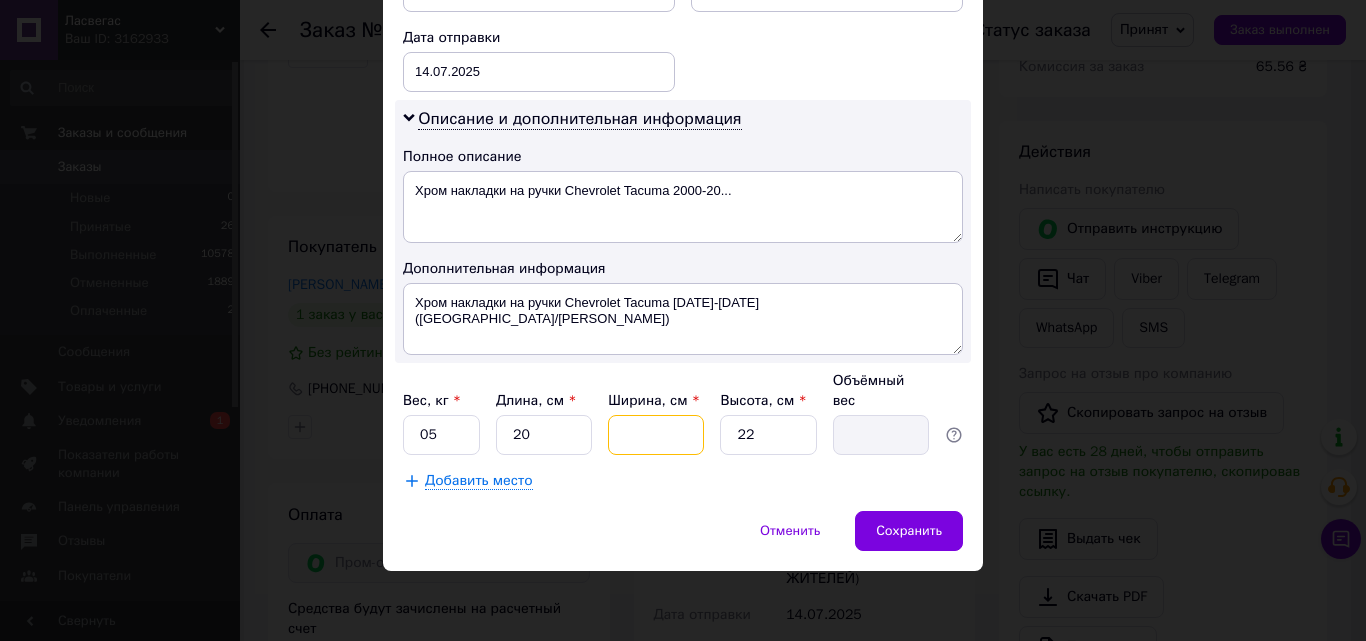 type on "1" 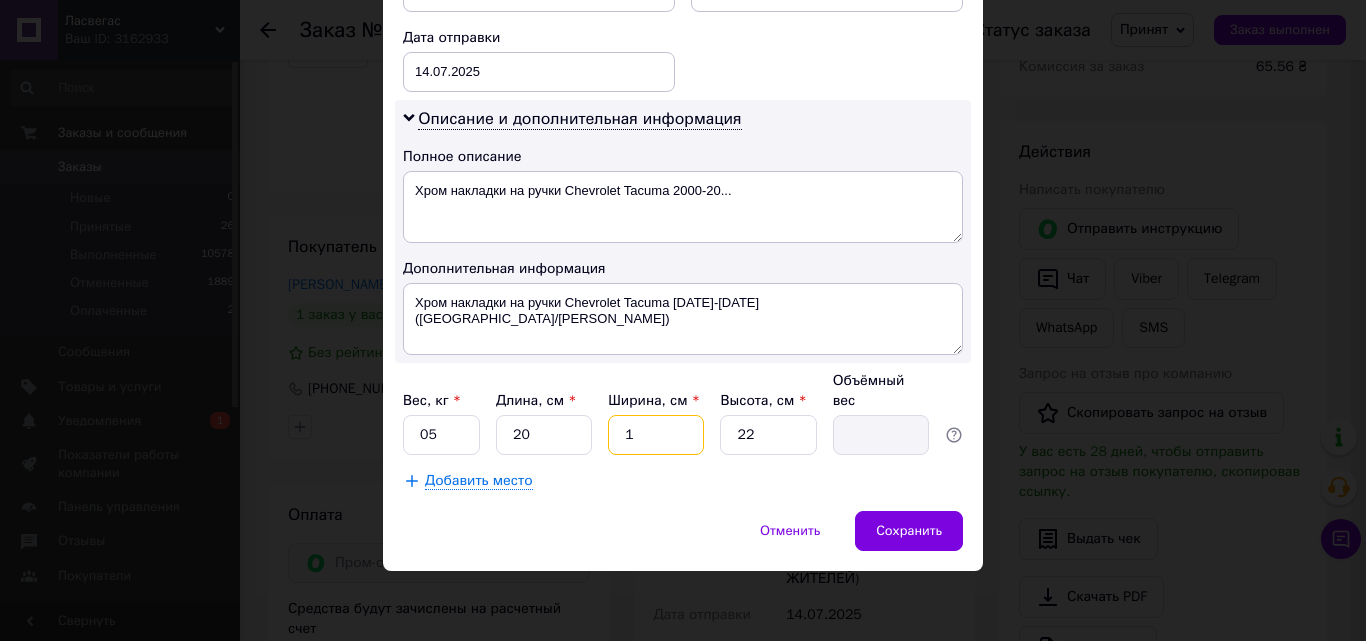 type on "0.11" 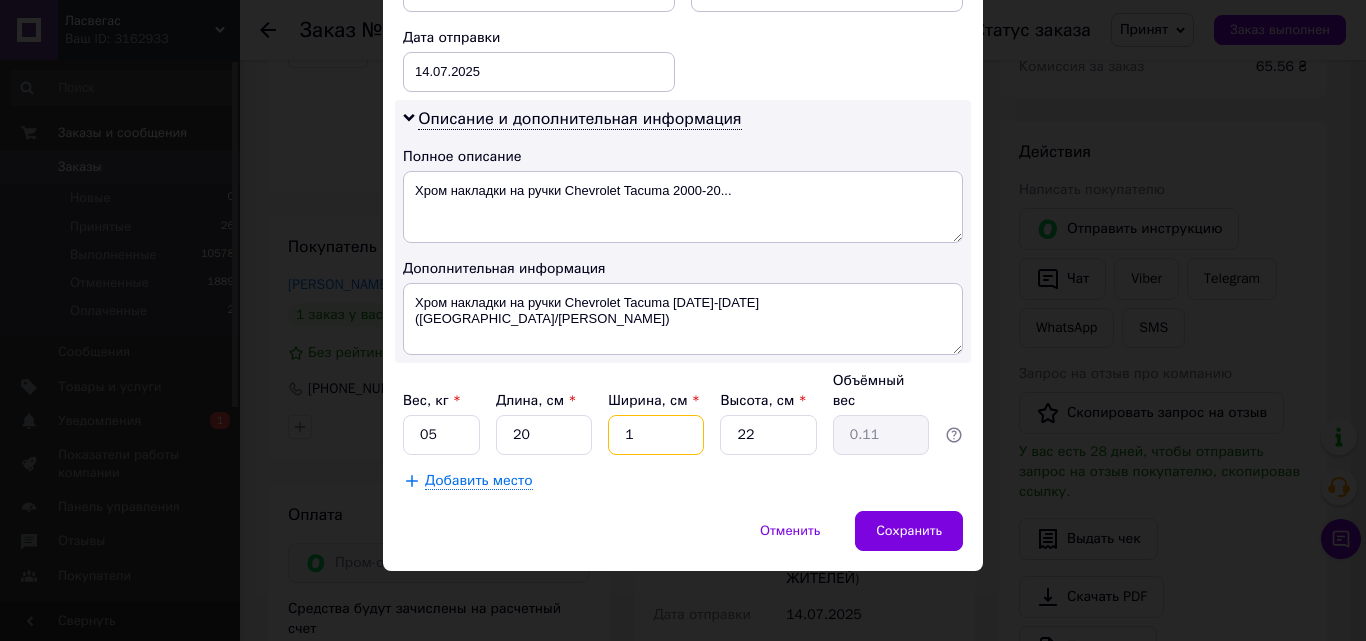 type on "12" 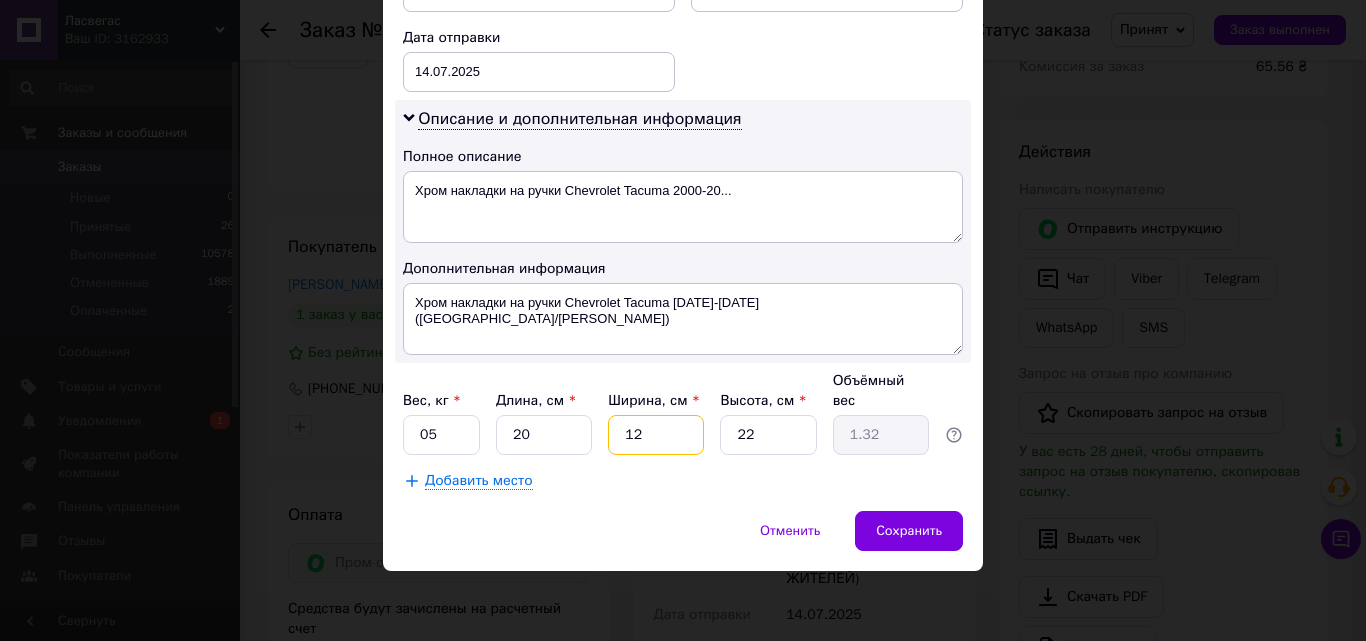 type on "12" 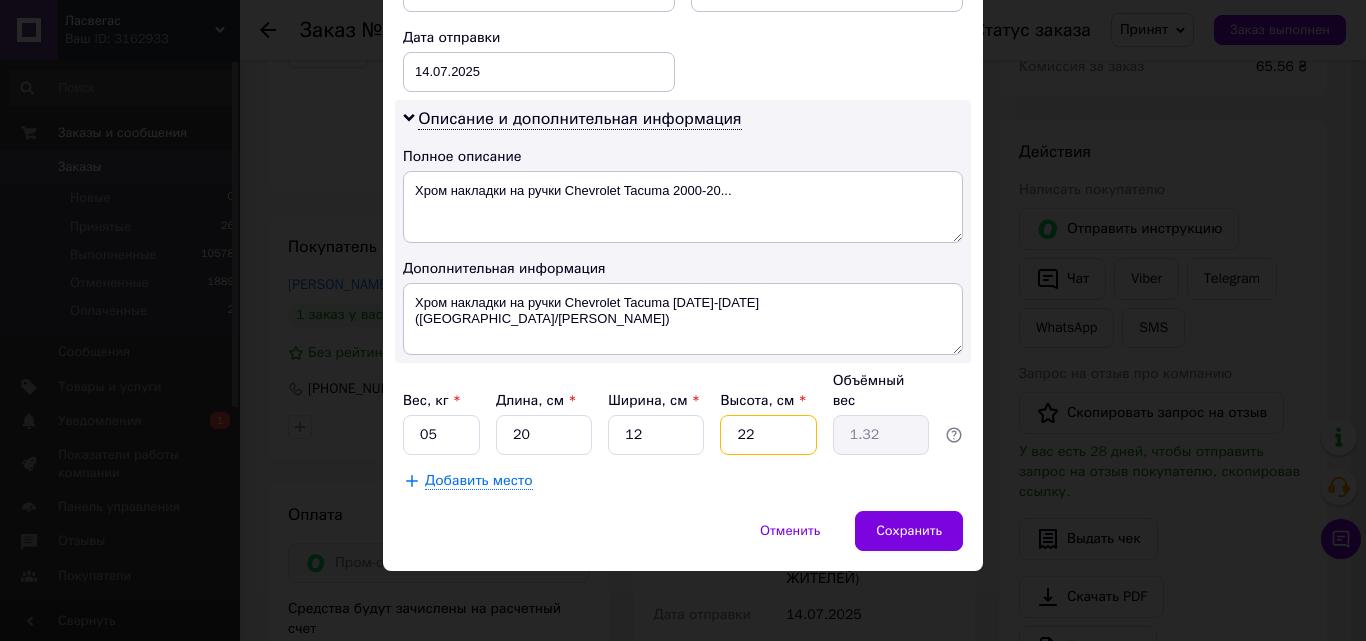 click on "22" at bounding box center (768, 435) 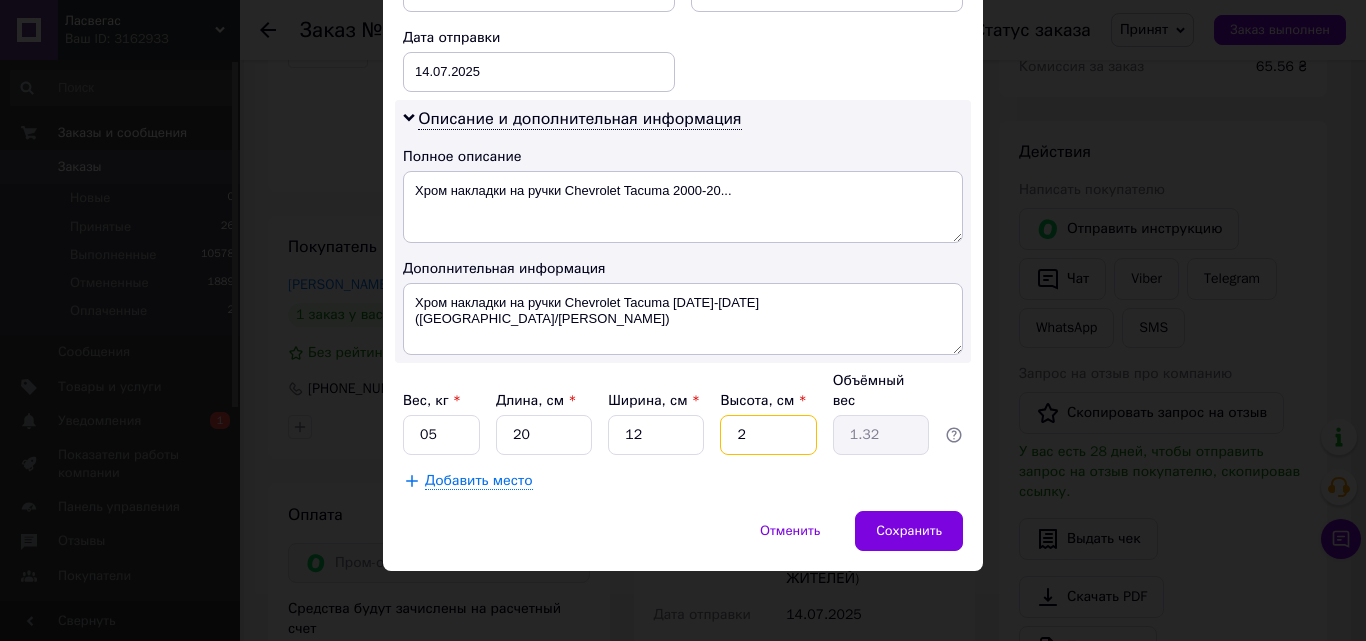 type on "0.12" 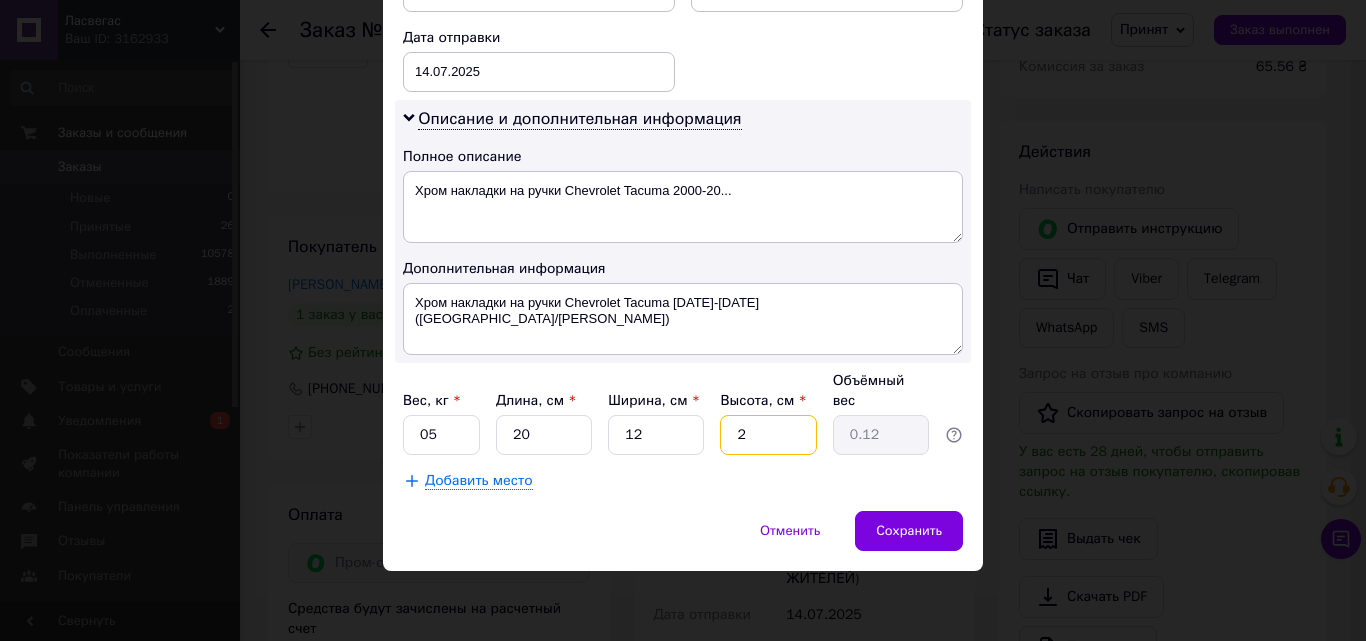 type 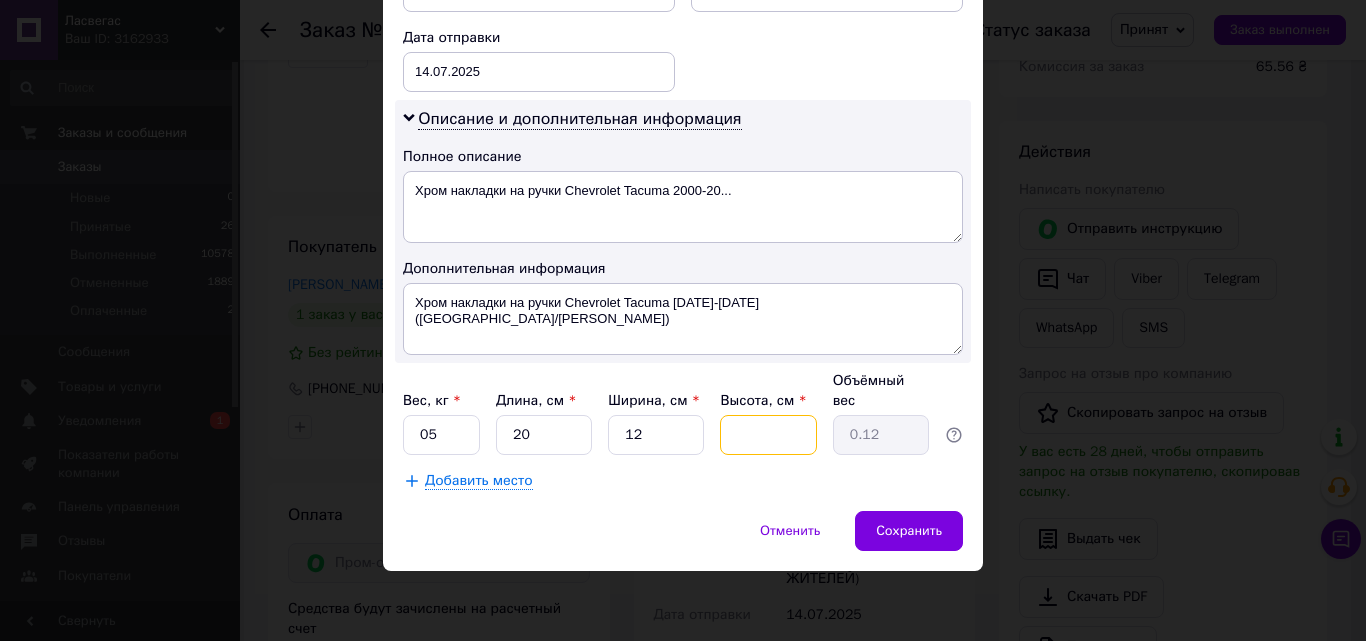 type 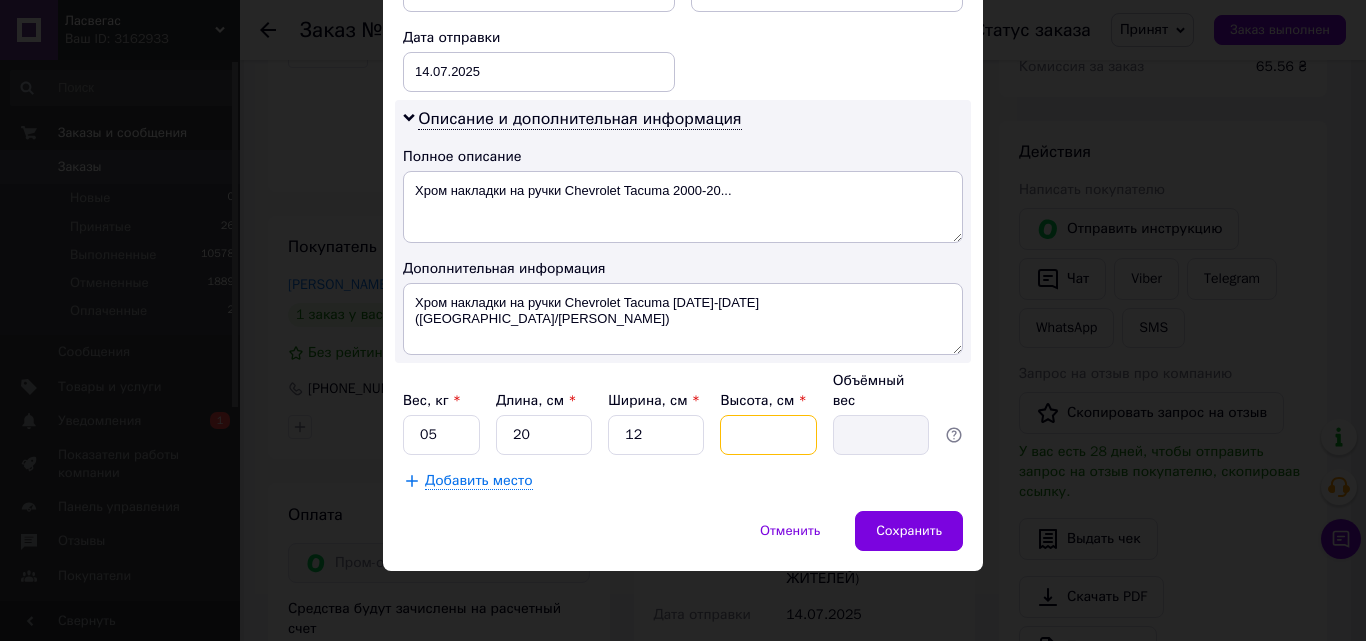 type on "7" 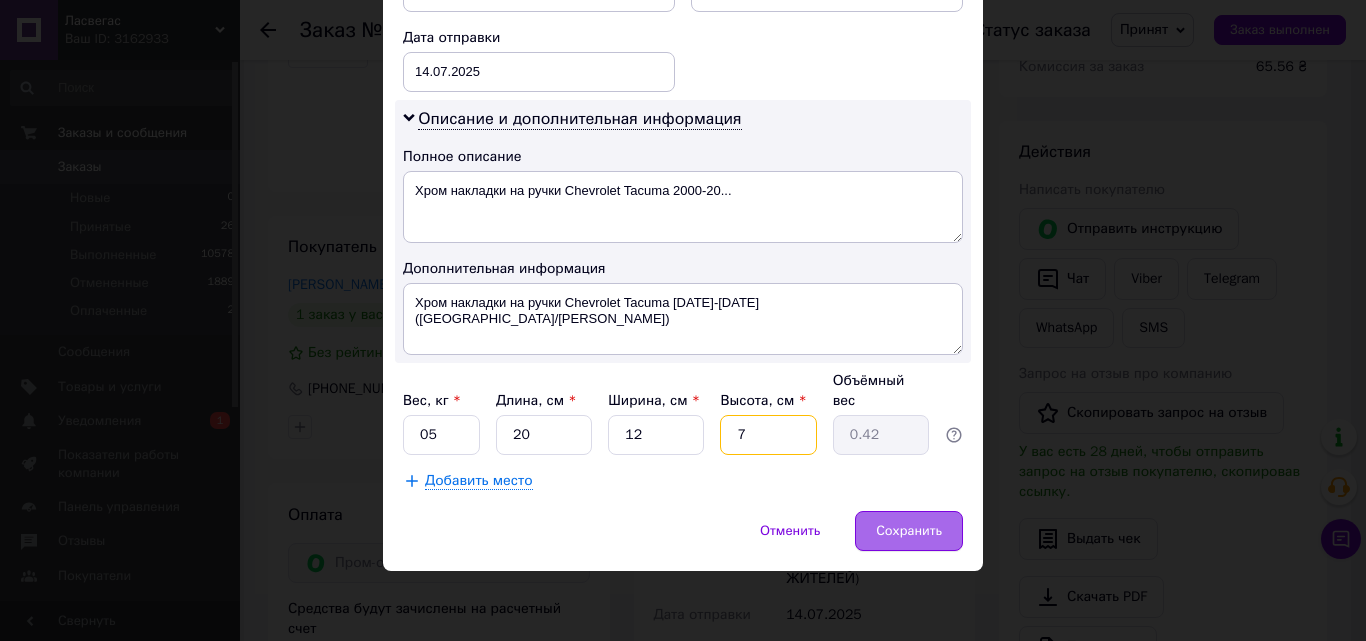 type on "7" 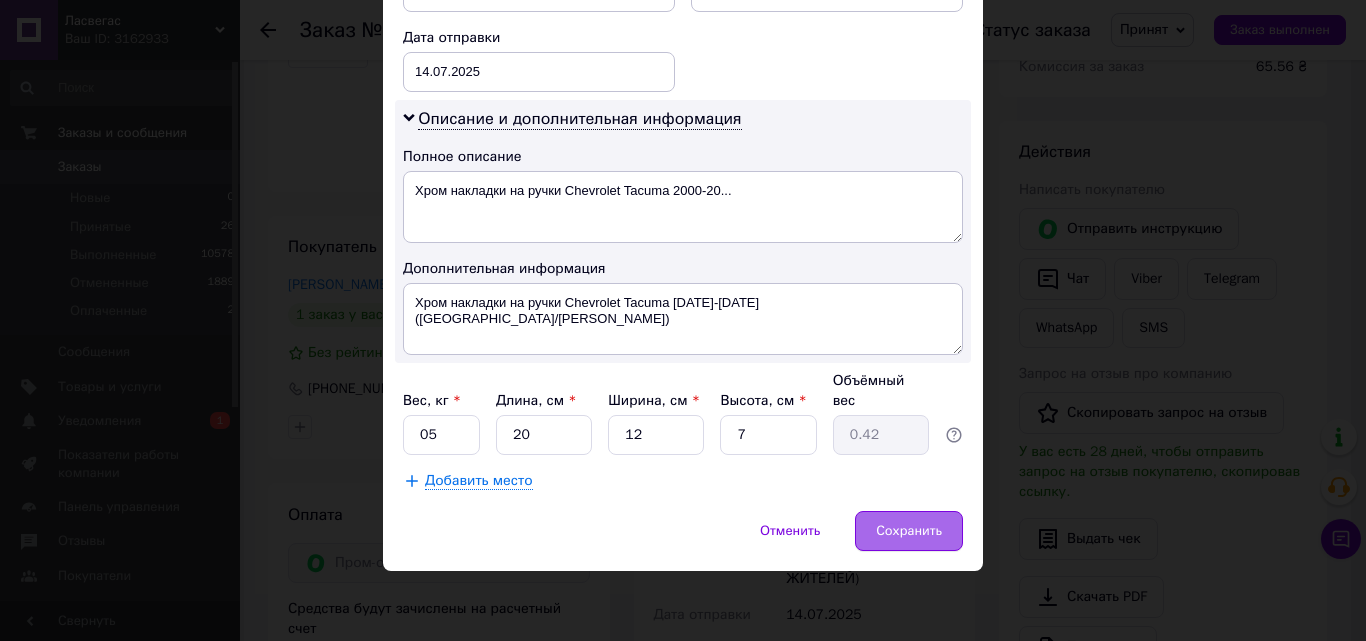 click on "Сохранить" at bounding box center (909, 531) 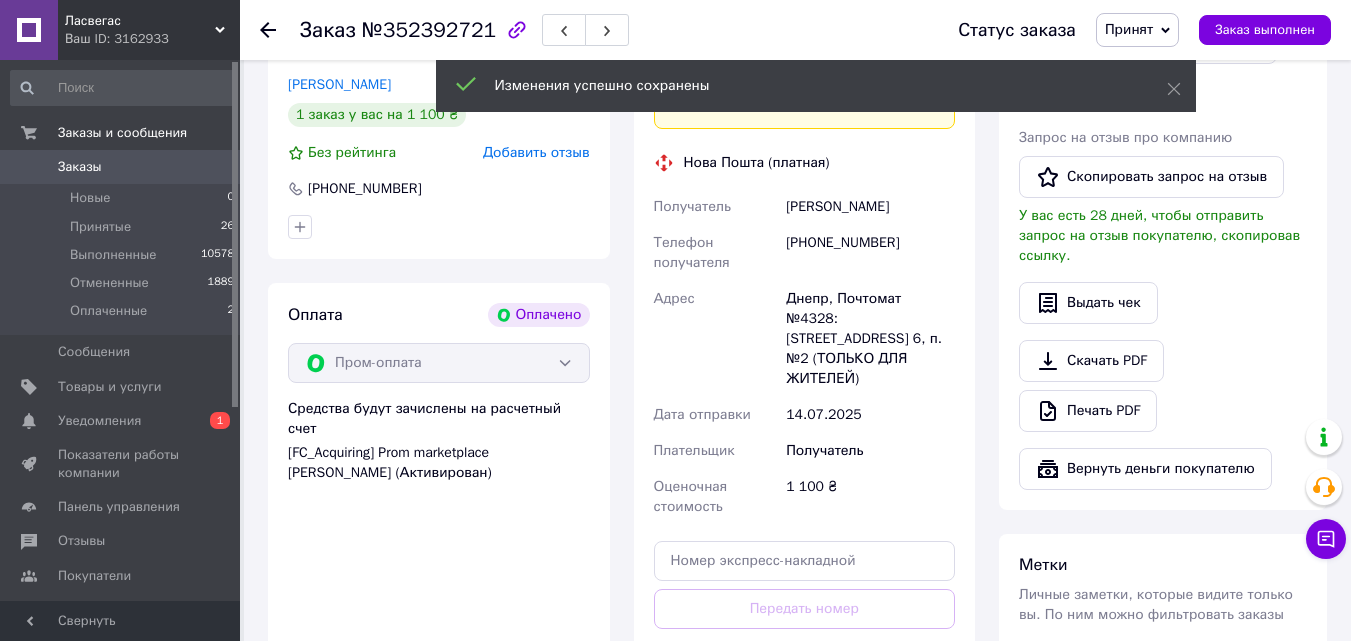scroll, scrollTop: 1500, scrollLeft: 0, axis: vertical 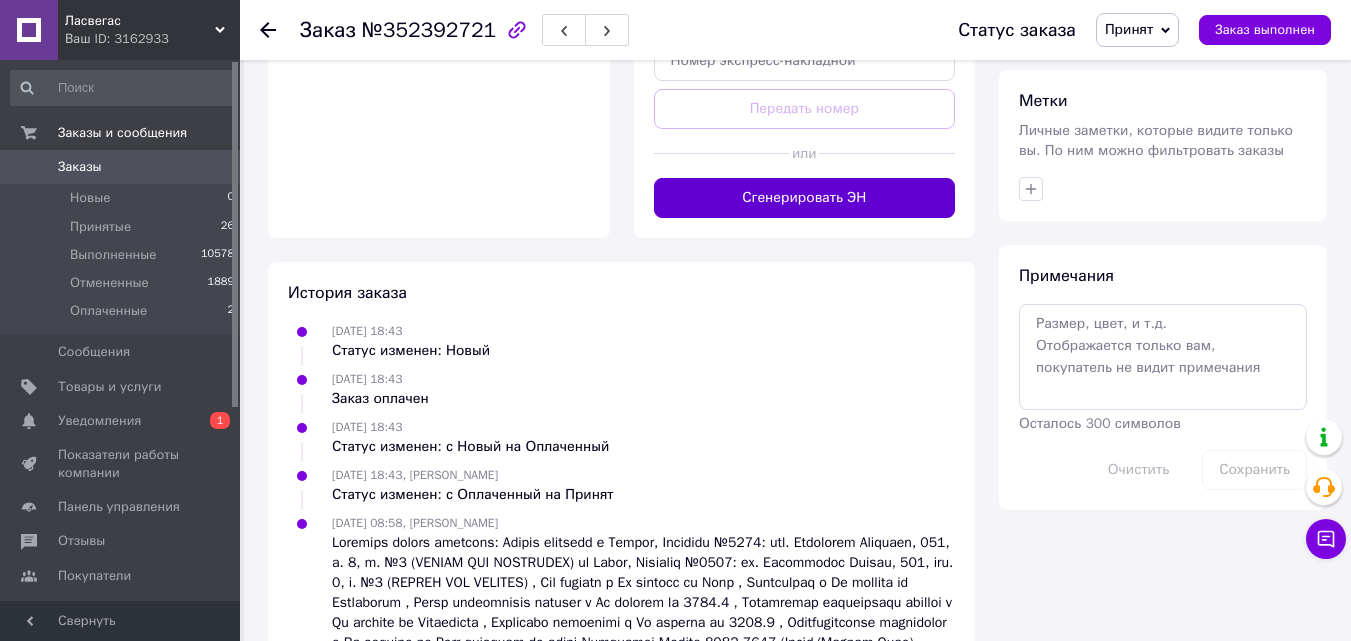 click on "Сгенерировать ЭН" at bounding box center (805, 198) 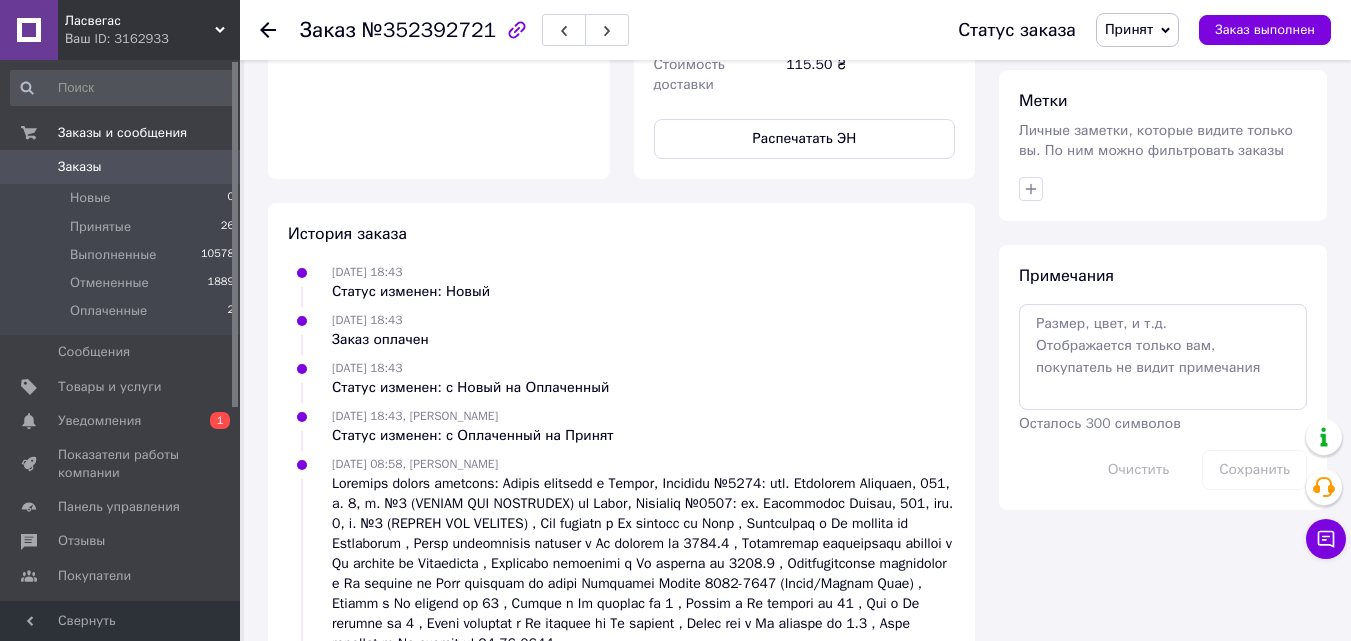 click 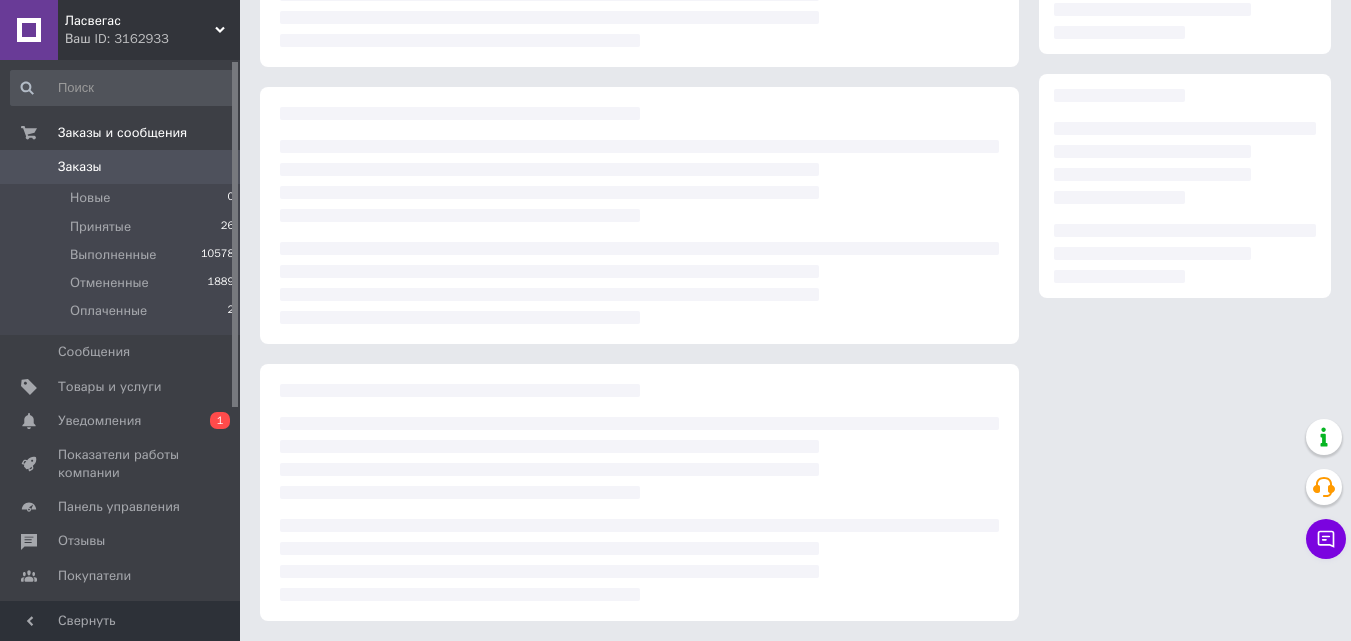 scroll, scrollTop: 273, scrollLeft: 0, axis: vertical 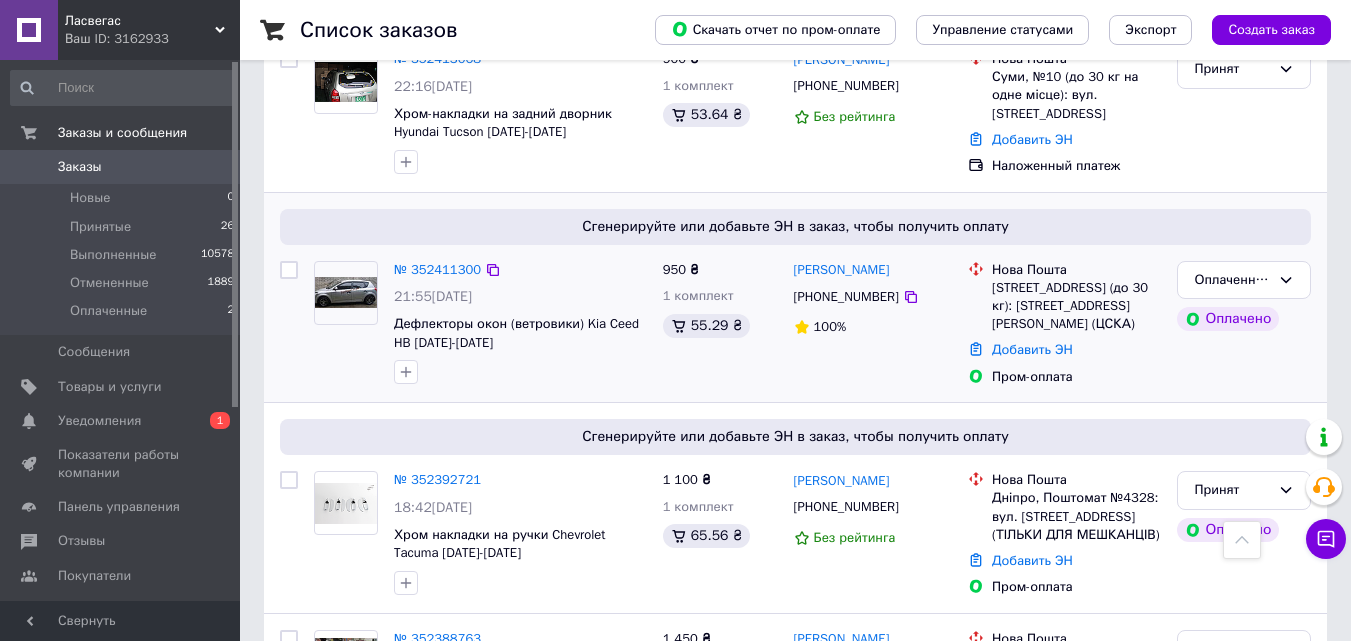 click at bounding box center (346, 292) 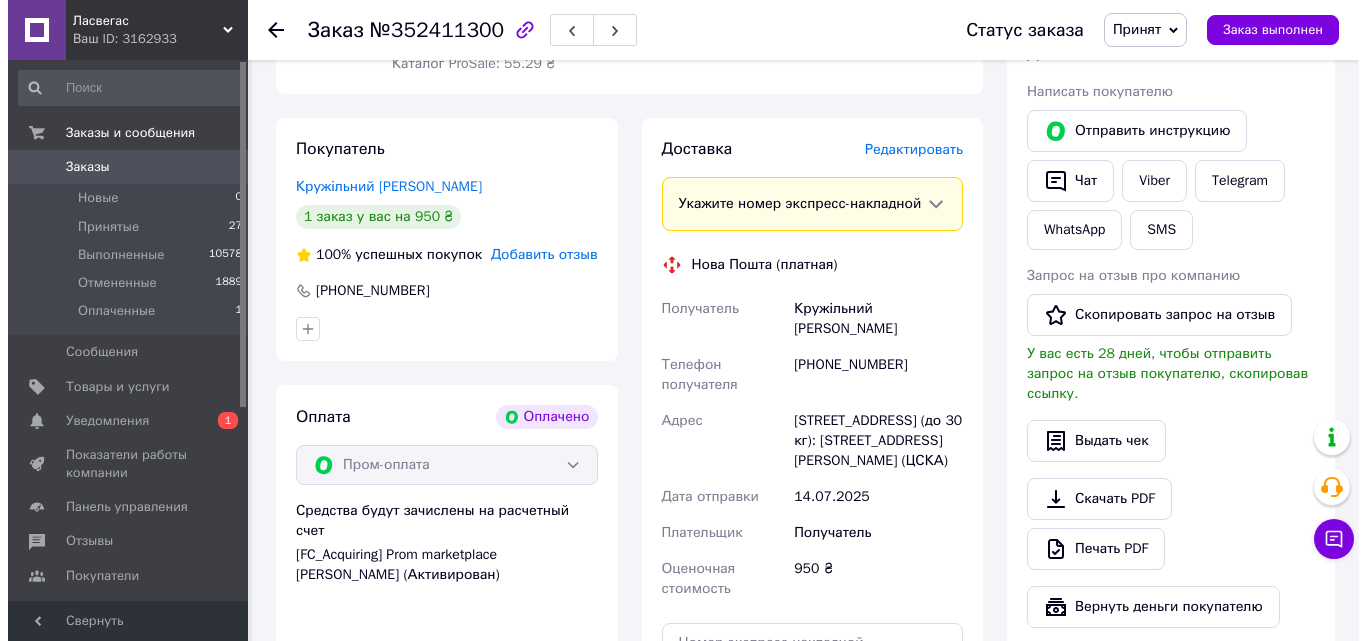 scroll, scrollTop: 900, scrollLeft: 0, axis: vertical 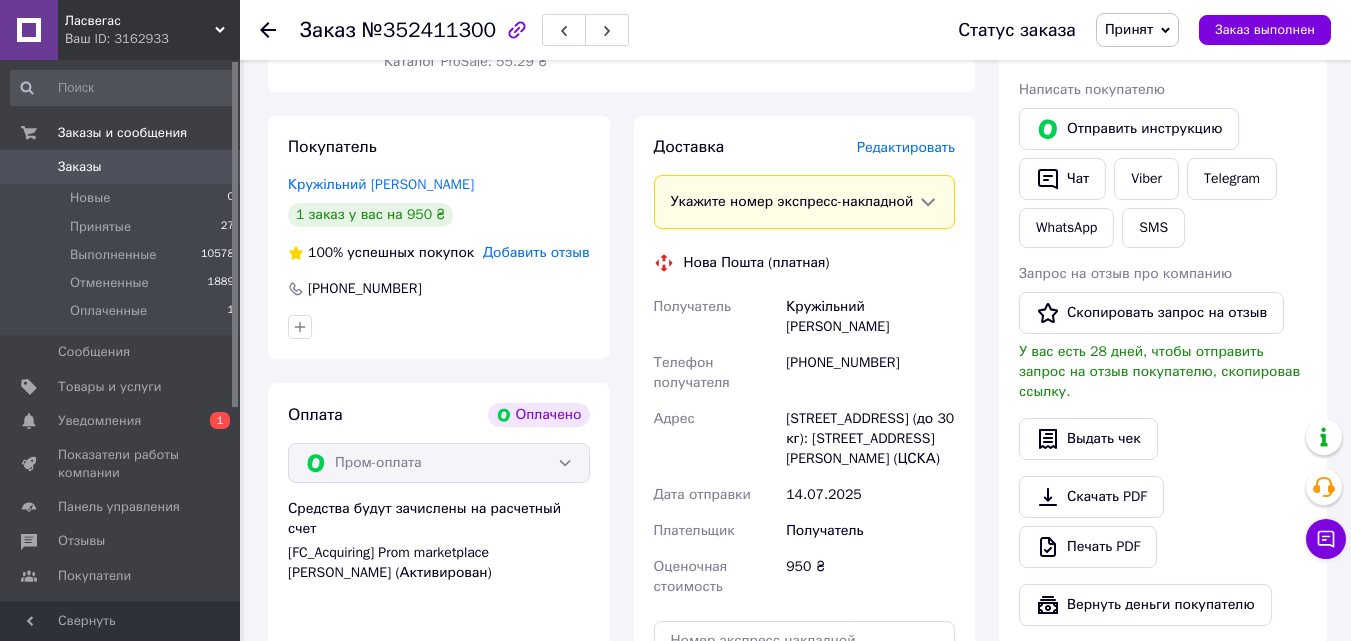 click on "Редактировать" at bounding box center [906, 147] 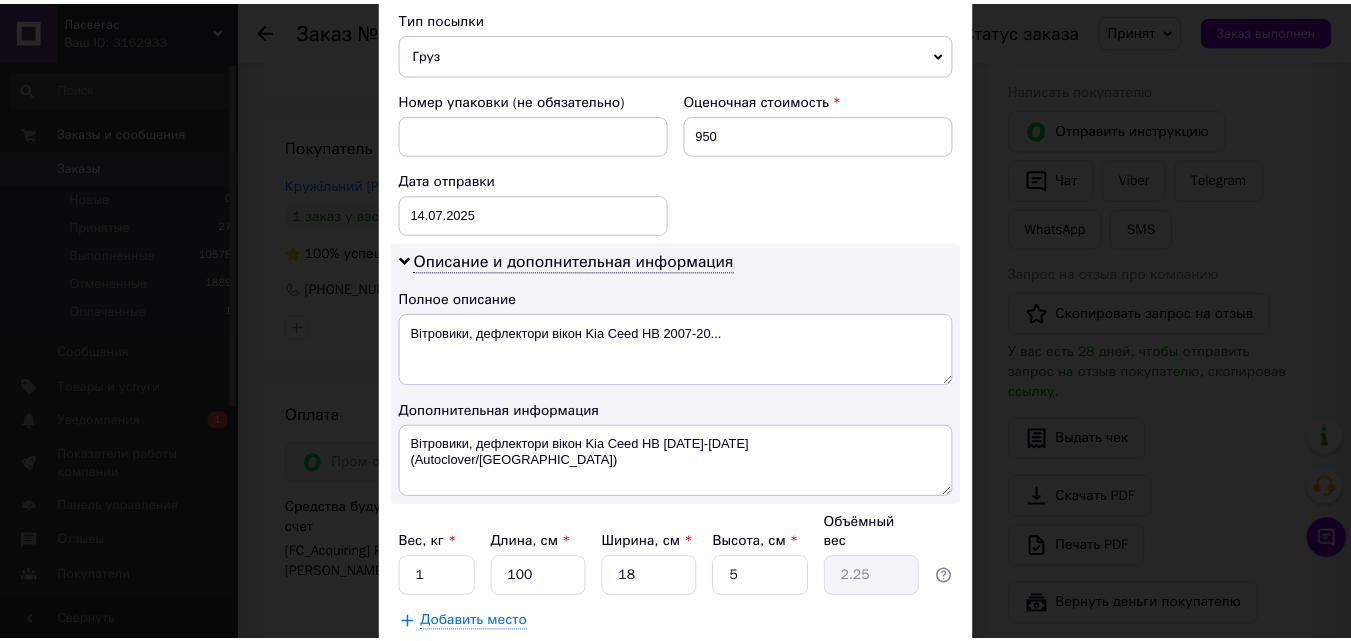 scroll, scrollTop: 900, scrollLeft: 0, axis: vertical 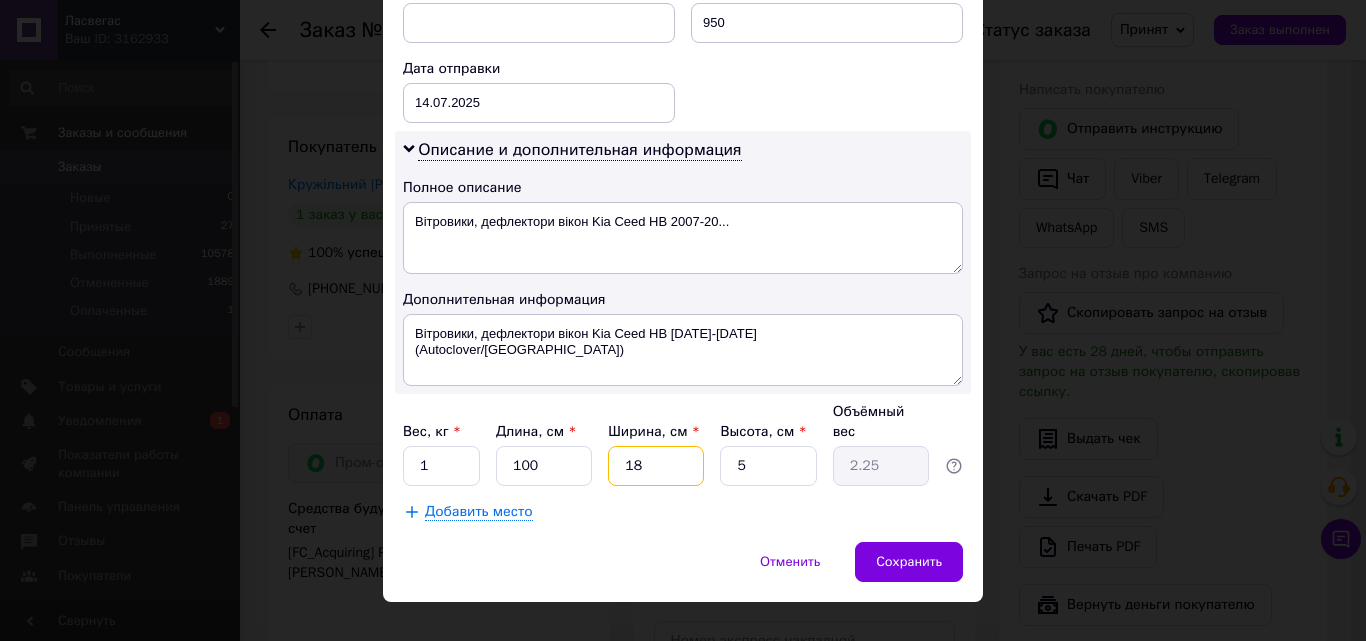 click on "18" at bounding box center (656, 466) 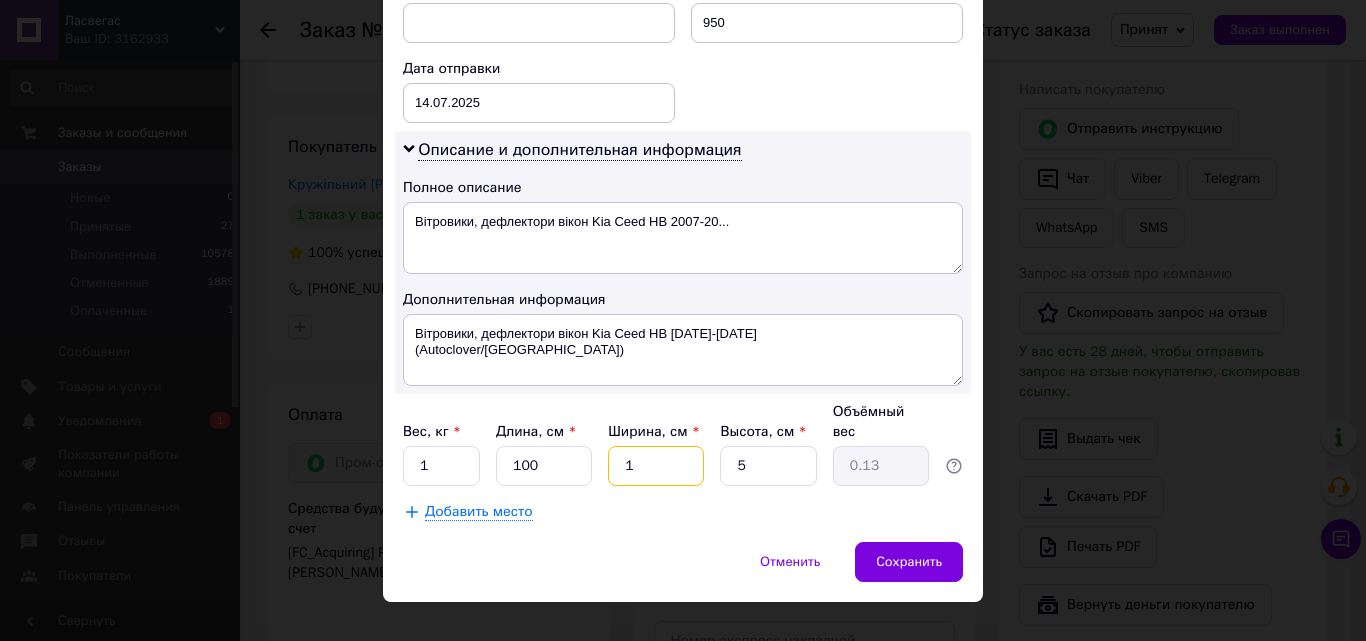 type on "17" 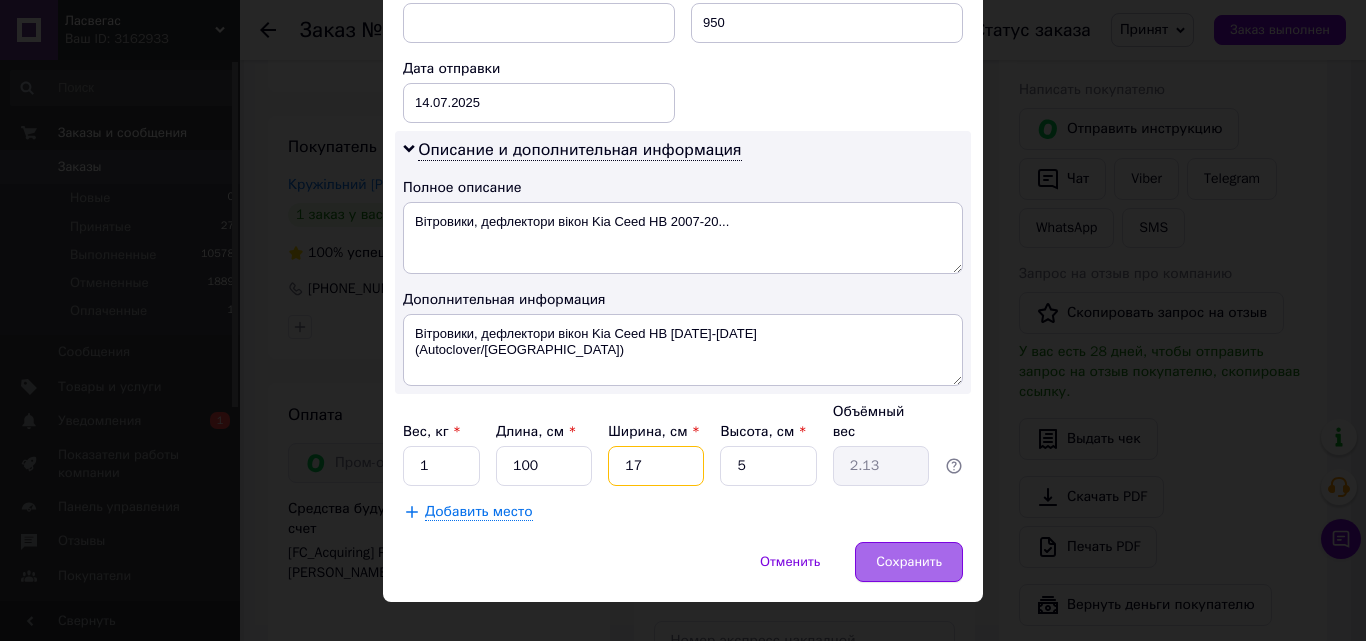 type on "17" 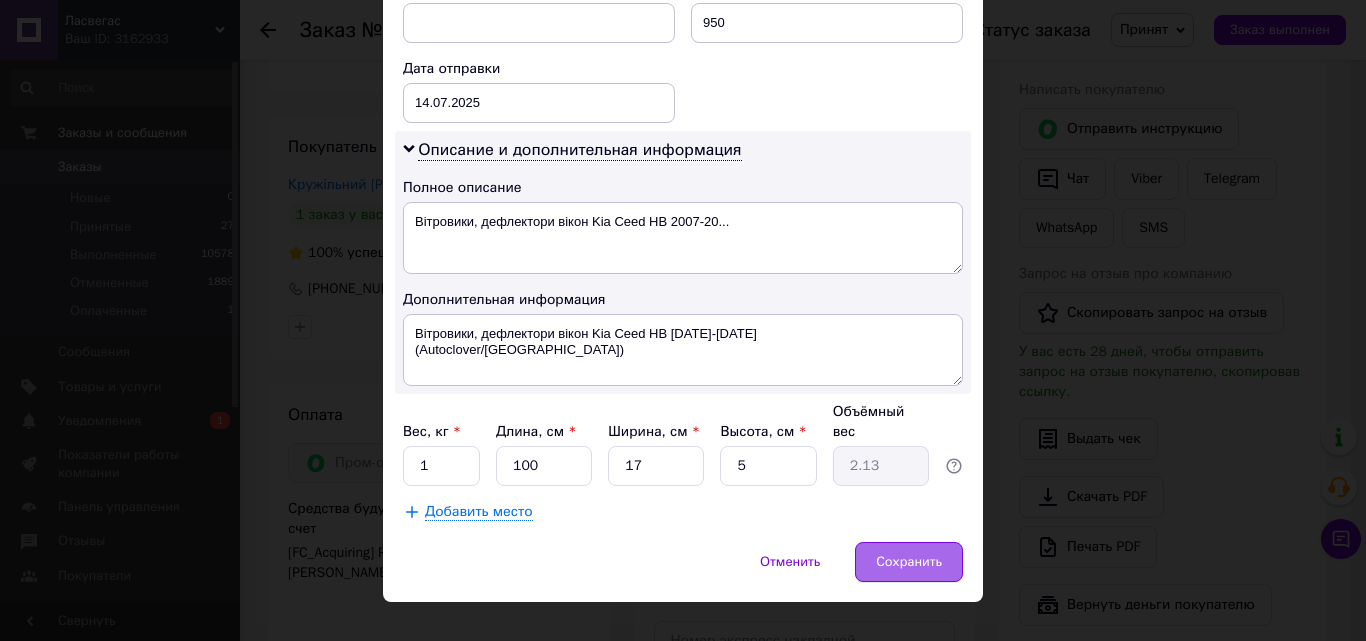 click on "Сохранить" at bounding box center (909, 562) 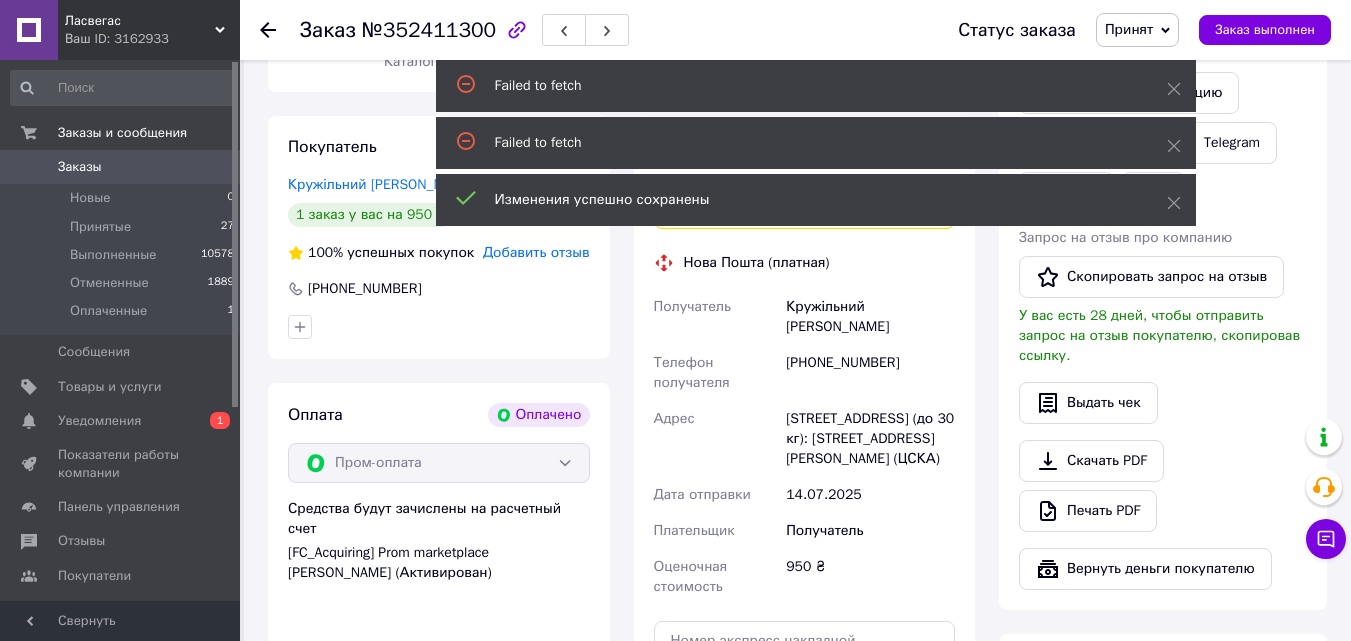 scroll, scrollTop: 1100, scrollLeft: 0, axis: vertical 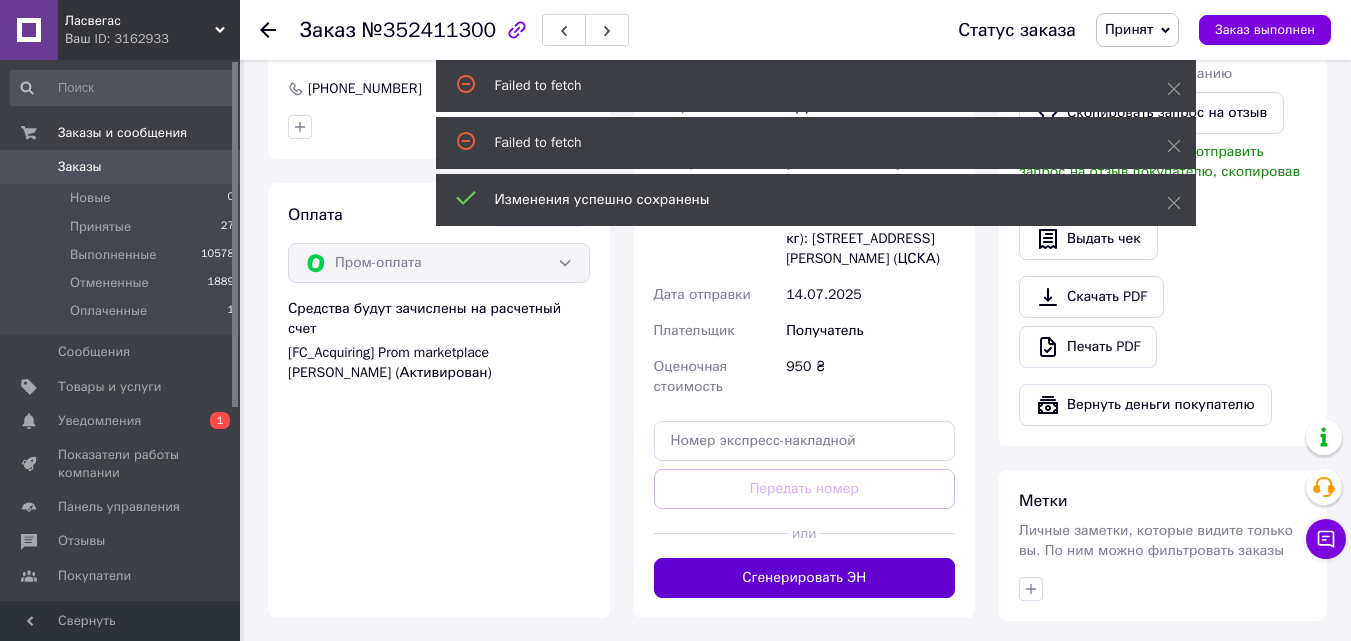 click on "Сгенерировать ЭН" at bounding box center [805, 578] 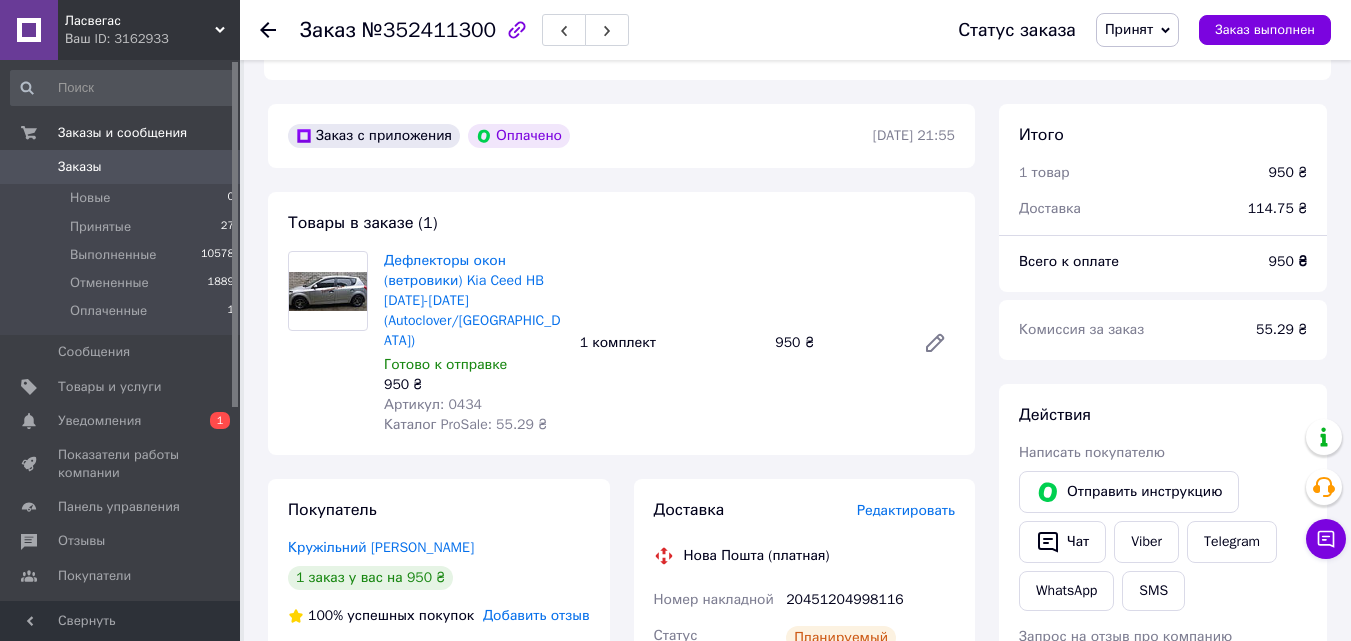 scroll, scrollTop: 600, scrollLeft: 0, axis: vertical 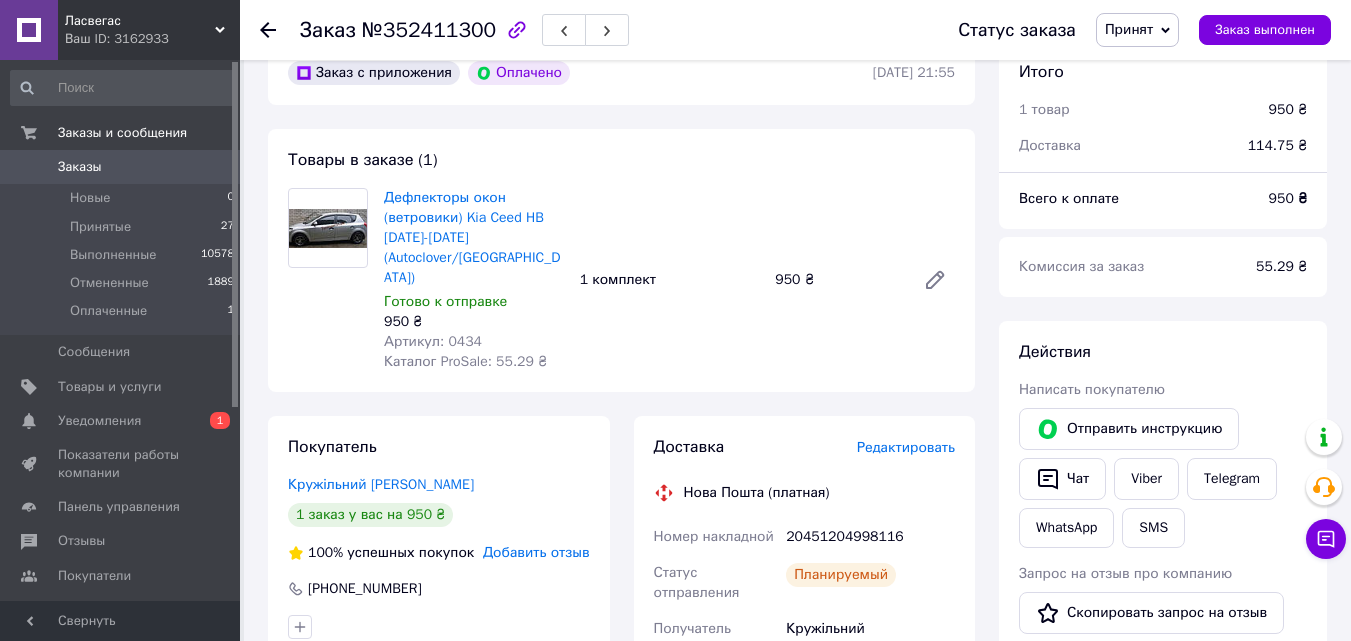 click 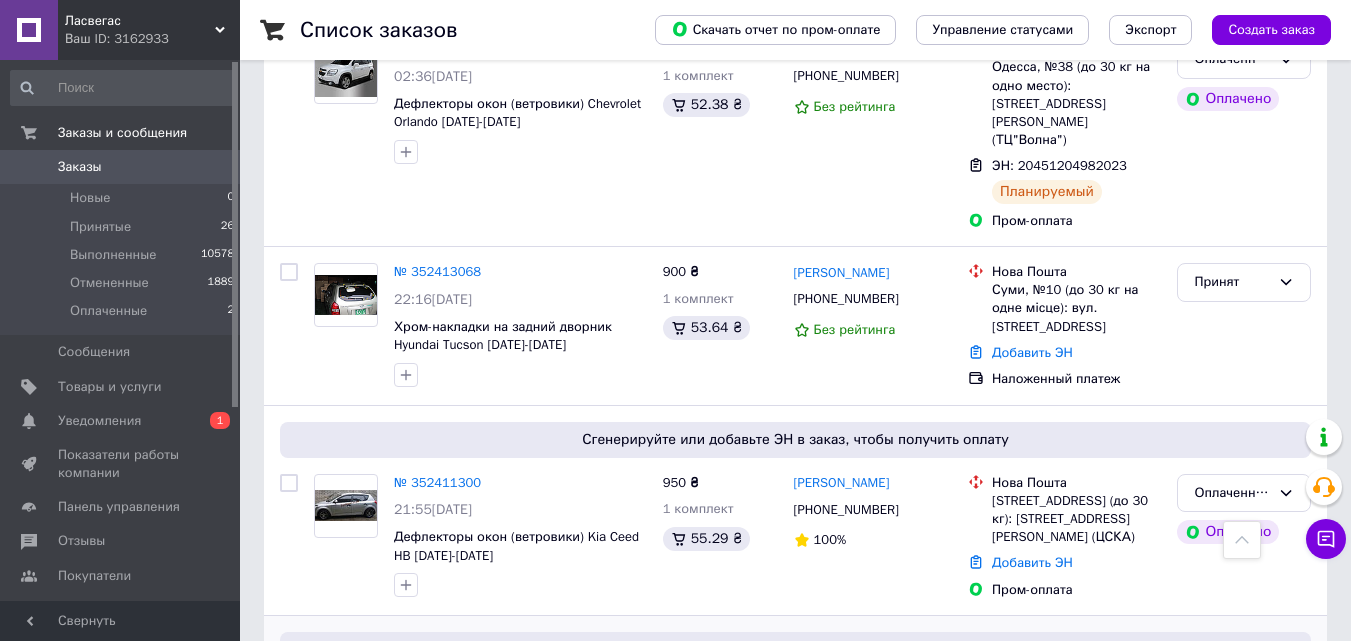 scroll, scrollTop: 1417, scrollLeft: 0, axis: vertical 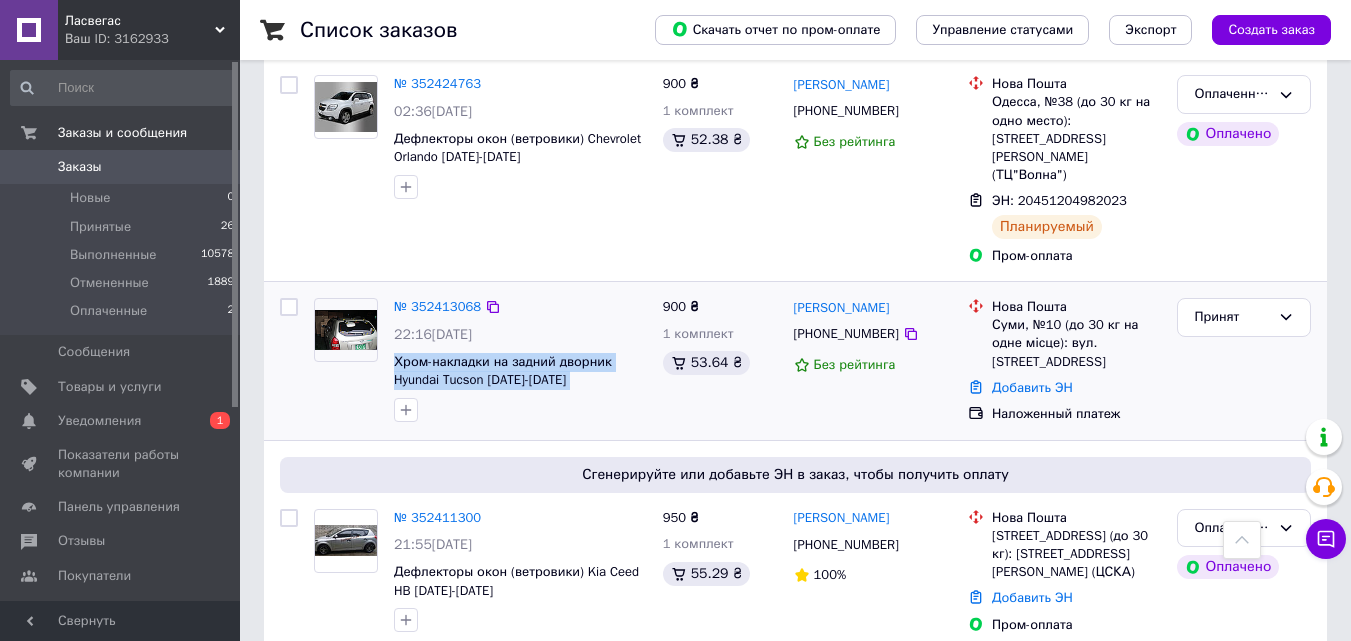 drag, startPoint x: 389, startPoint y: 300, endPoint x: 643, endPoint y: 332, distance: 256.0078 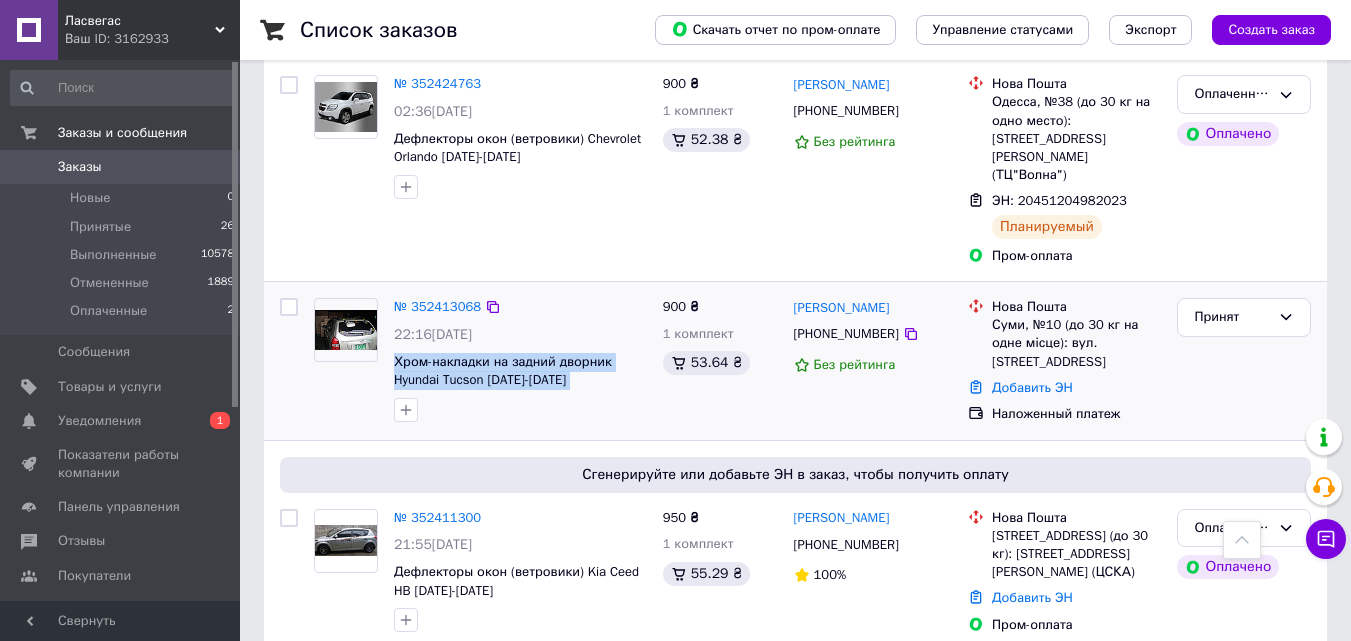 copy on "Хром-накладки на задний дворник Hyundai Tucson [DATE]-[DATE] ([PERSON_NAME]/" 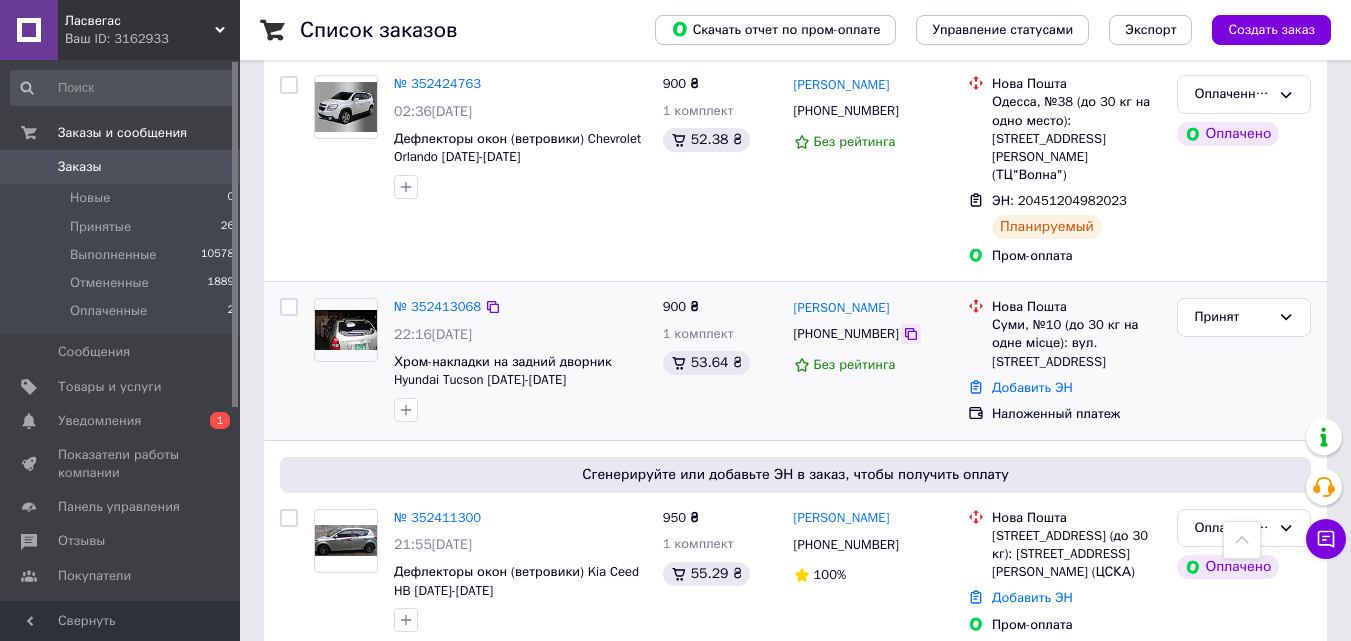 click 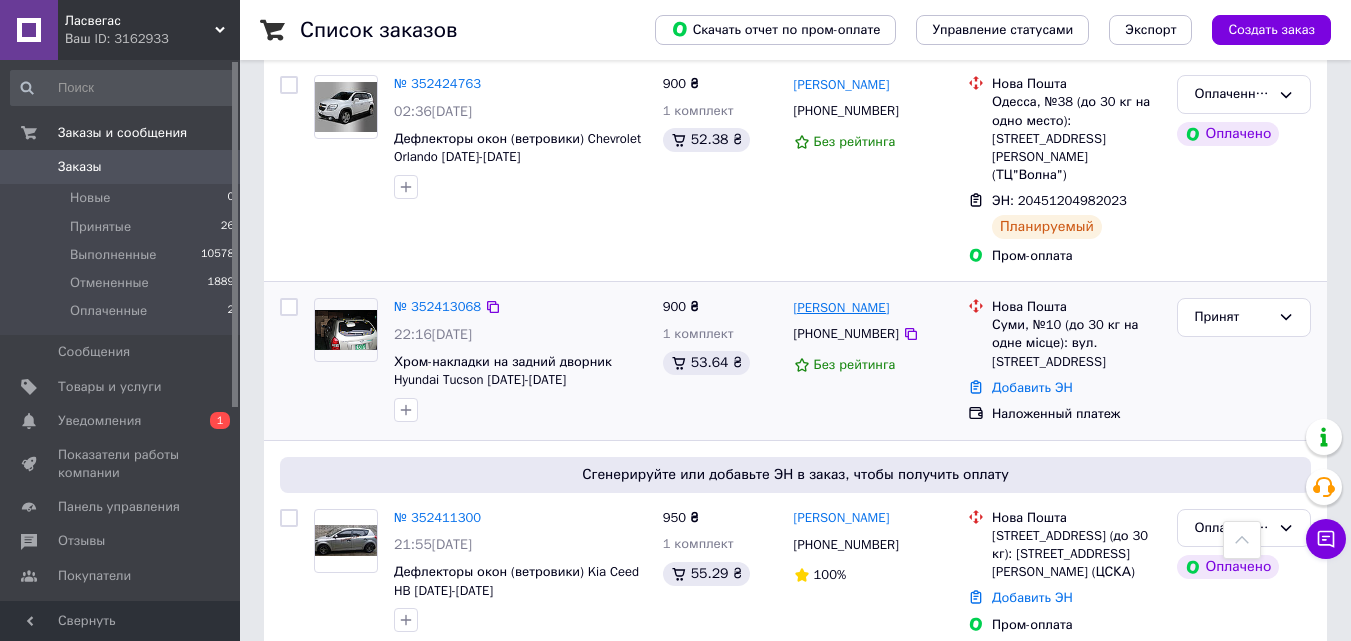 drag, startPoint x: 898, startPoint y: 253, endPoint x: 833, endPoint y: 251, distance: 65.03076 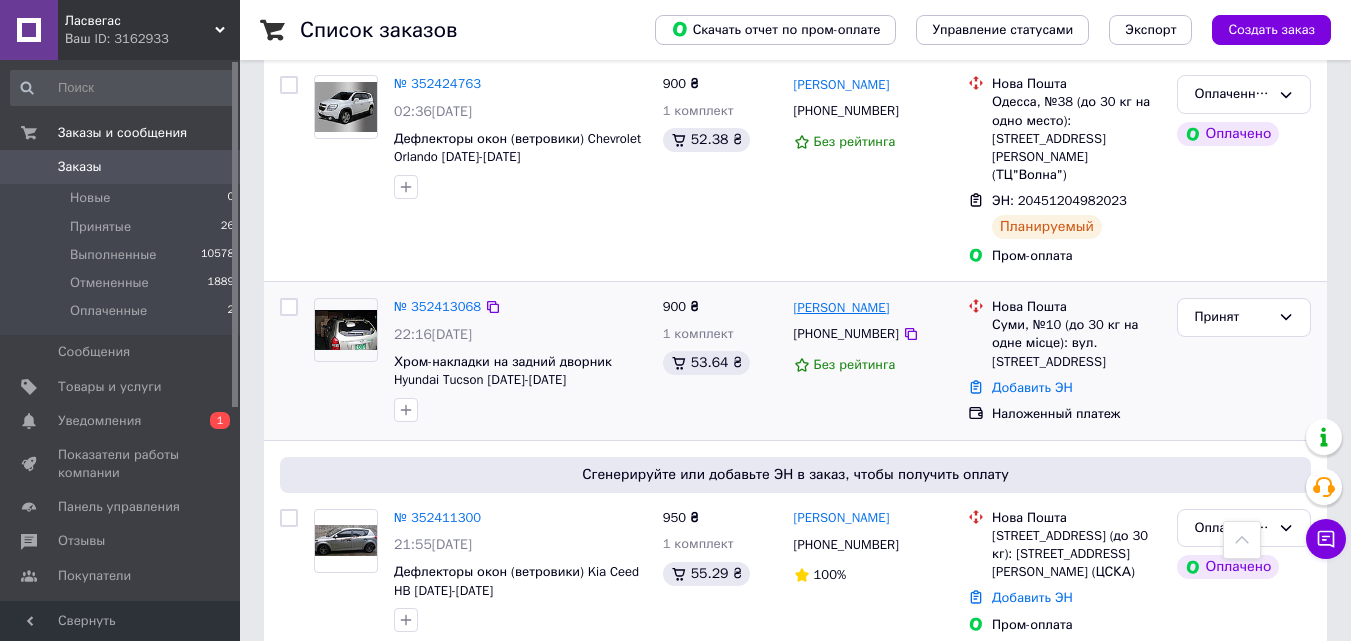 copy on "[PERSON_NAME]" 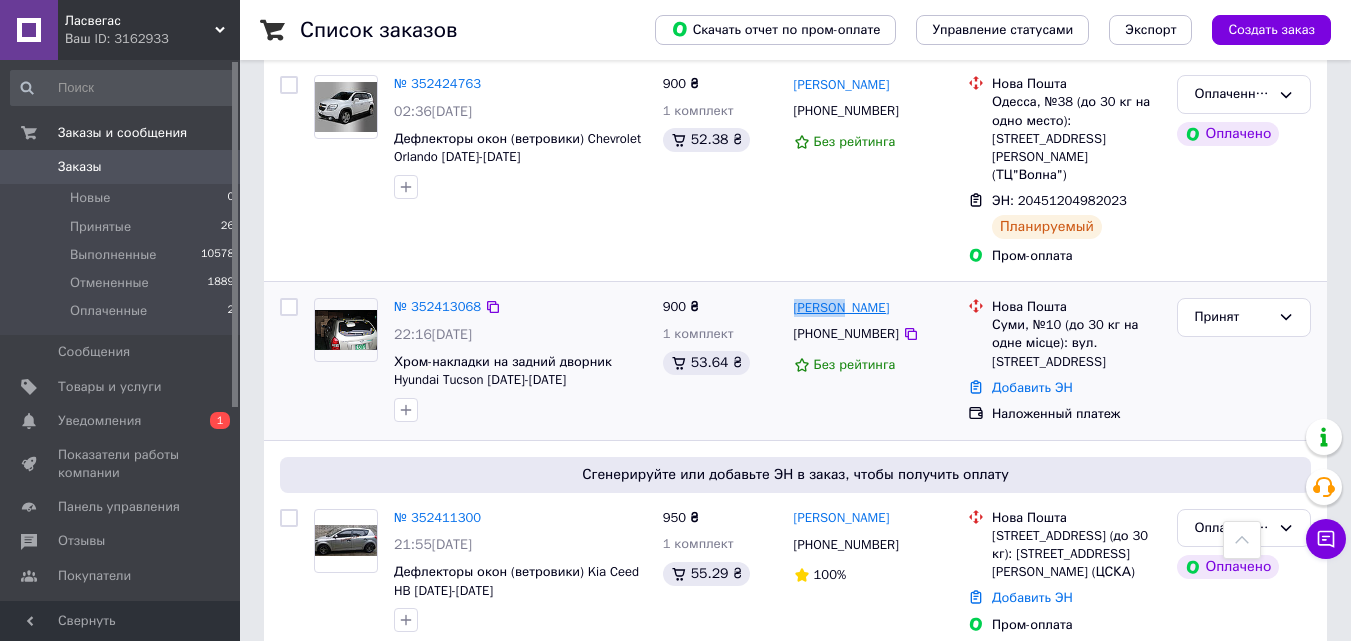 drag, startPoint x: 791, startPoint y: 251, endPoint x: 834, endPoint y: 255, distance: 43.185646 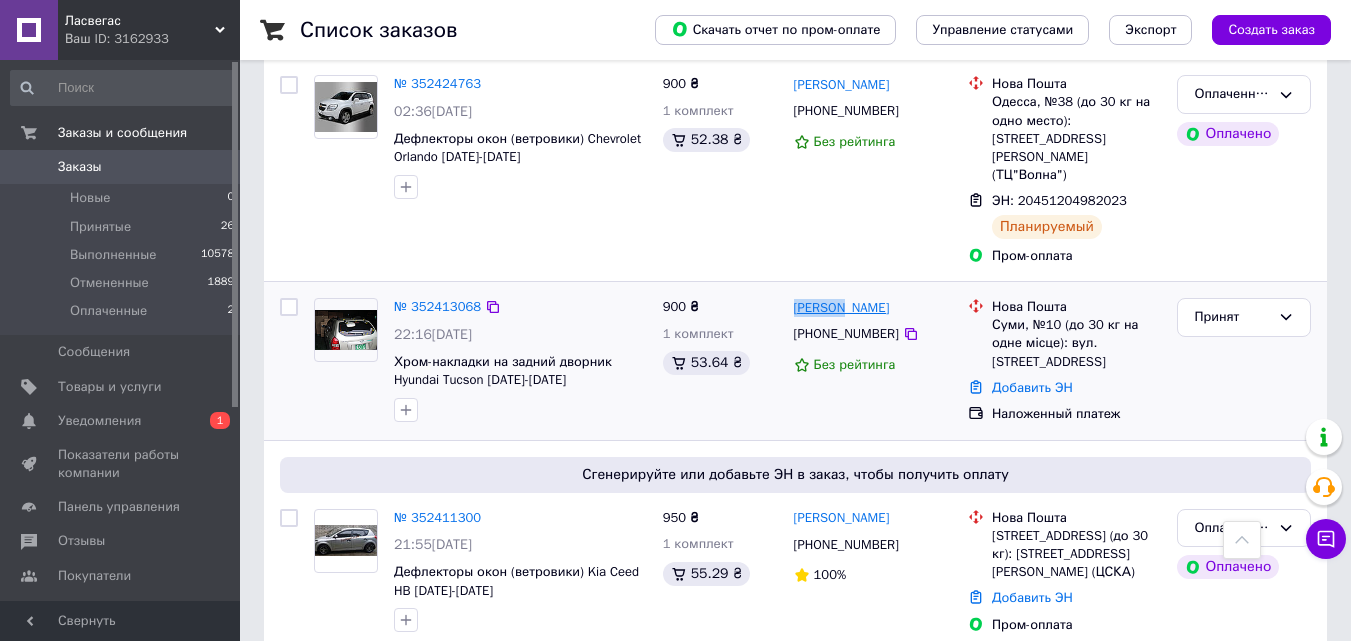 copy on "[PERSON_NAME]" 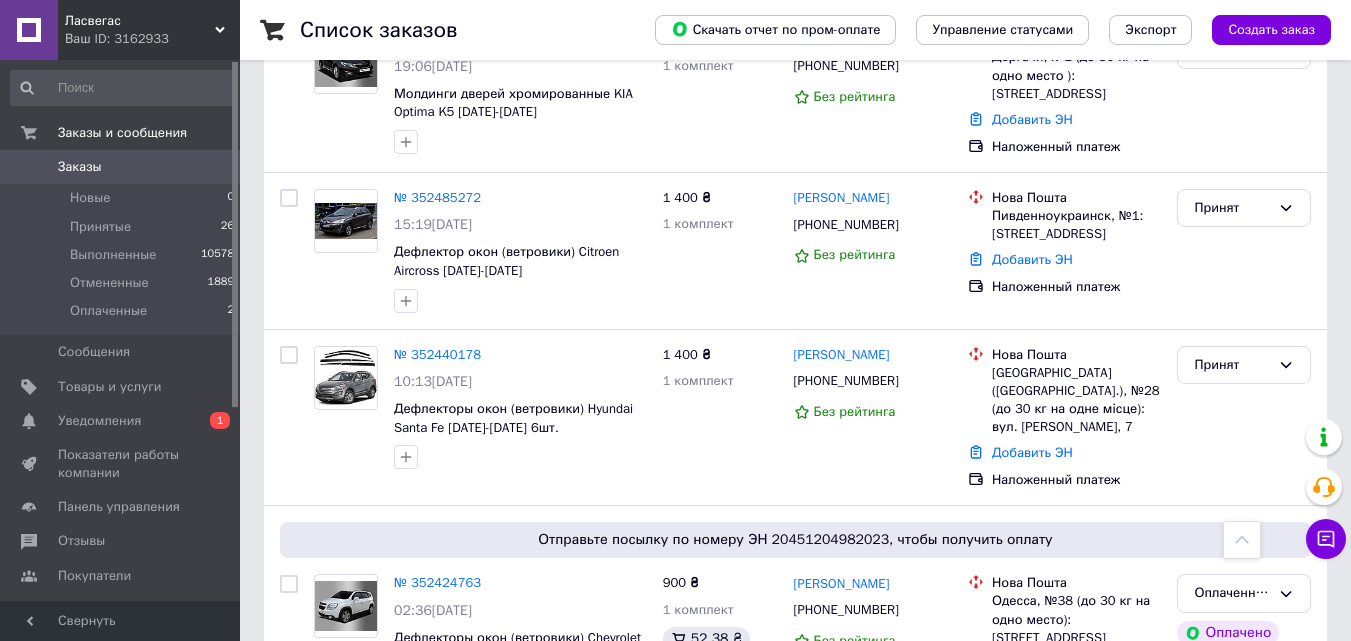 scroll, scrollTop: 917, scrollLeft: 0, axis: vertical 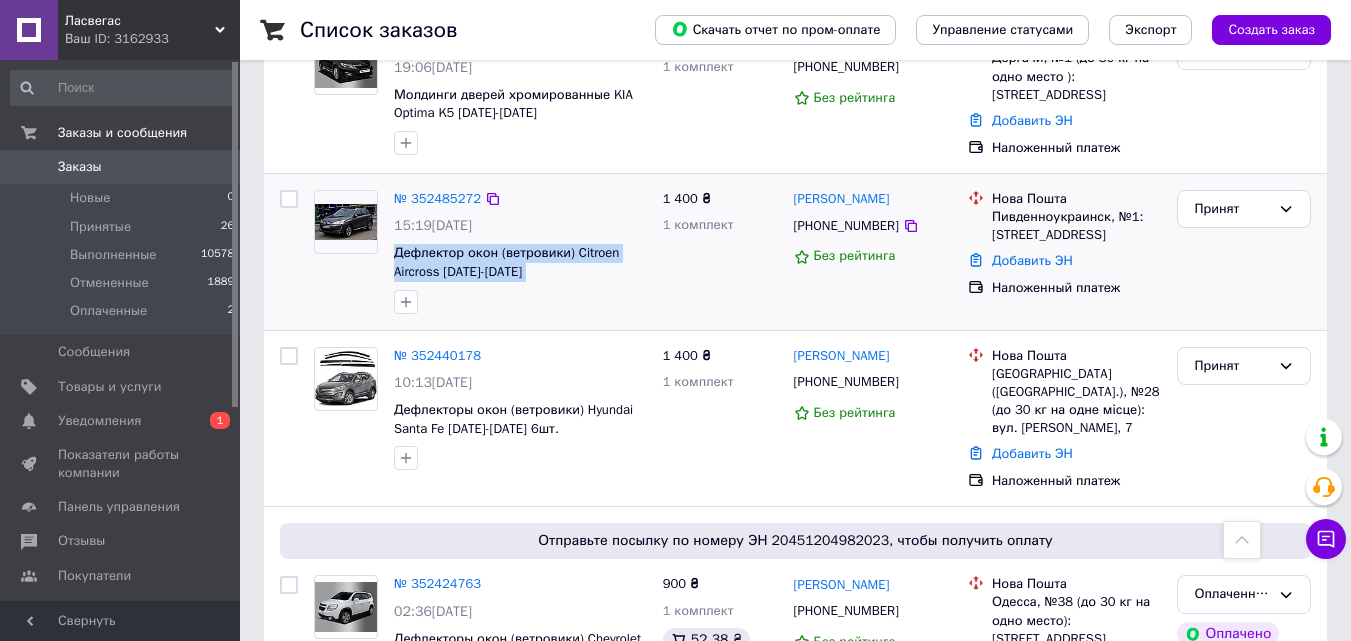 drag, startPoint x: 392, startPoint y: 248, endPoint x: 591, endPoint y: 296, distance: 204.7071 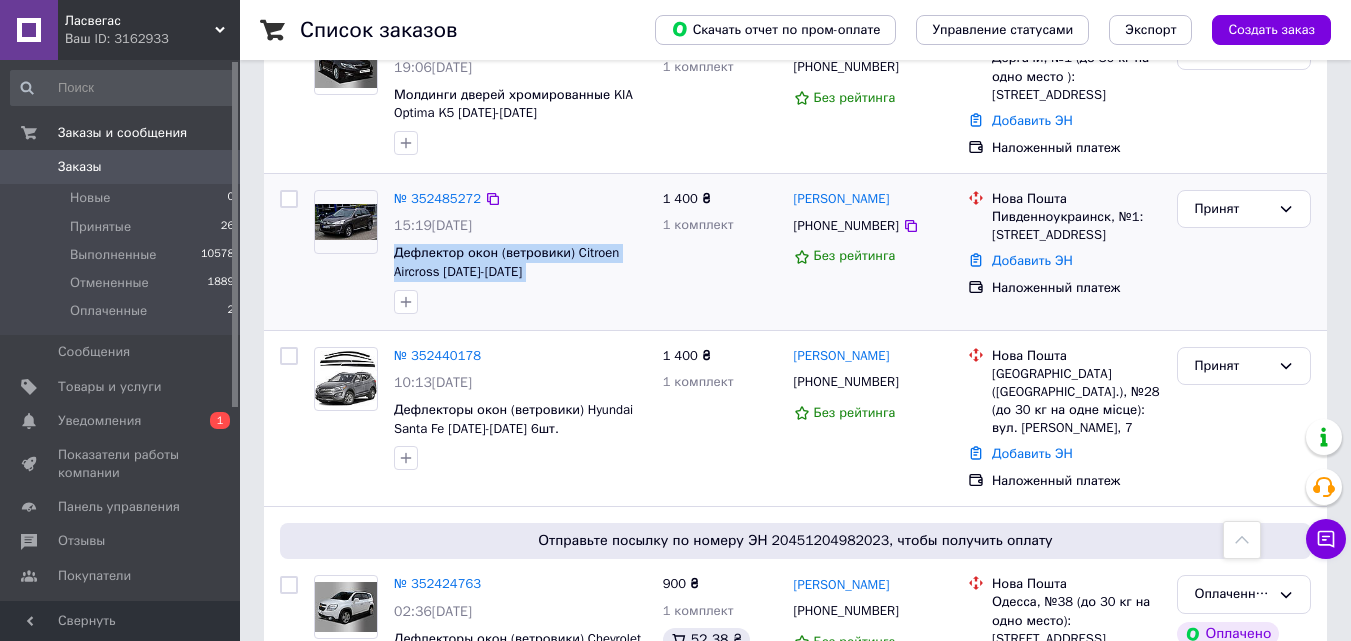 copy on "Дефлектор окон (ветровики) Citroen Aircross [DATE]-[DATE] (HIC/[GEOGRAPHIC_DATA])" 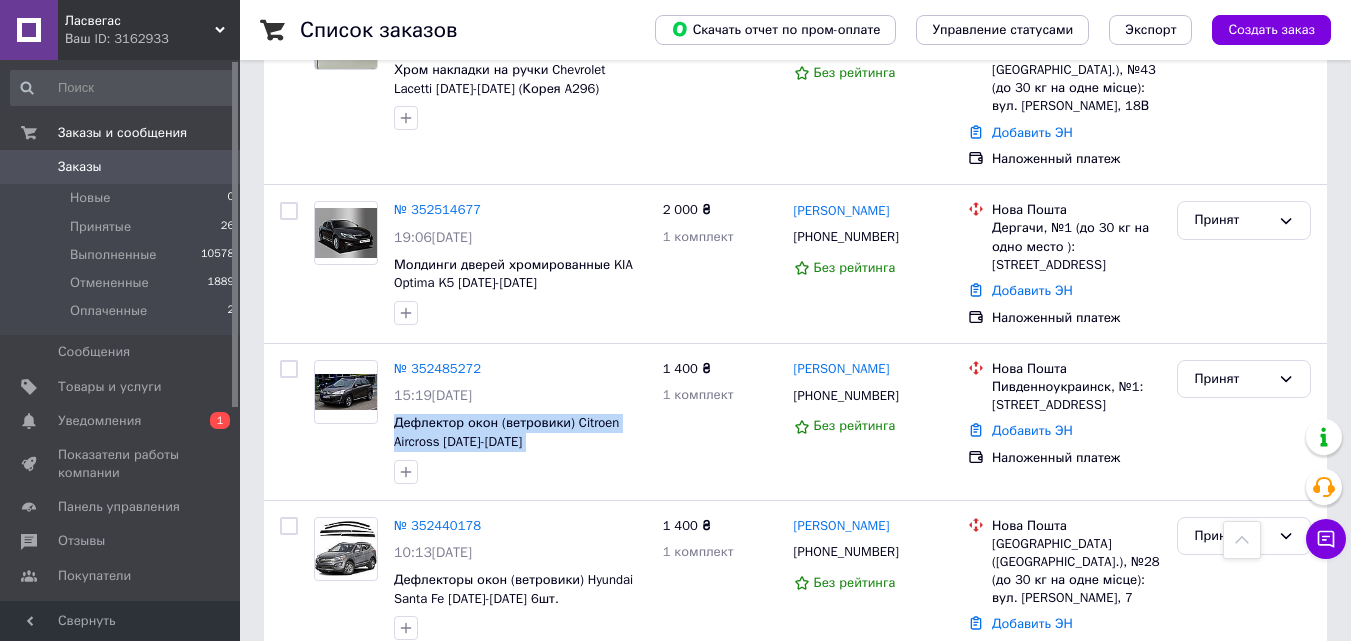 scroll, scrollTop: 717, scrollLeft: 0, axis: vertical 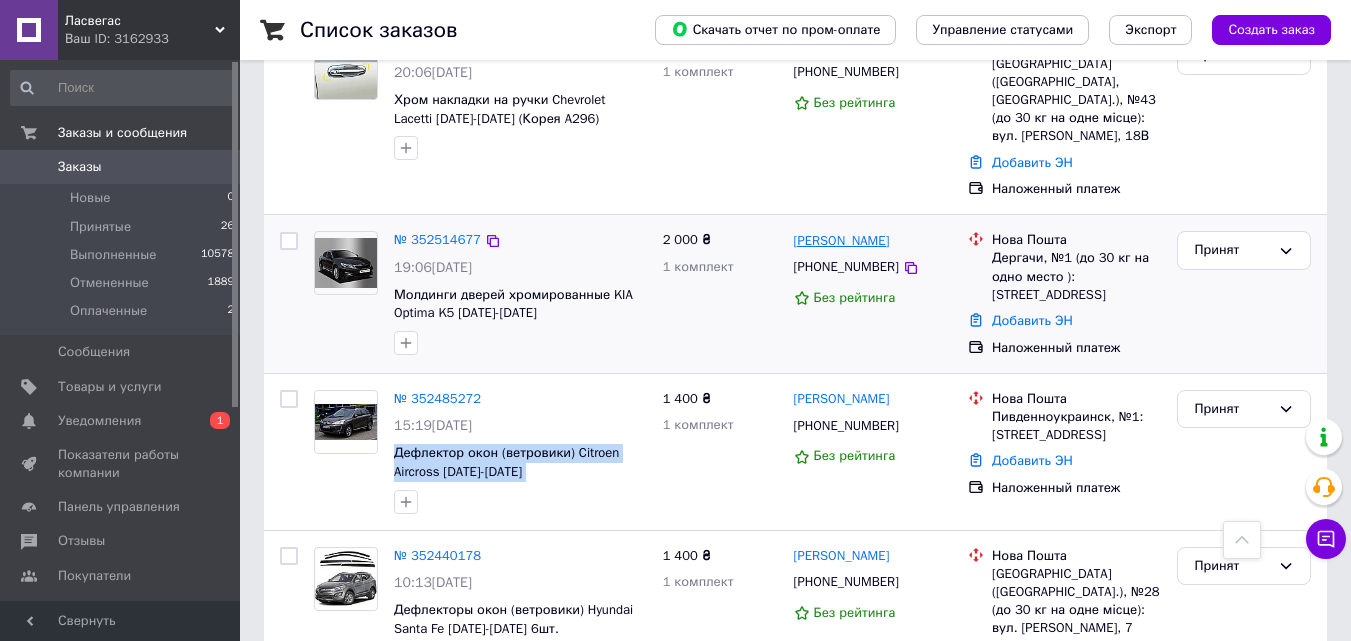 click on "[PERSON_NAME]" at bounding box center [842, 241] 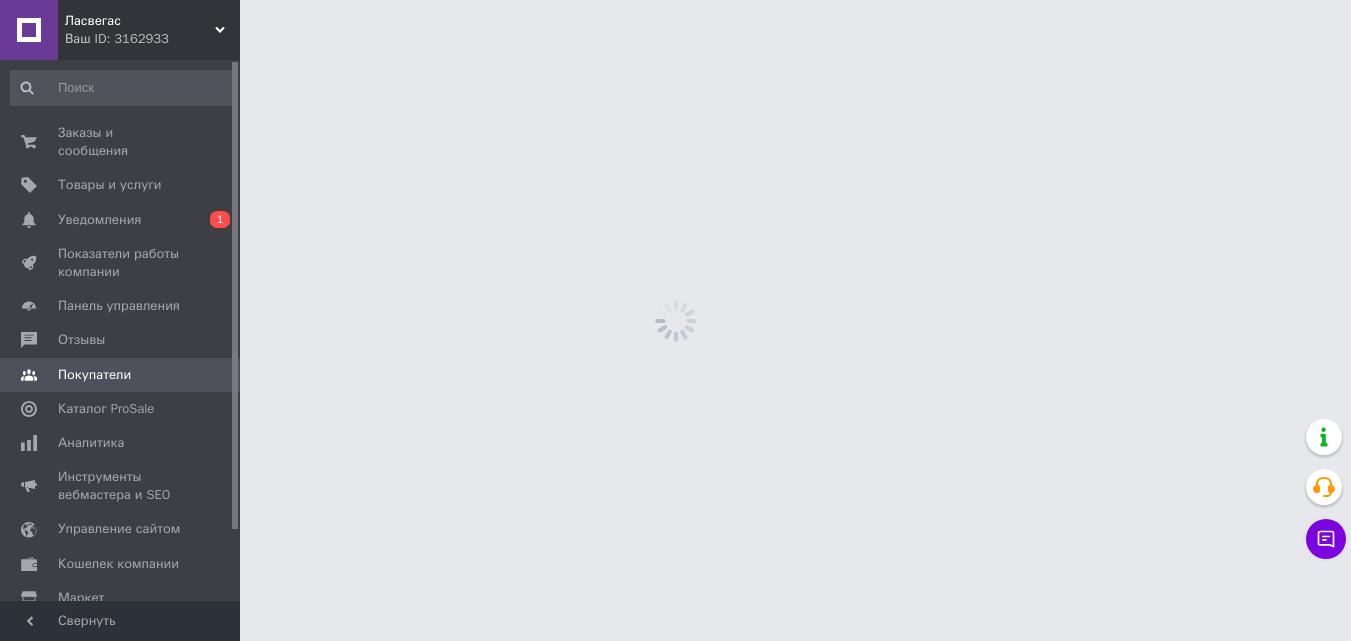click on "Ласвегас Ваш ID: 3162933 Сайт Ласвегас Кабинет покупателя Проверить состояние системы Страница на портале Справка Выйти Заказы и сообщения 0 0 Товары и услуги Уведомления 0 1 Показатели работы компании Панель управления Отзывы Покупатели Каталог ProSale Аналитика Инструменты вебмастера и SEO Управление сайтом Кошелек компании Маркет Настройки Тарифы и счета Prom топ Свернуть" at bounding box center [675, 0] 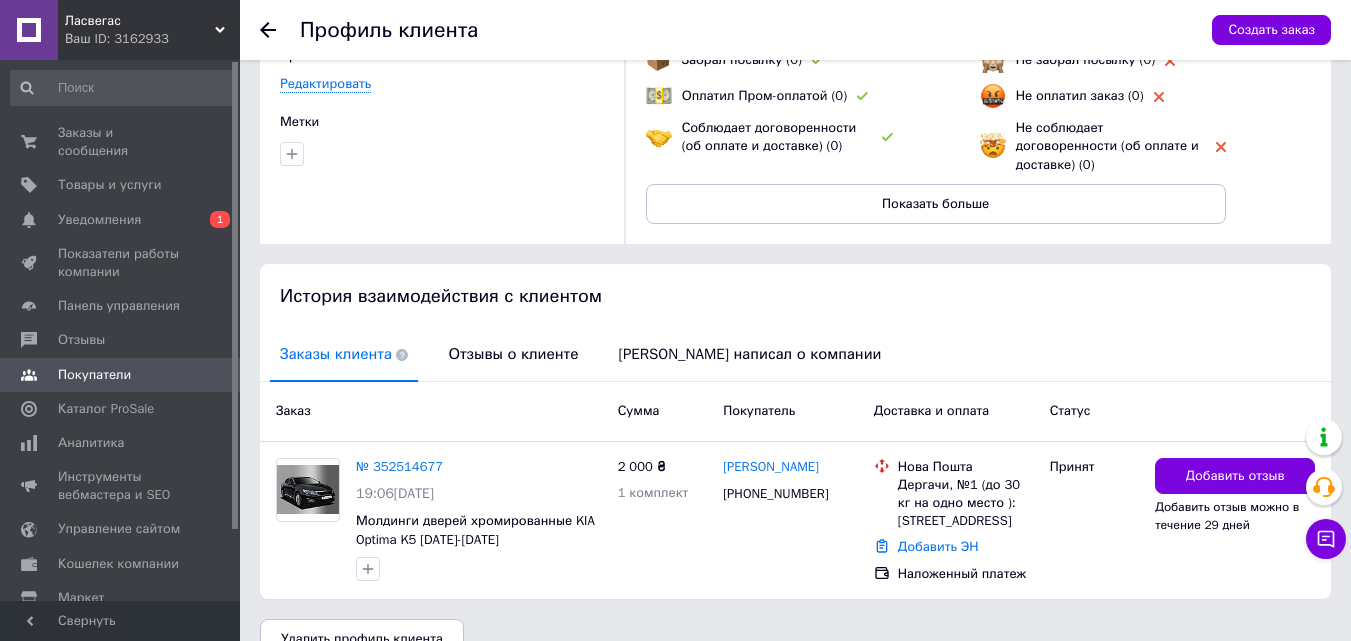 scroll, scrollTop: 200, scrollLeft: 0, axis: vertical 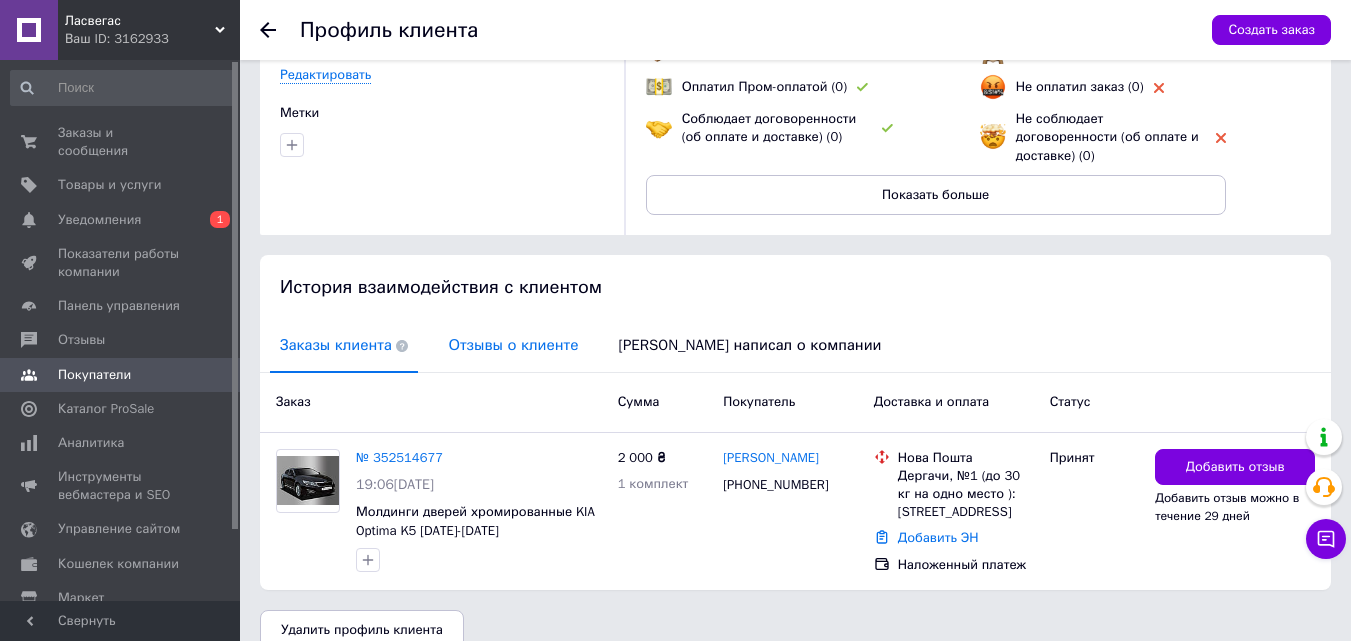 click on "Отзывы о клиенте" at bounding box center [513, 345] 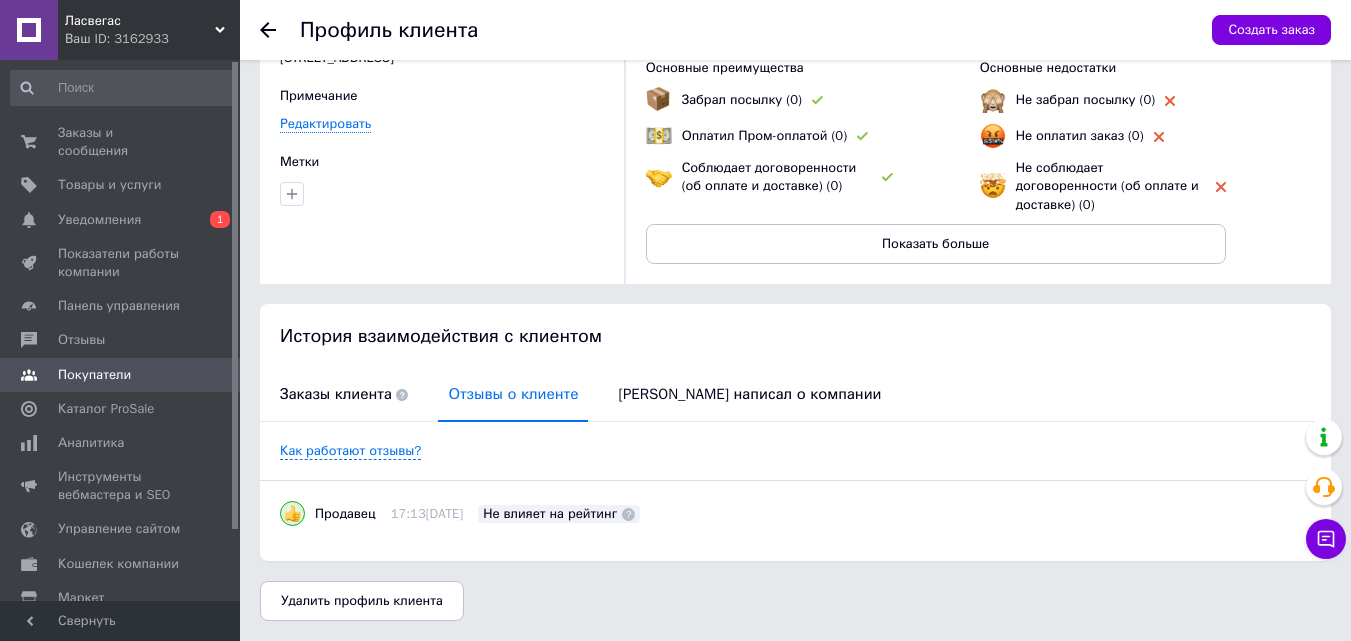 scroll, scrollTop: 133, scrollLeft: 0, axis: vertical 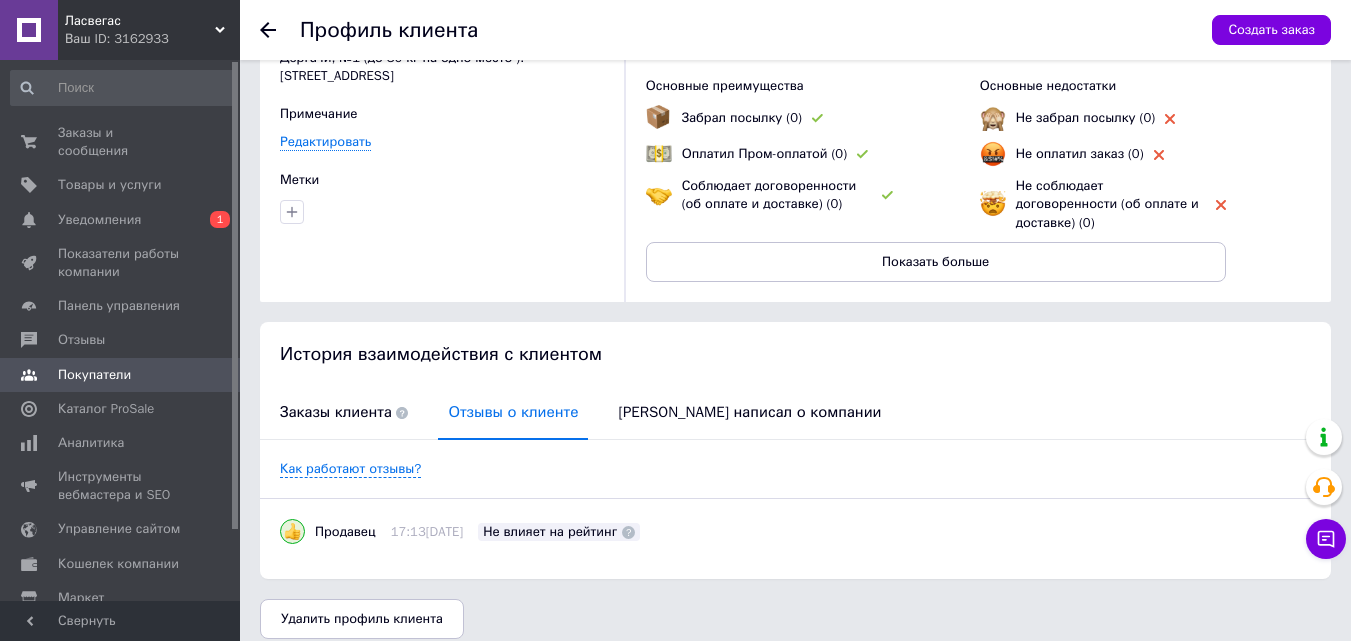 click 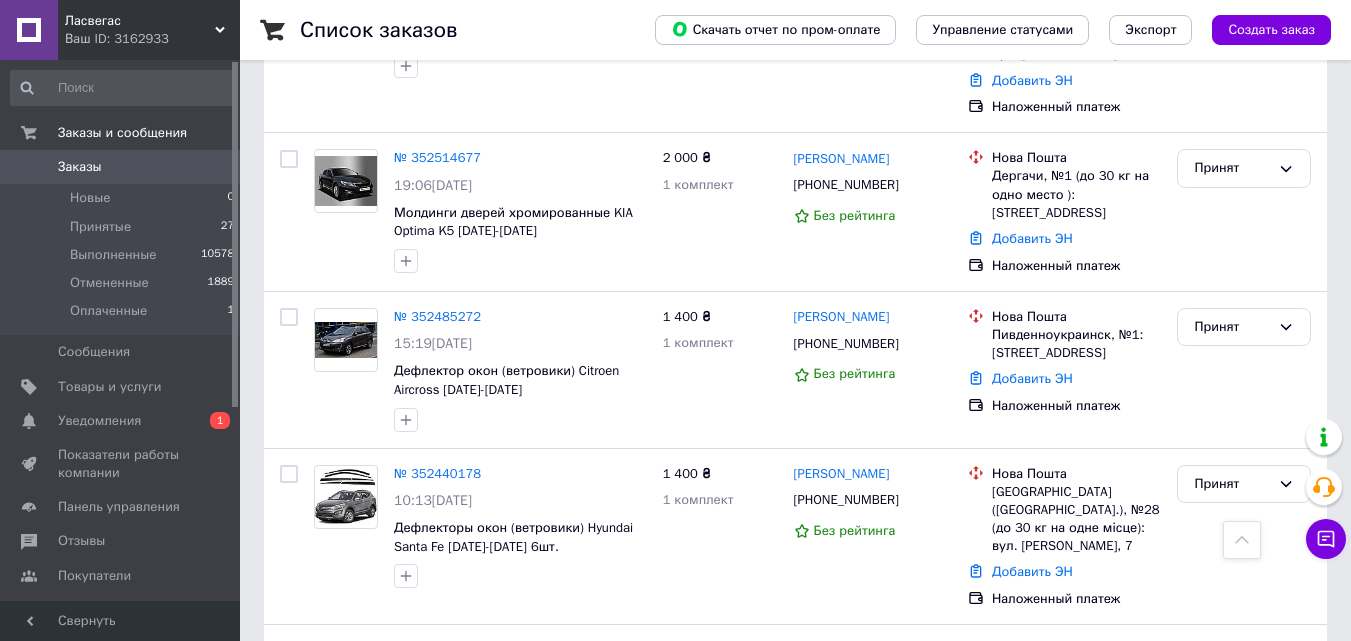 scroll, scrollTop: 800, scrollLeft: 0, axis: vertical 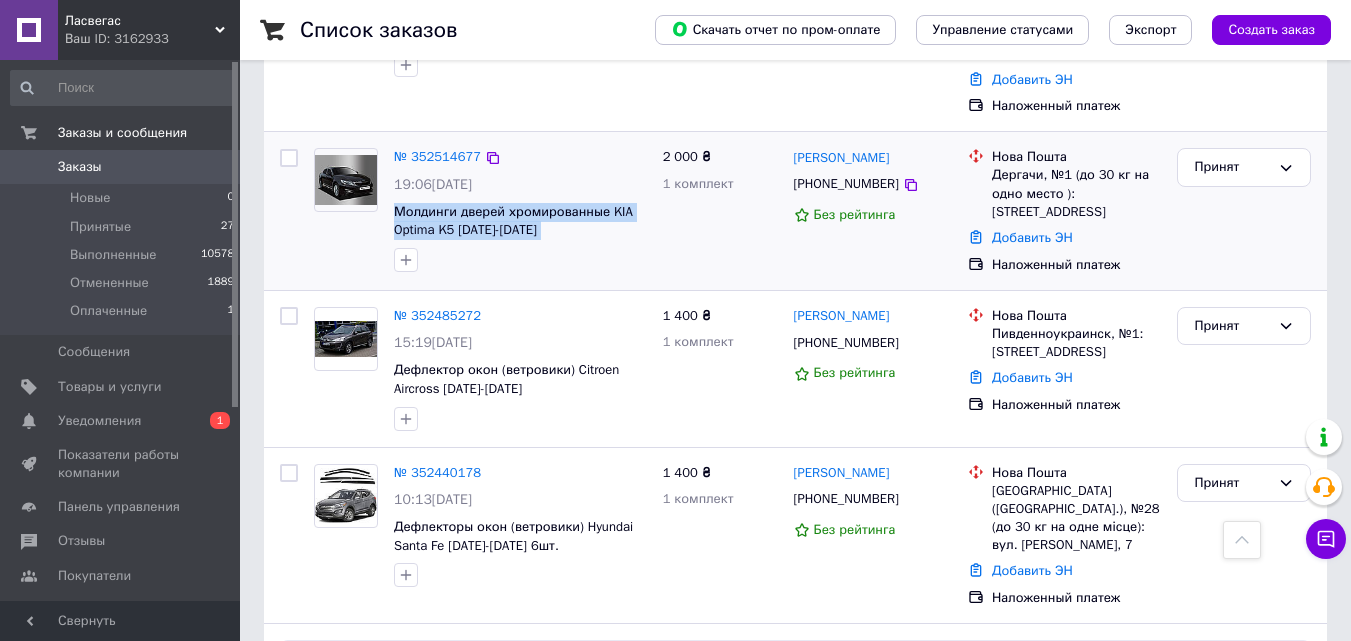 drag, startPoint x: 390, startPoint y: 204, endPoint x: 645, endPoint y: 238, distance: 257.25668 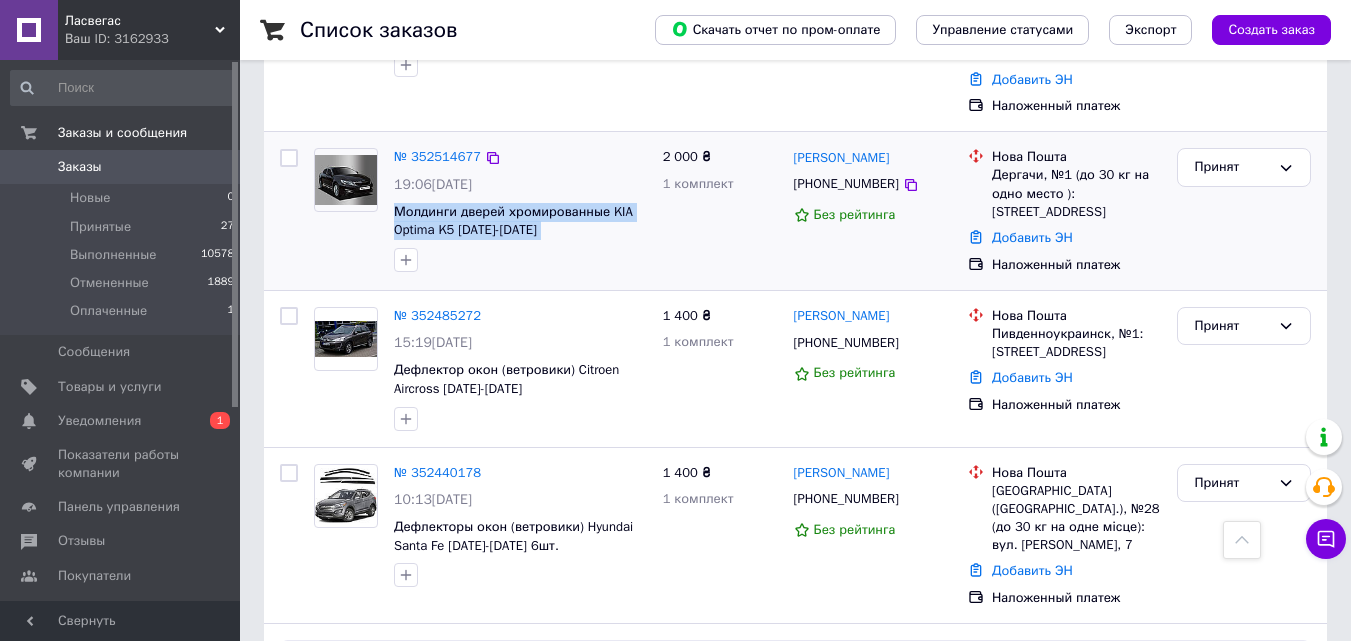 copy on "Молдинги дверей хромированные KIA Optima K5 [DATE]-[DATE] (Autoclover/Южная" 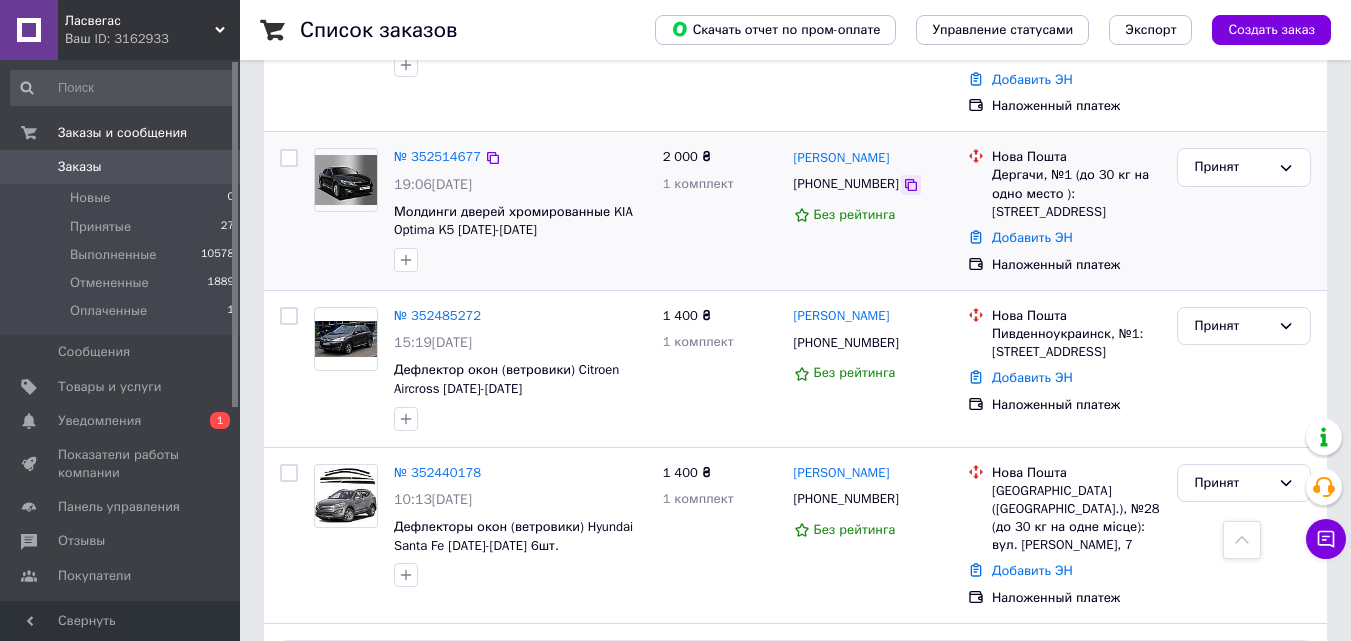 click 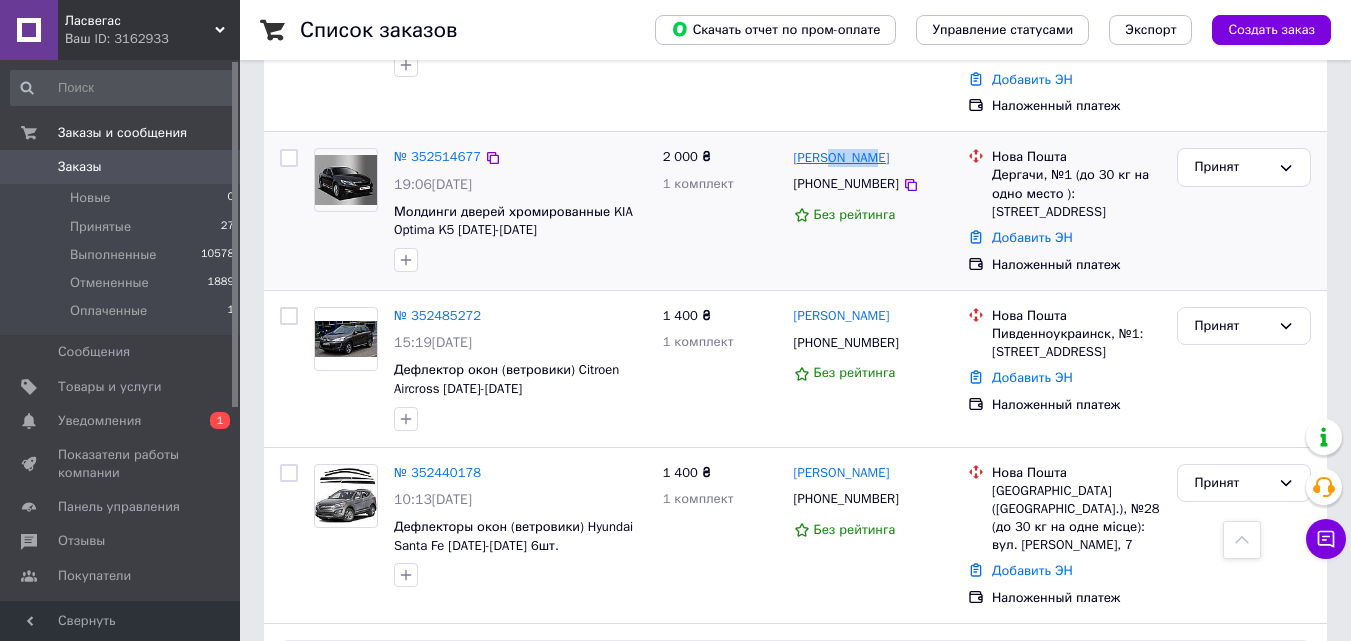 drag, startPoint x: 870, startPoint y: 150, endPoint x: 821, endPoint y: 154, distance: 49.162994 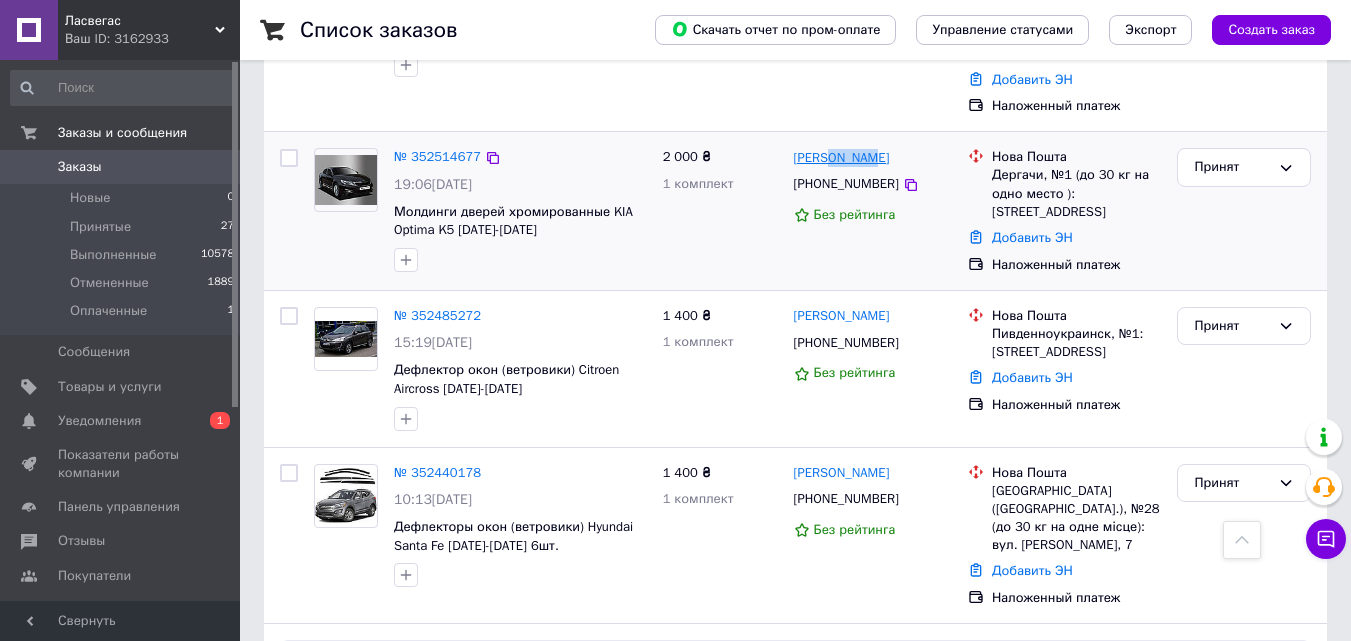 copy on "[PERSON_NAME]" 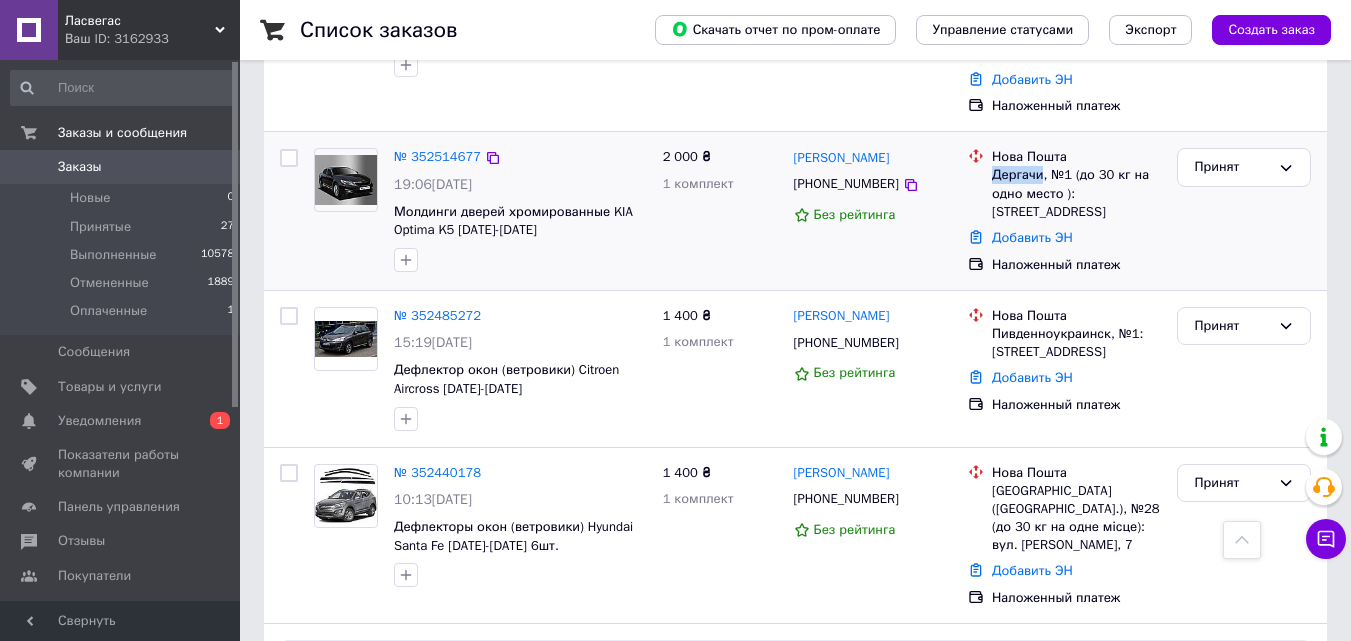 drag, startPoint x: 989, startPoint y: 171, endPoint x: 1042, endPoint y: 184, distance: 54.571056 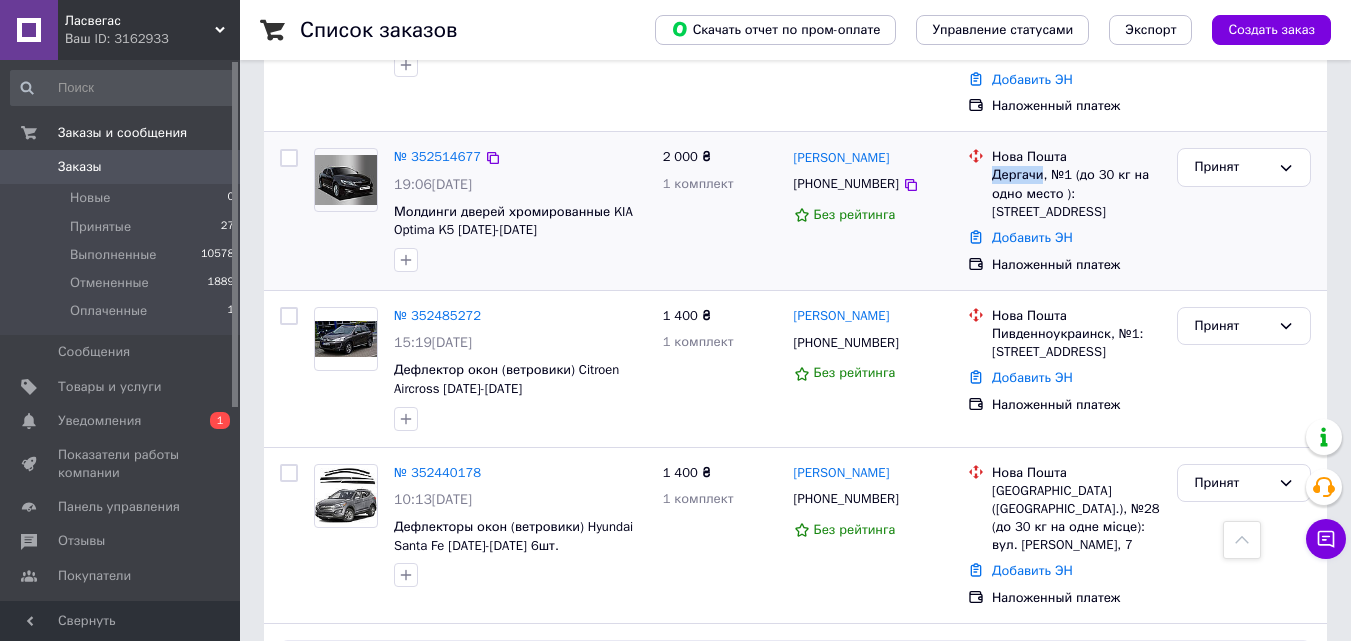 copy on "Дергачи" 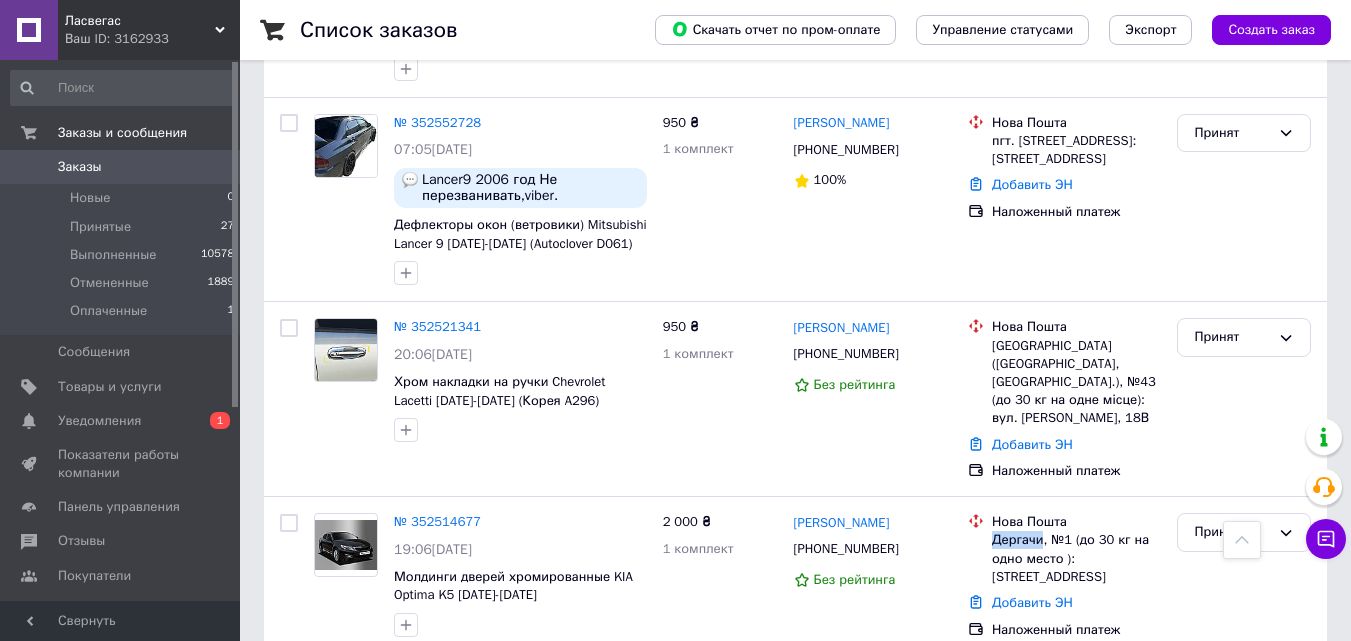 scroll, scrollTop: 400, scrollLeft: 0, axis: vertical 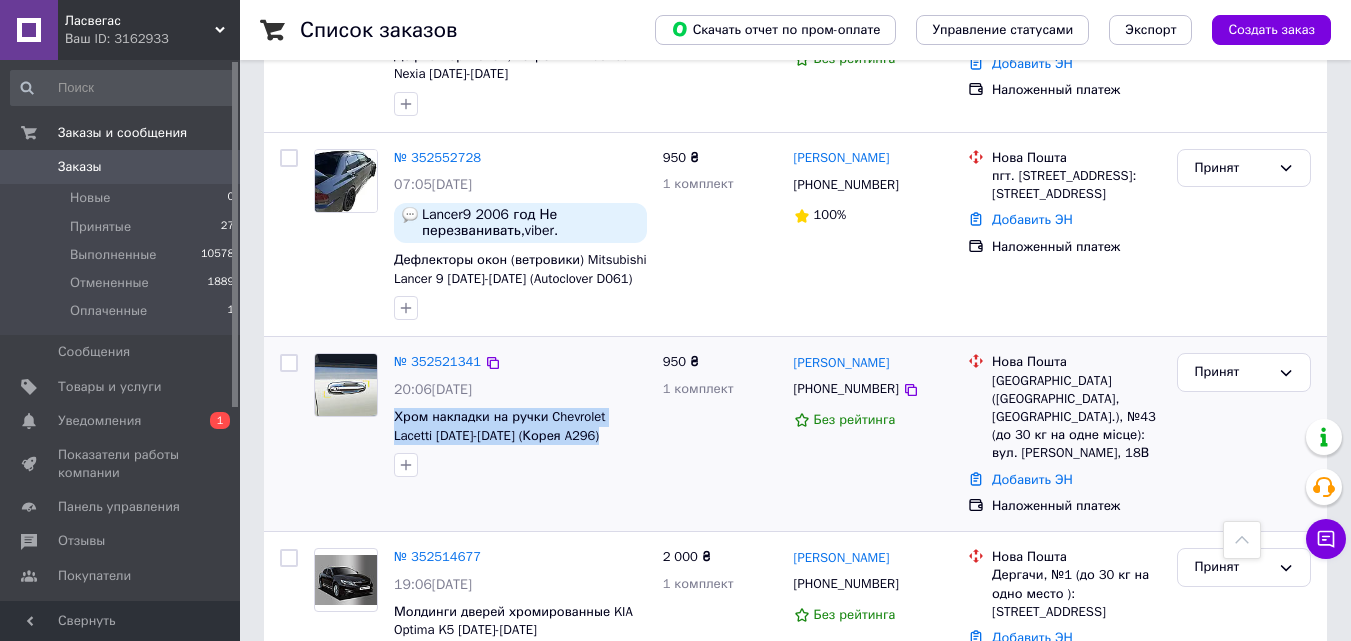 drag, startPoint x: 390, startPoint y: 411, endPoint x: 544, endPoint y: 451, distance: 159.11003 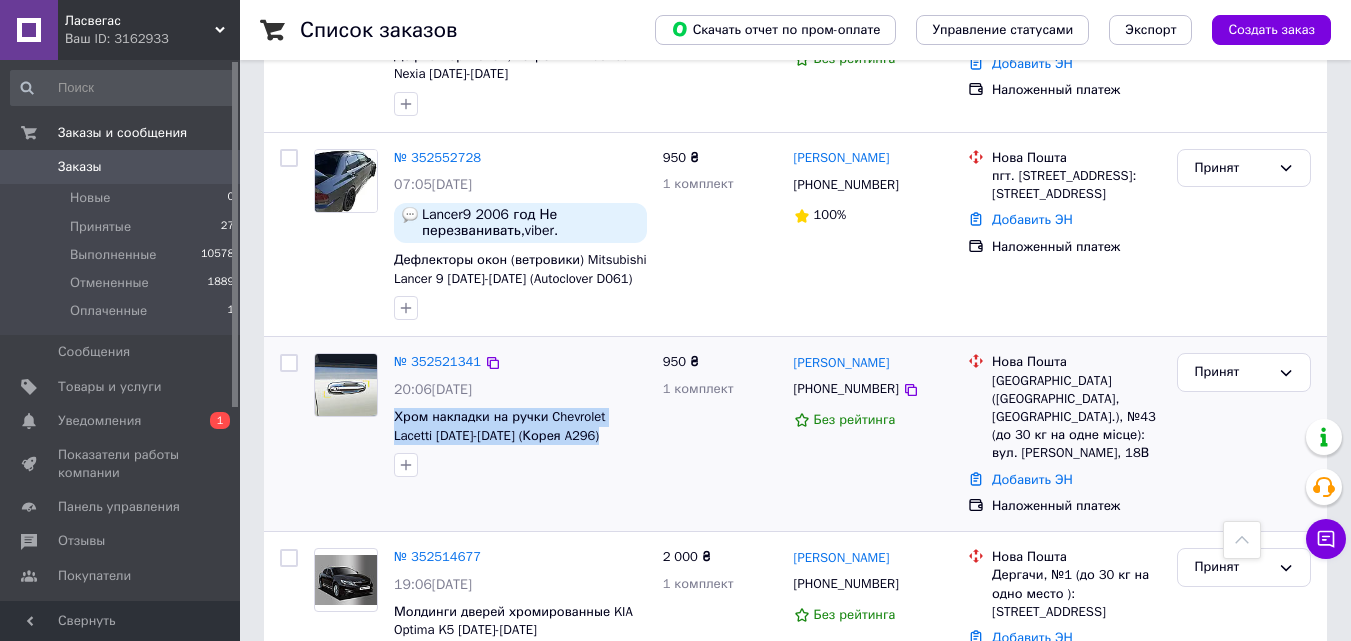 copy on "Хром накладки на ручки Chevrolet Lacetti [DATE]-[DATE] (Корея A296)" 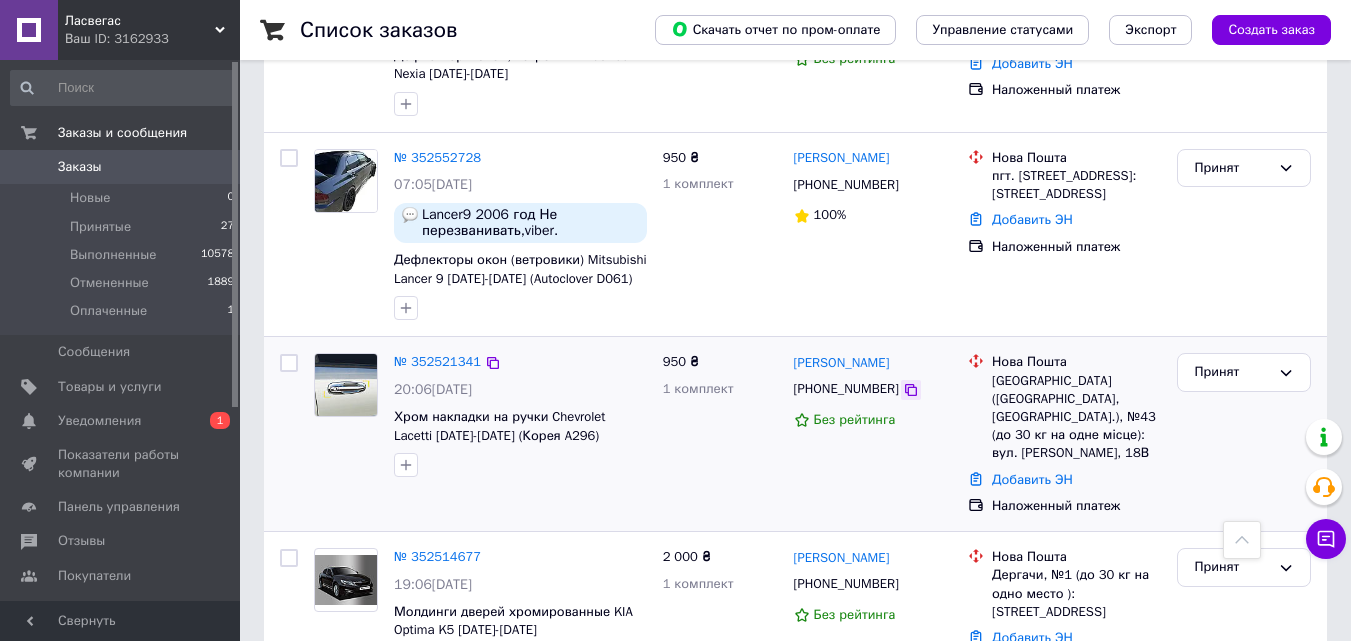 click 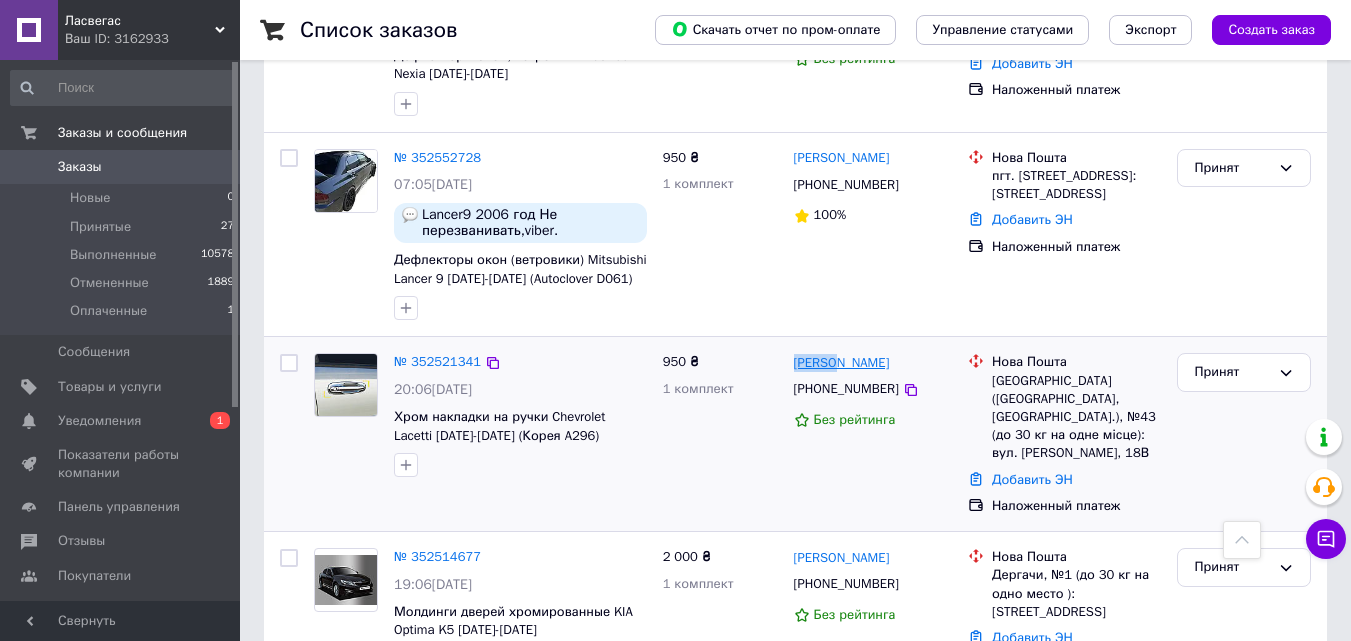 drag, startPoint x: 788, startPoint y: 361, endPoint x: 830, endPoint y: 366, distance: 42.296574 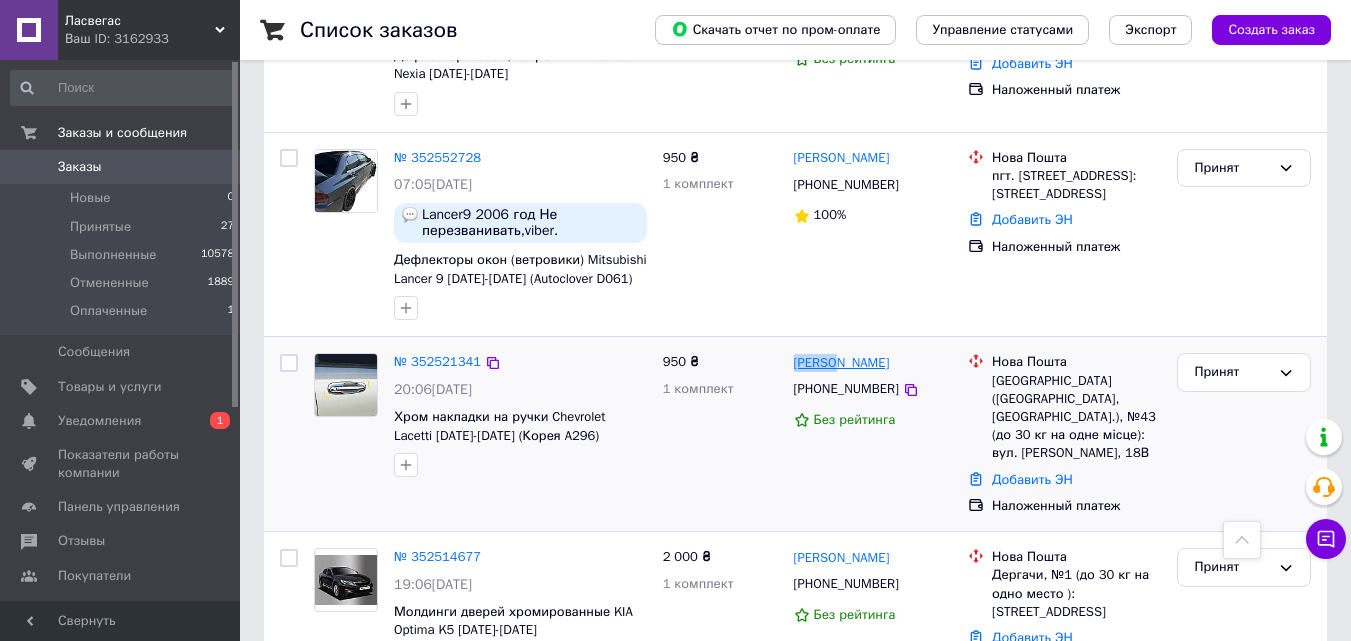 copy on "[PERSON_NAME]" 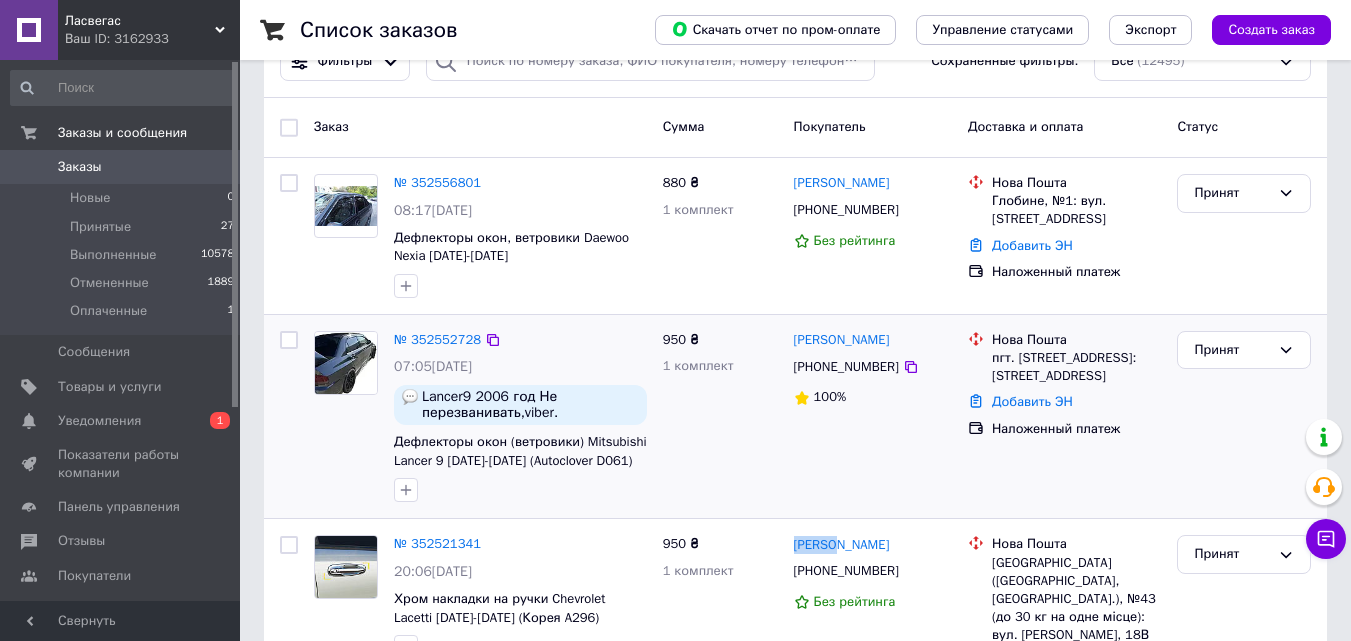 scroll, scrollTop: 200, scrollLeft: 0, axis: vertical 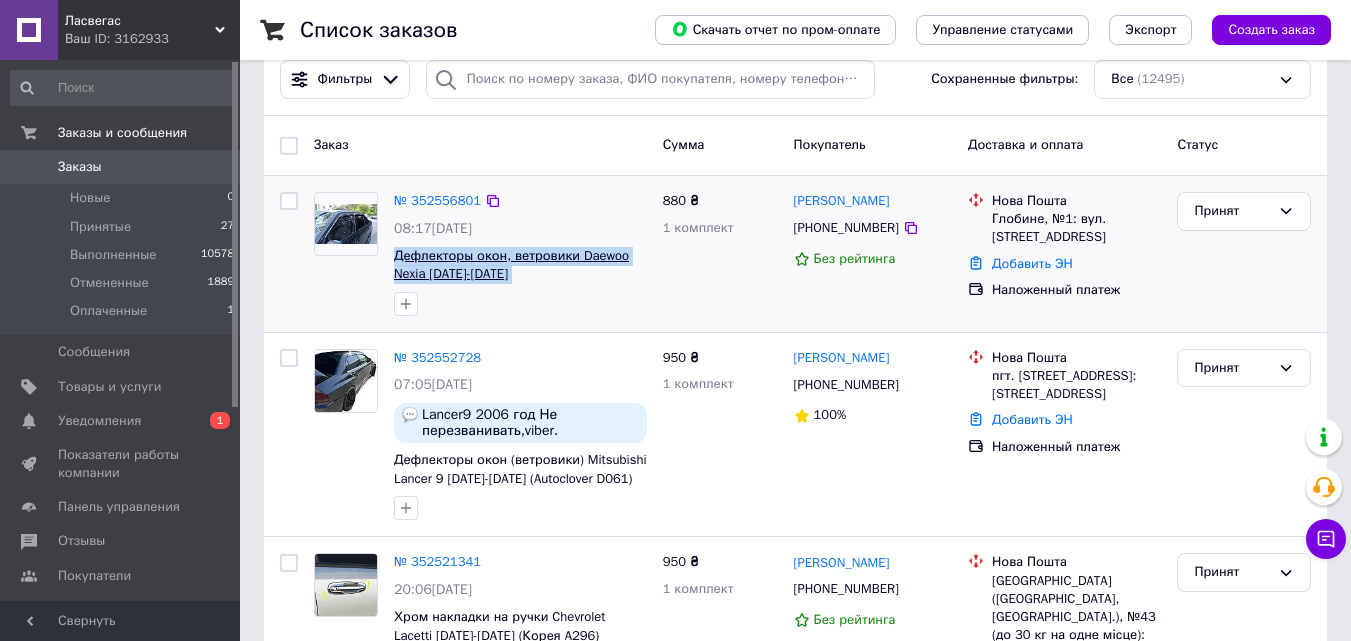drag, startPoint x: 391, startPoint y: 249, endPoint x: 602, endPoint y: 278, distance: 212.98357 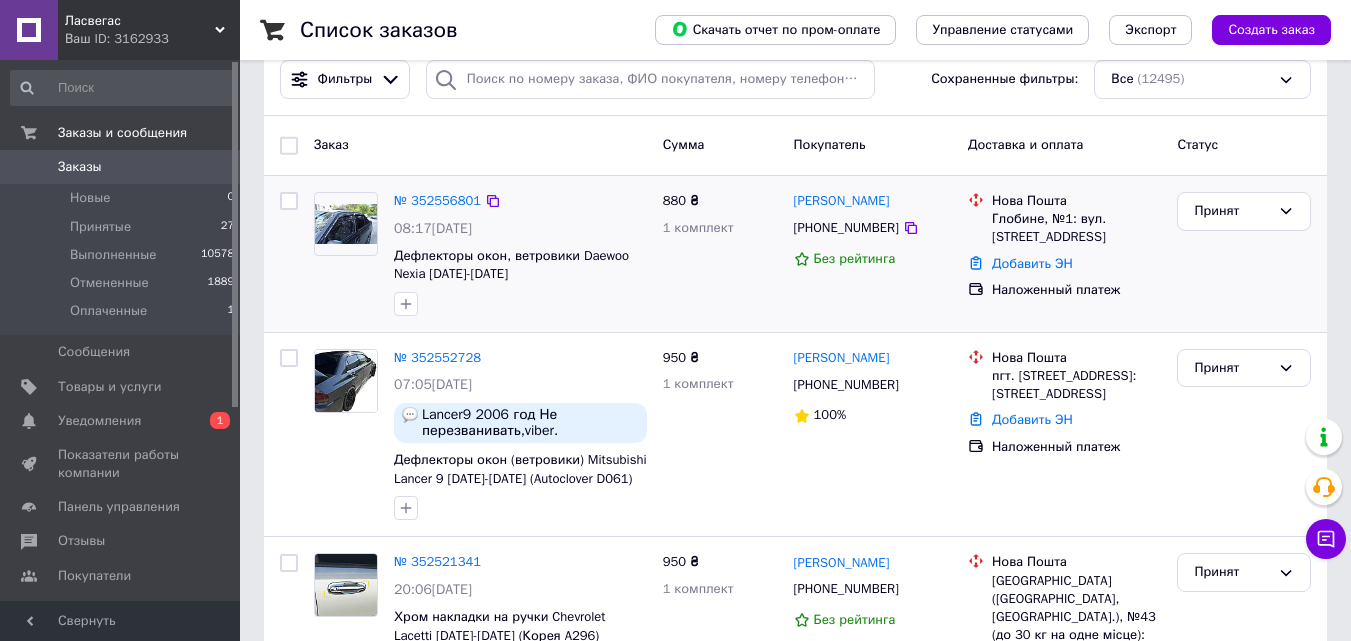 drag, startPoint x: 634, startPoint y: 281, endPoint x: 373, endPoint y: 270, distance: 261.2317 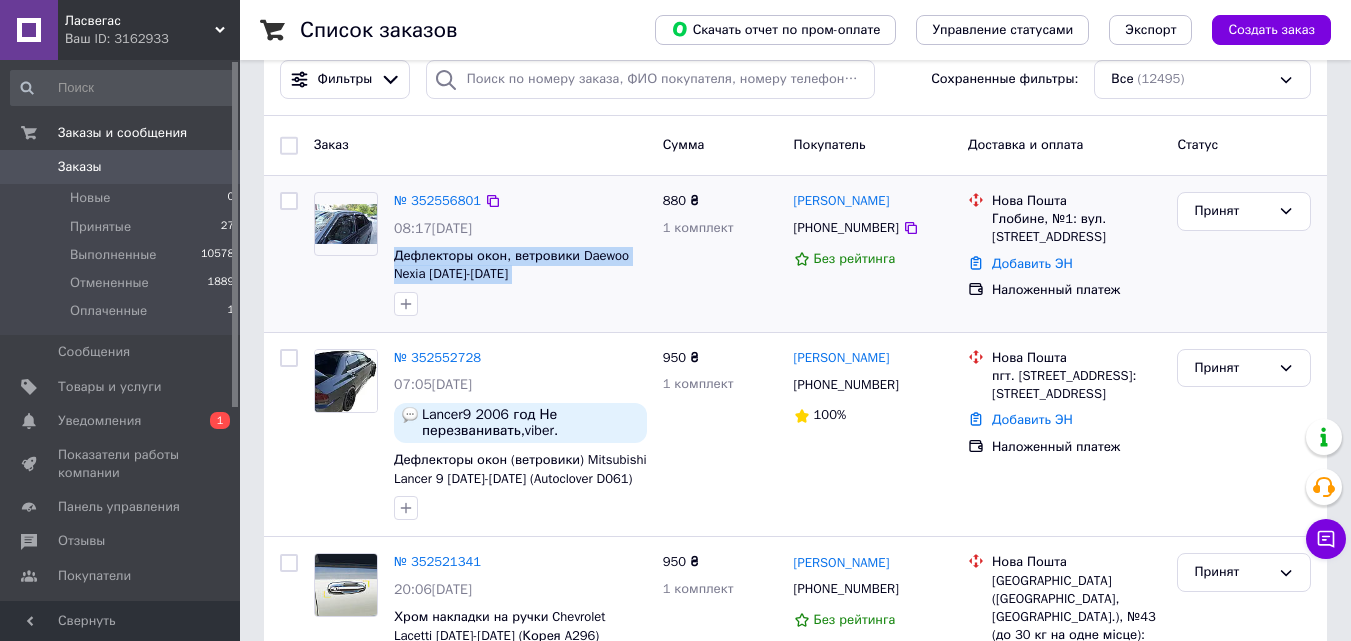 drag, startPoint x: 397, startPoint y: 250, endPoint x: 622, endPoint y: 283, distance: 227.40712 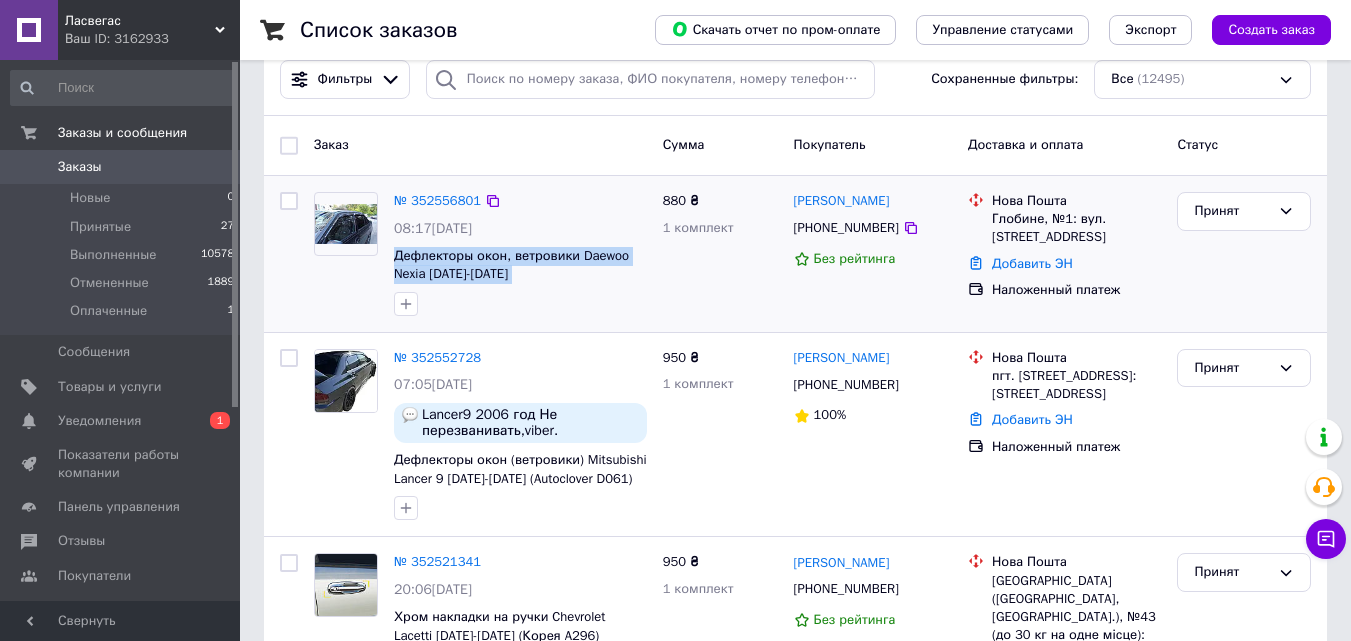 copy on "Дефлекторы окон, ветровики Daewoo Nexia [DATE]-[DATE] (Autoclover/[GEOGRAPHIC_DATA])" 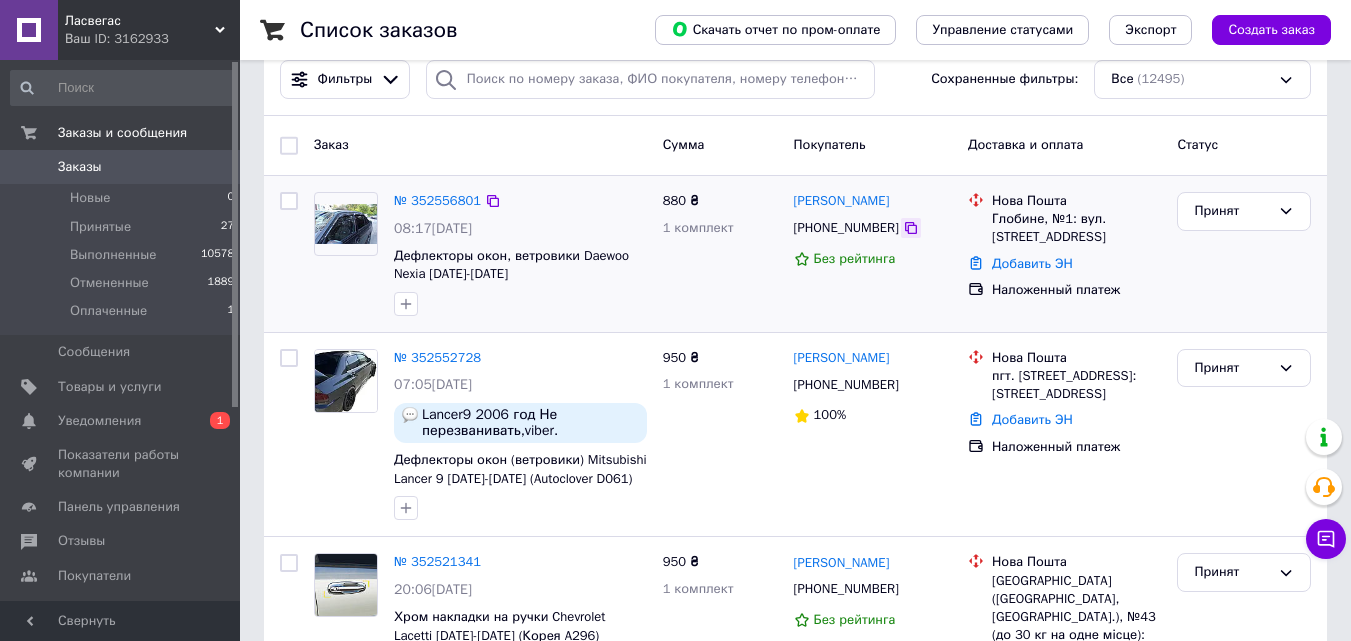 click 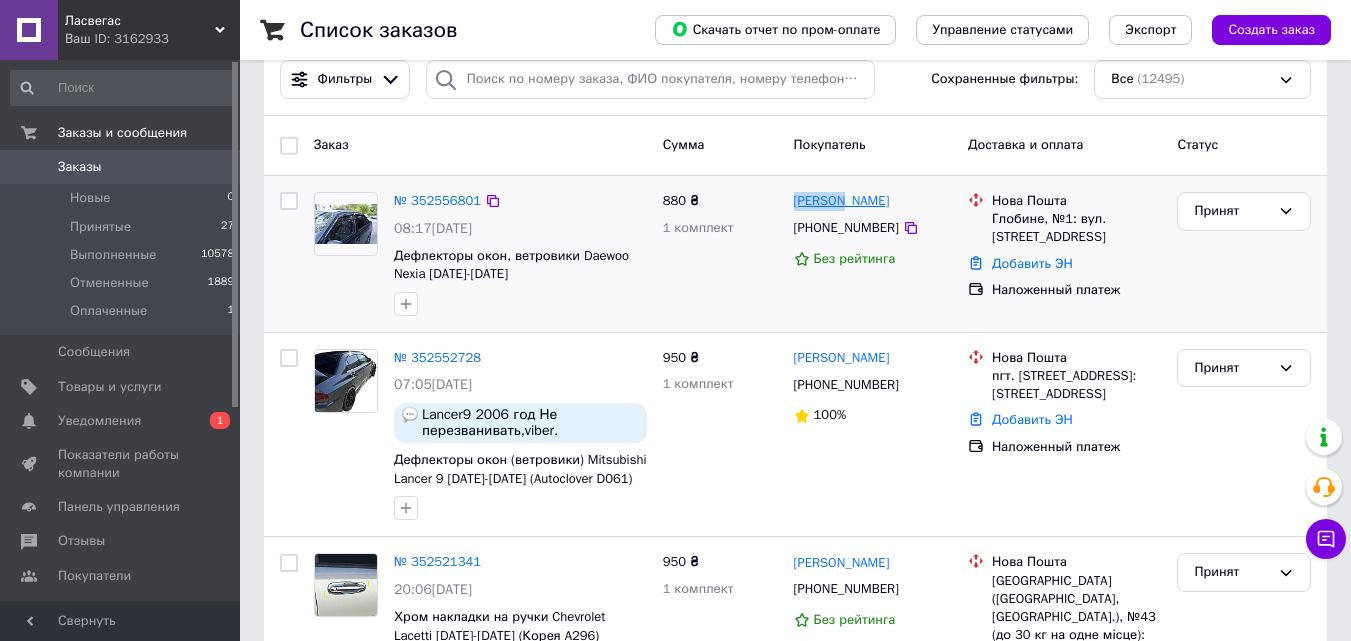 drag, startPoint x: 788, startPoint y: 201, endPoint x: 832, endPoint y: 200, distance: 44.011364 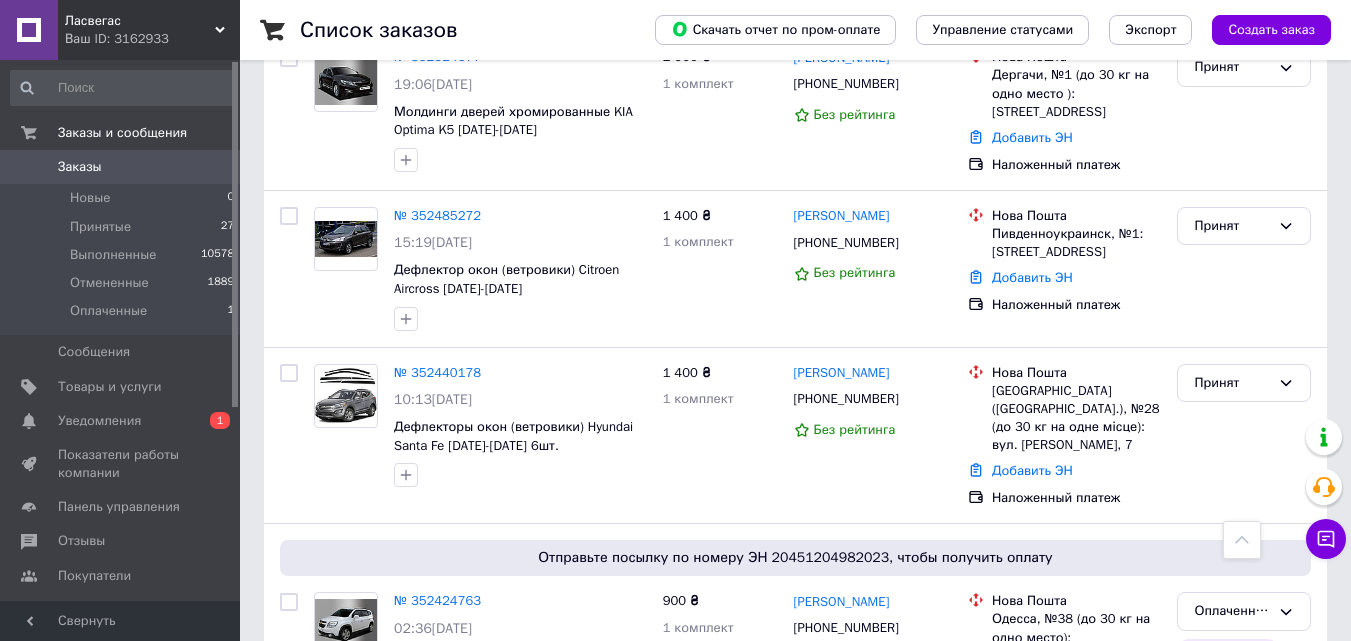 scroll, scrollTop: 800, scrollLeft: 0, axis: vertical 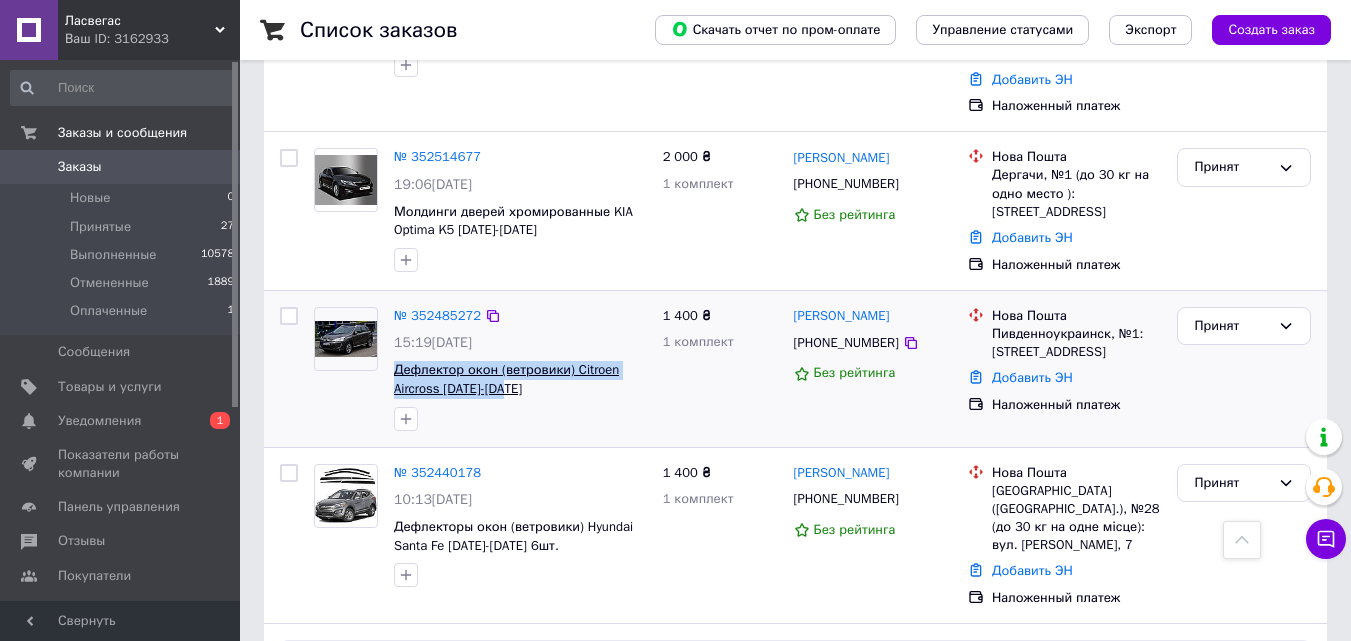 drag, startPoint x: 412, startPoint y: 367, endPoint x: 509, endPoint y: 389, distance: 99.46356 